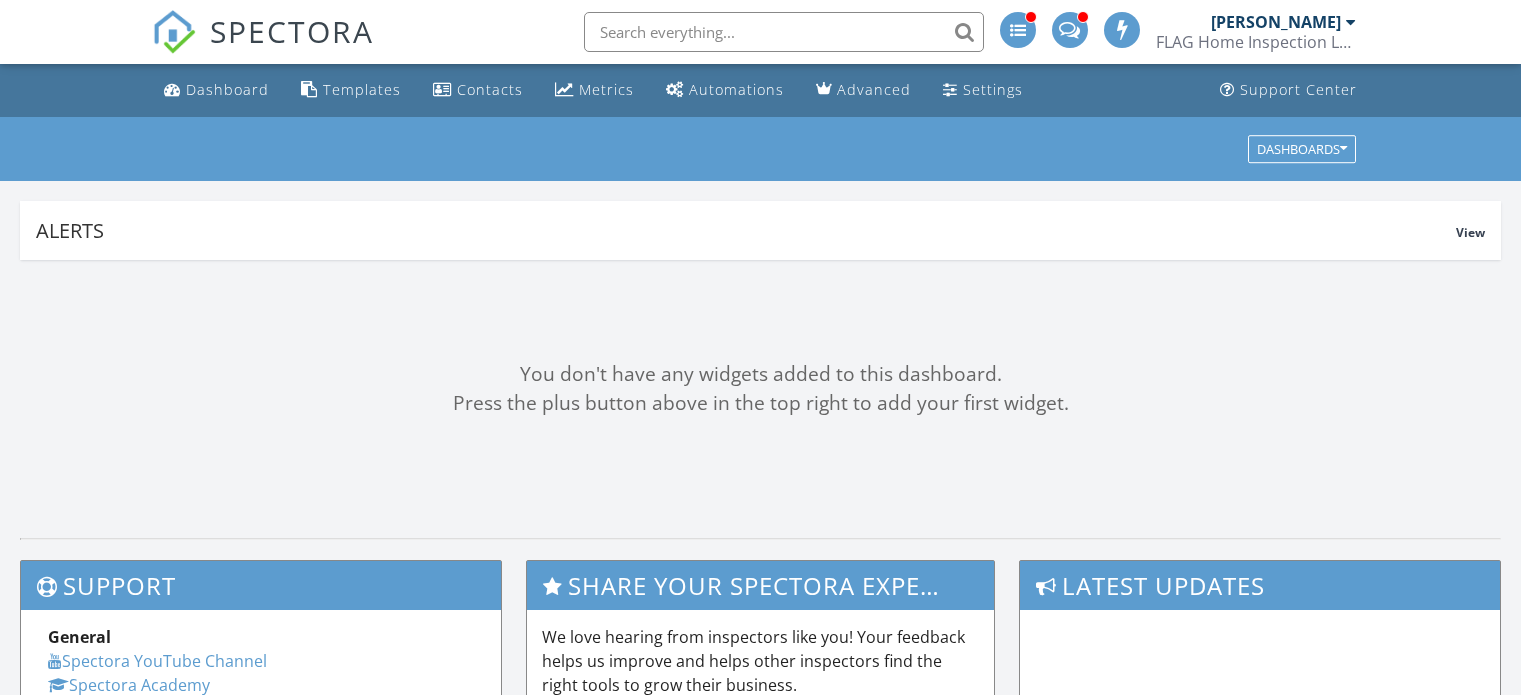 scroll, scrollTop: 0, scrollLeft: 0, axis: both 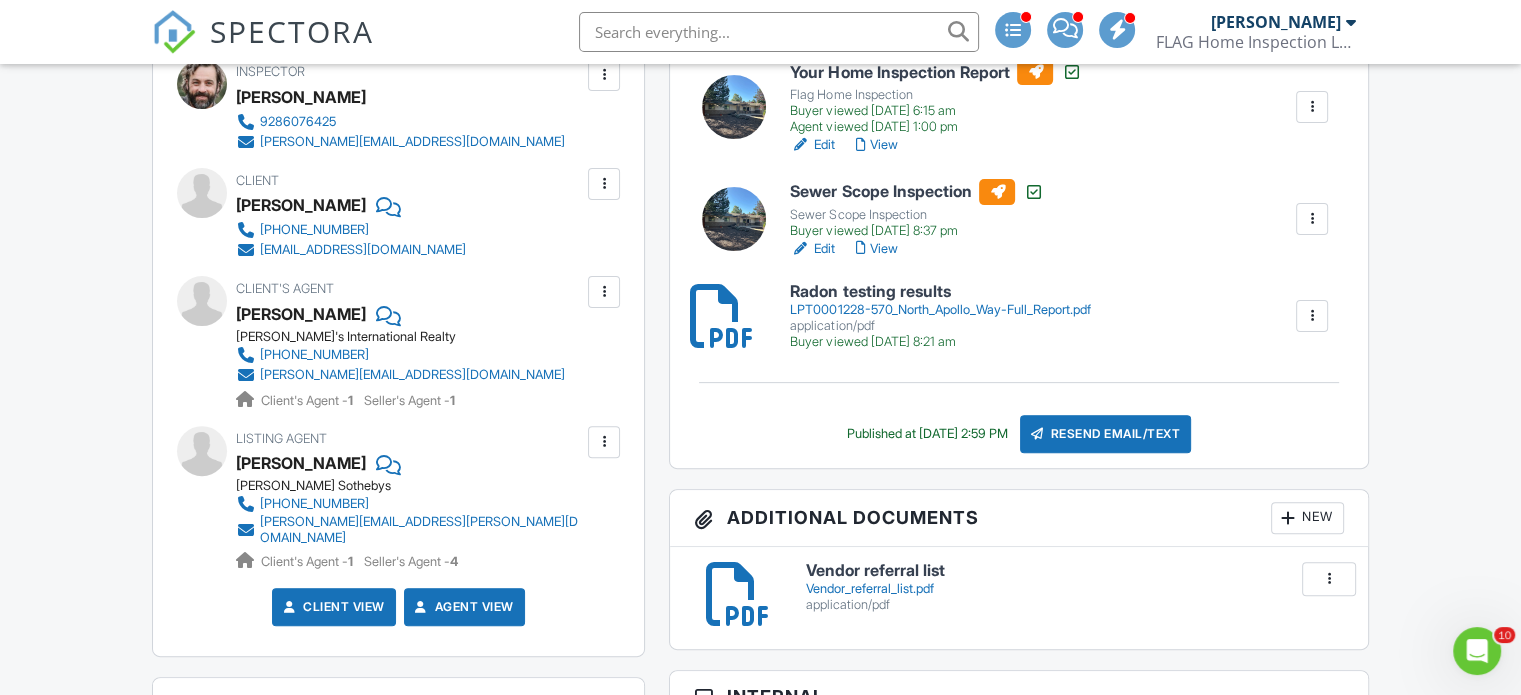 click on "Resend Email/Text" at bounding box center [1106, 434] 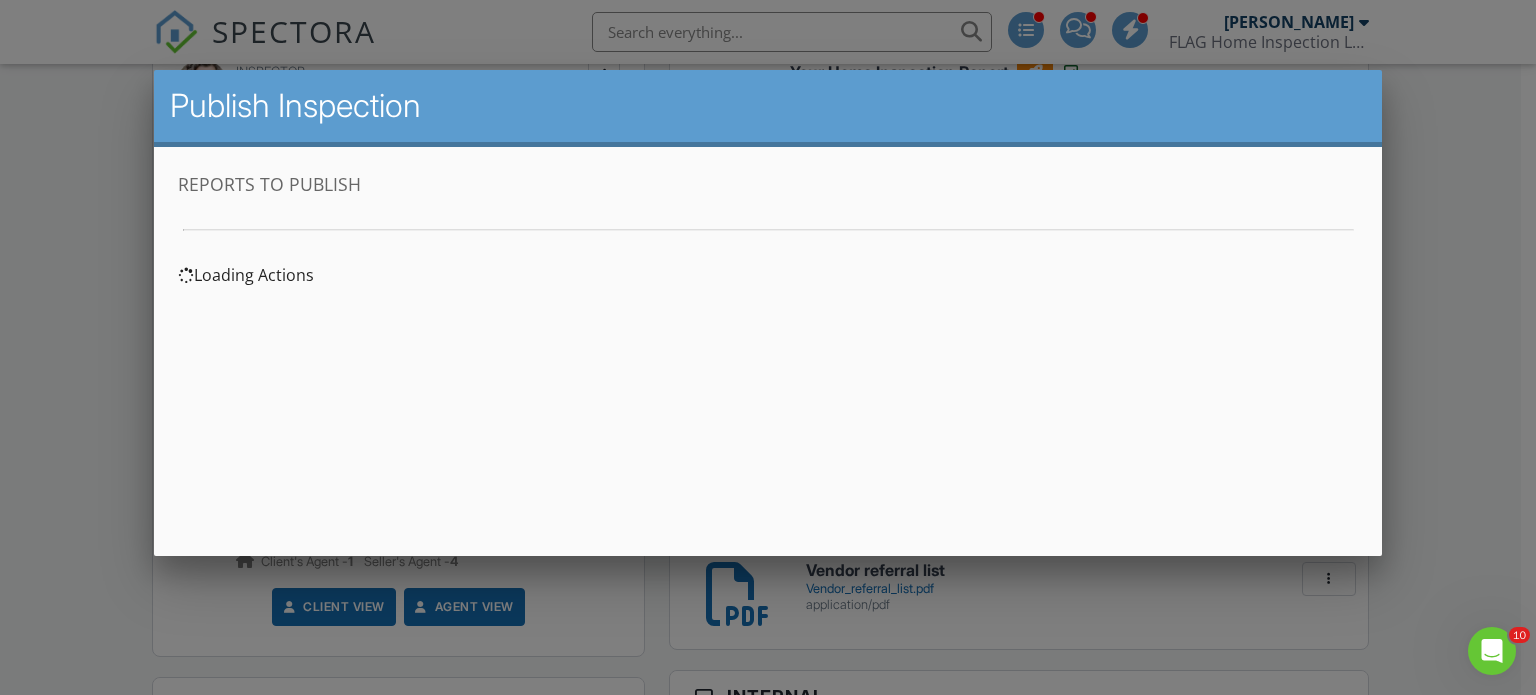 scroll, scrollTop: 0, scrollLeft: 0, axis: both 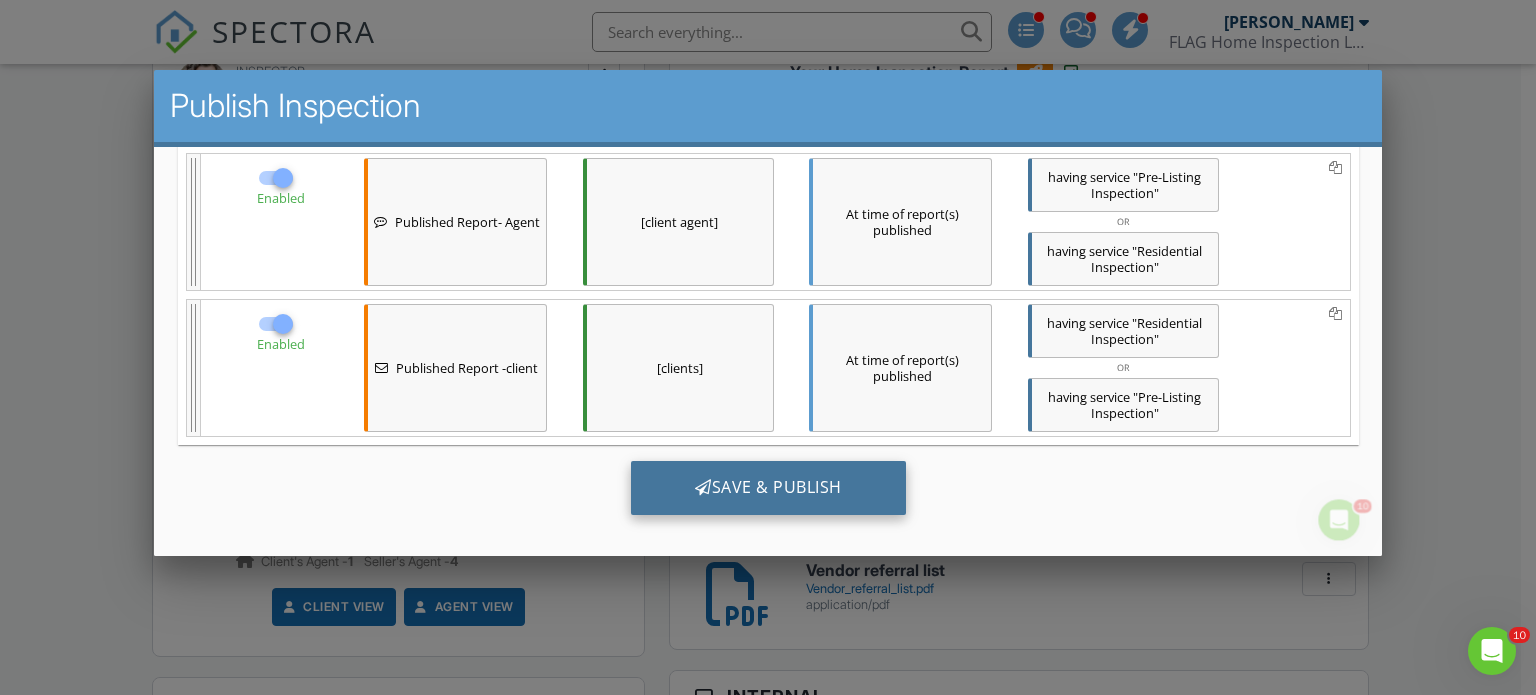 click on "Save & Publish" at bounding box center (767, 487) 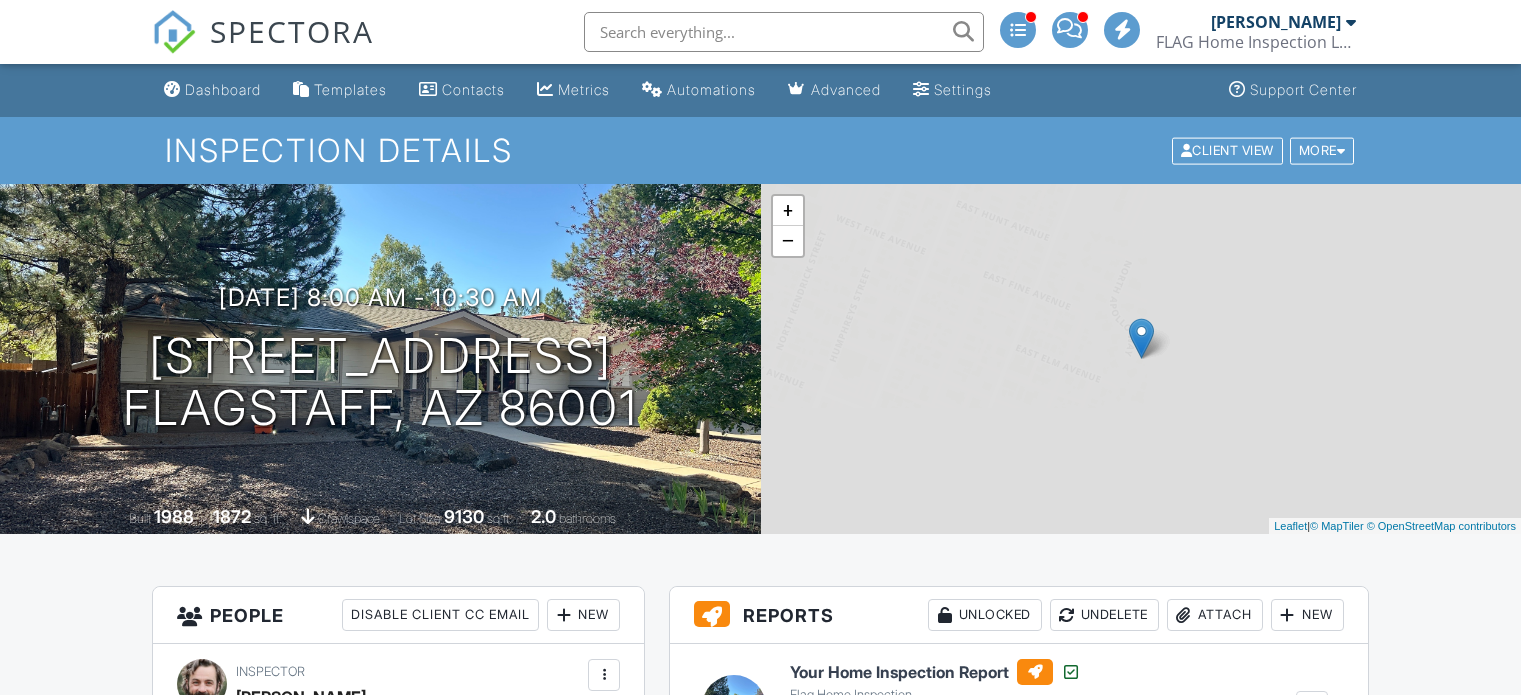 scroll, scrollTop: 500, scrollLeft: 0, axis: vertical 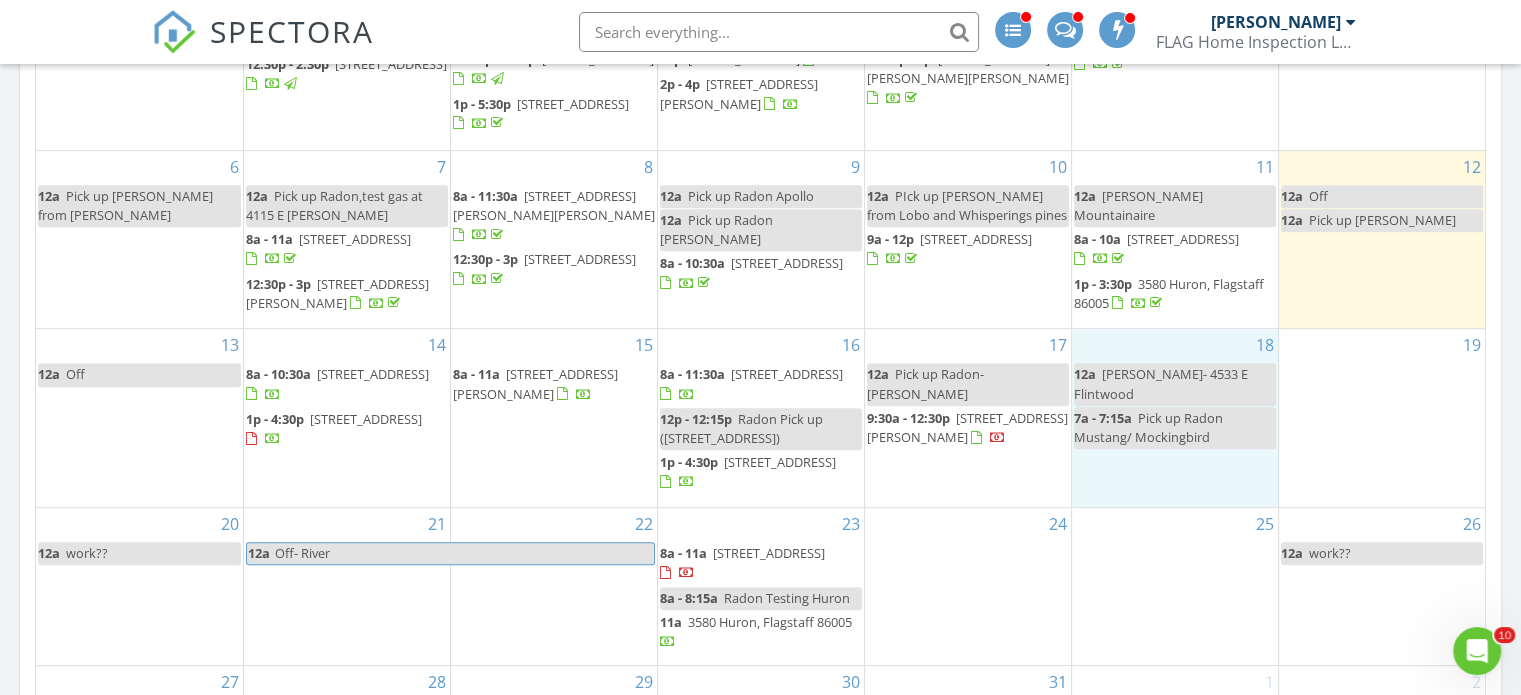 click on "18
12a
Lori- 4533 E Flintwood
7a - 7:15a
Pick up Radon Mustang/ Mockingbird" at bounding box center (1175, 418) 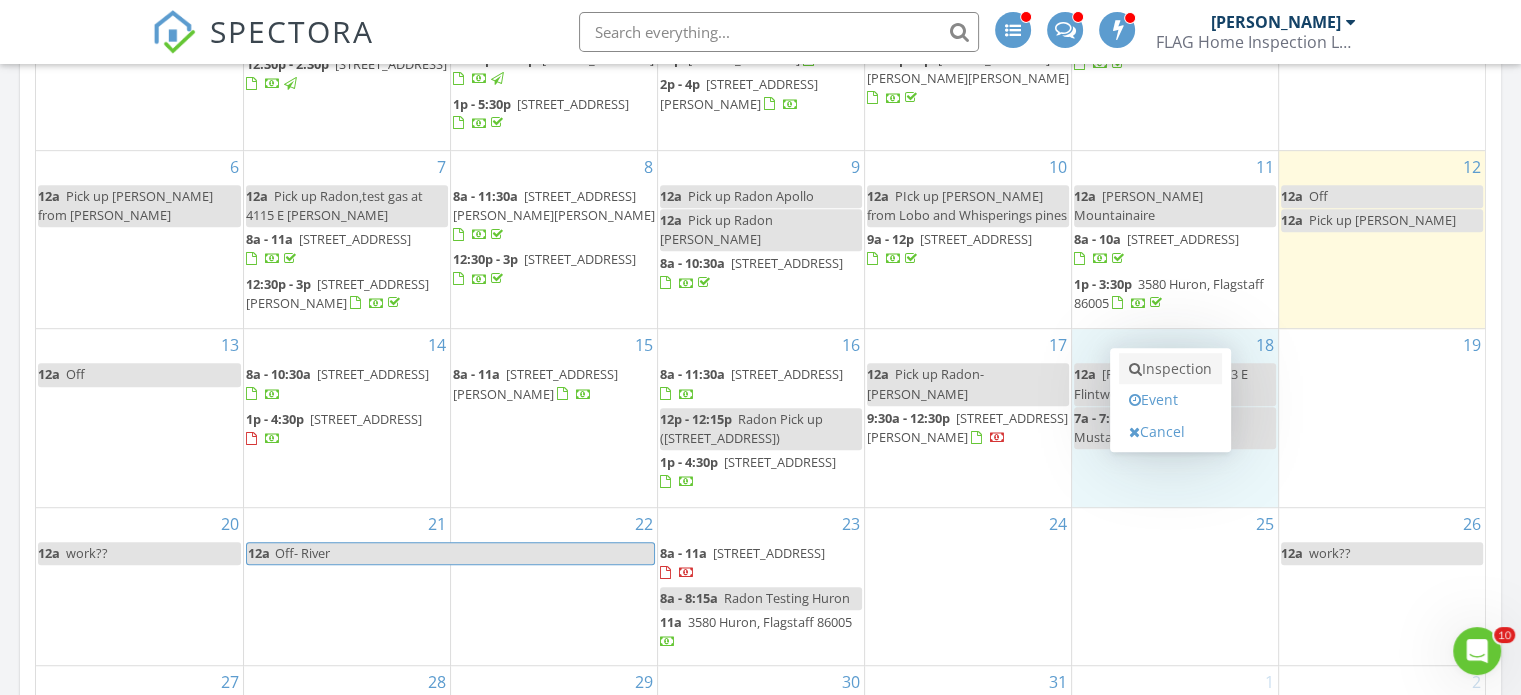 click on "Inspection" at bounding box center (1170, 369) 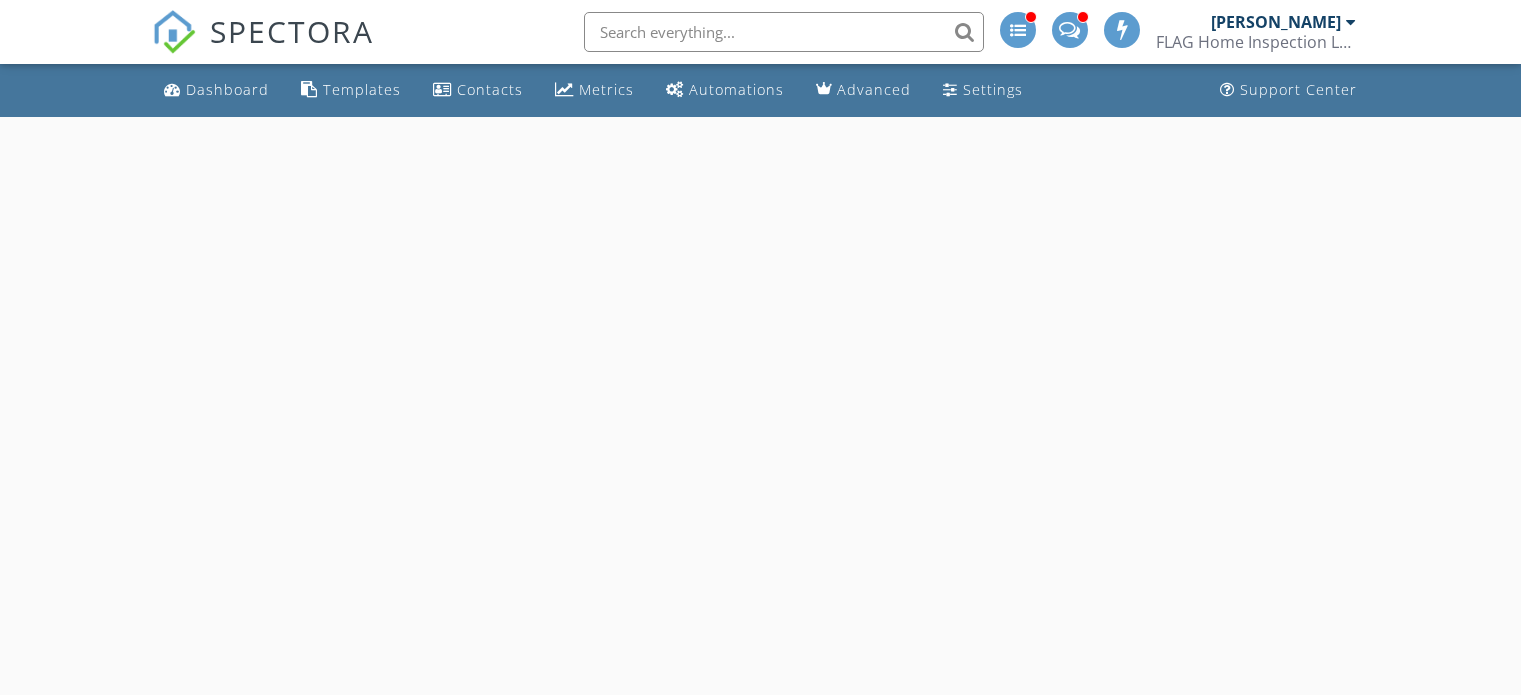scroll, scrollTop: 0, scrollLeft: 0, axis: both 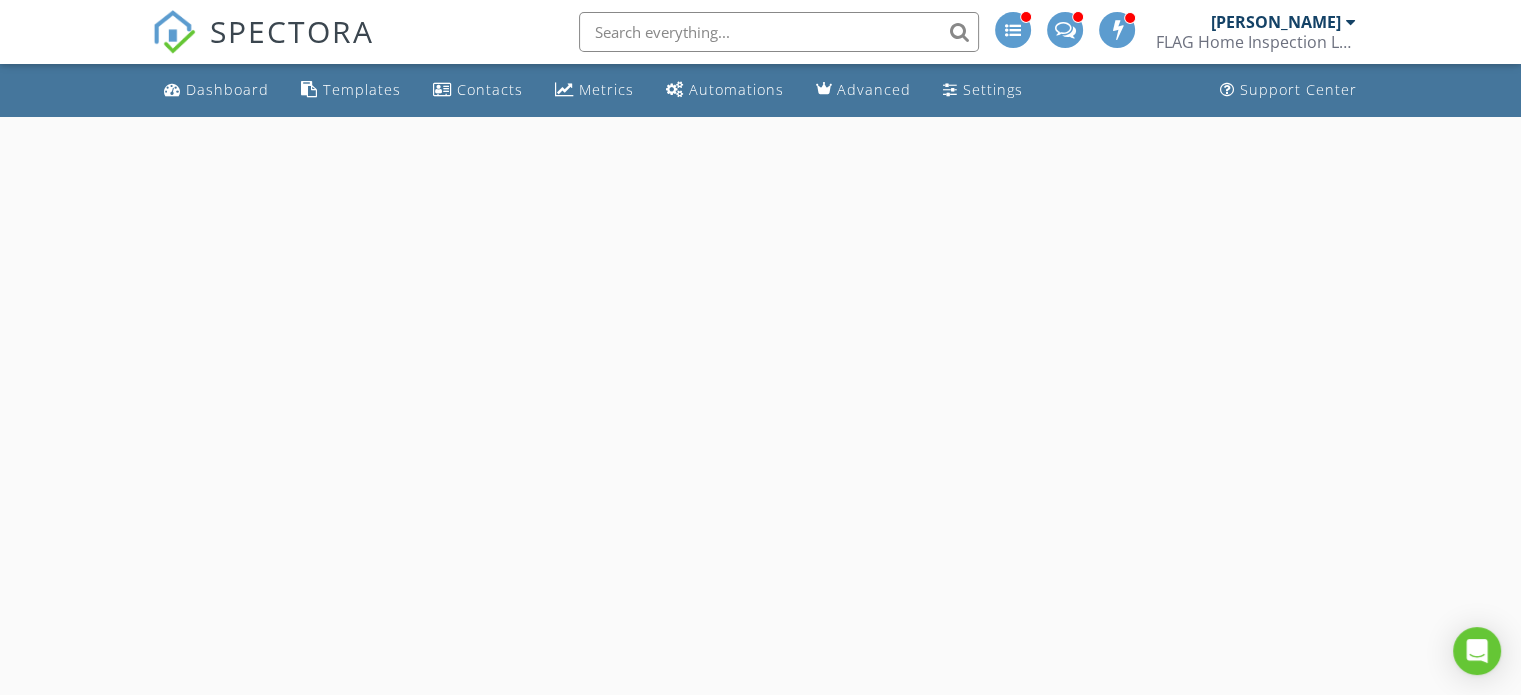 select on "6" 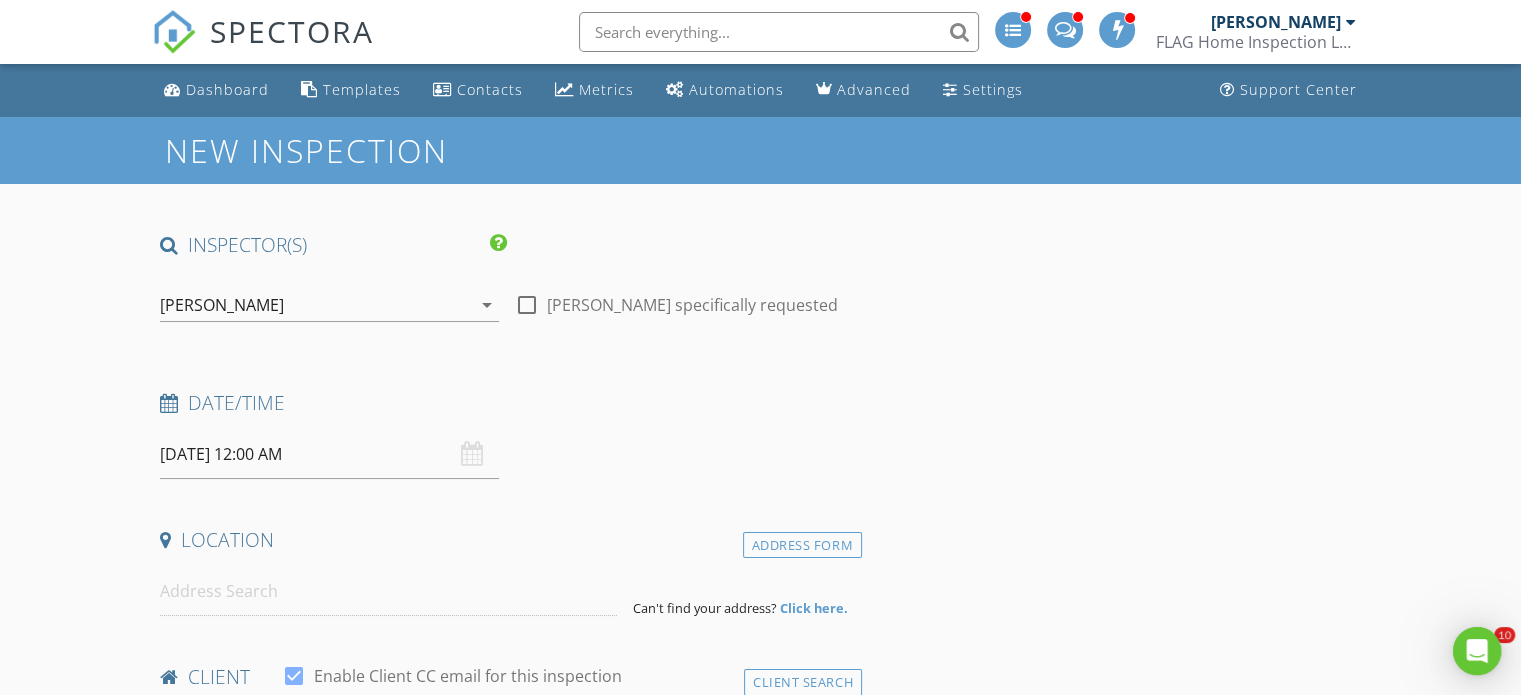 scroll, scrollTop: 0, scrollLeft: 0, axis: both 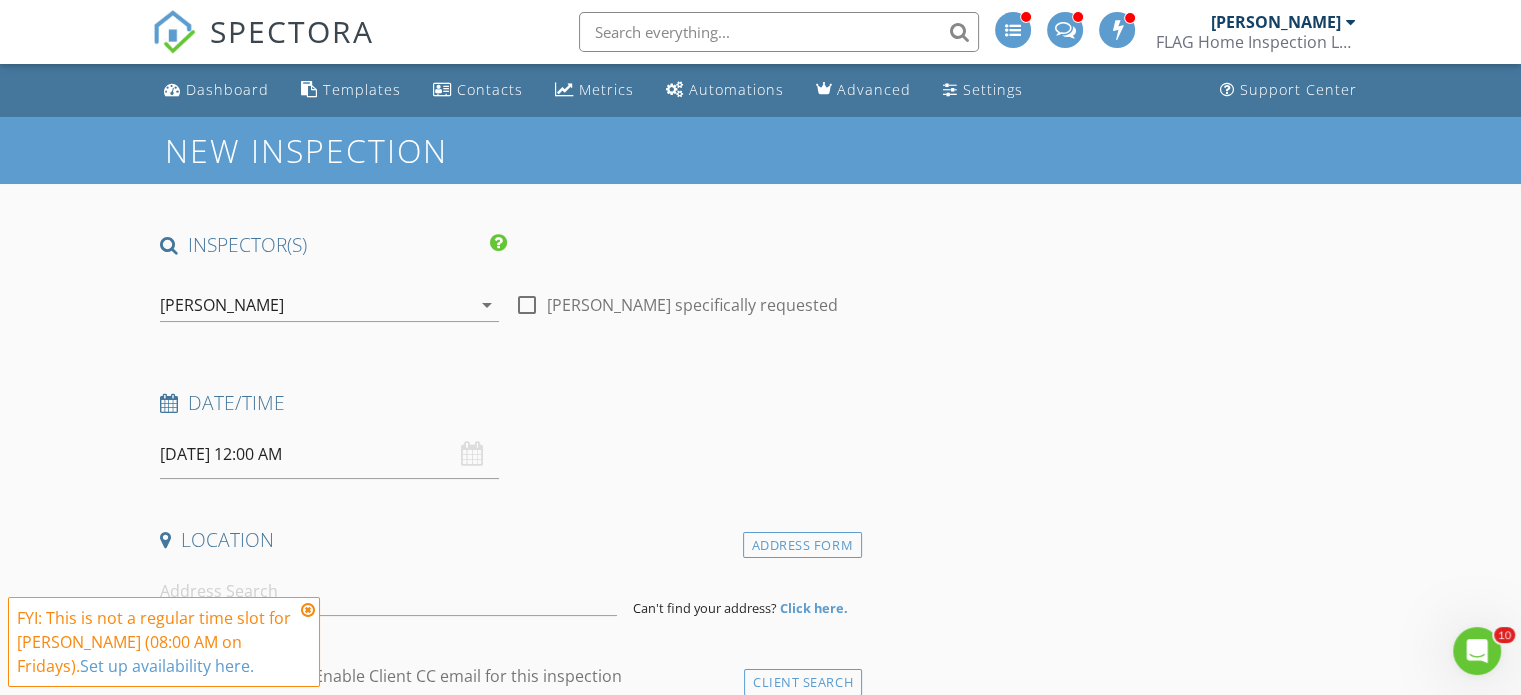 click on "07/18/2025 12:00 AM" at bounding box center [329, 454] 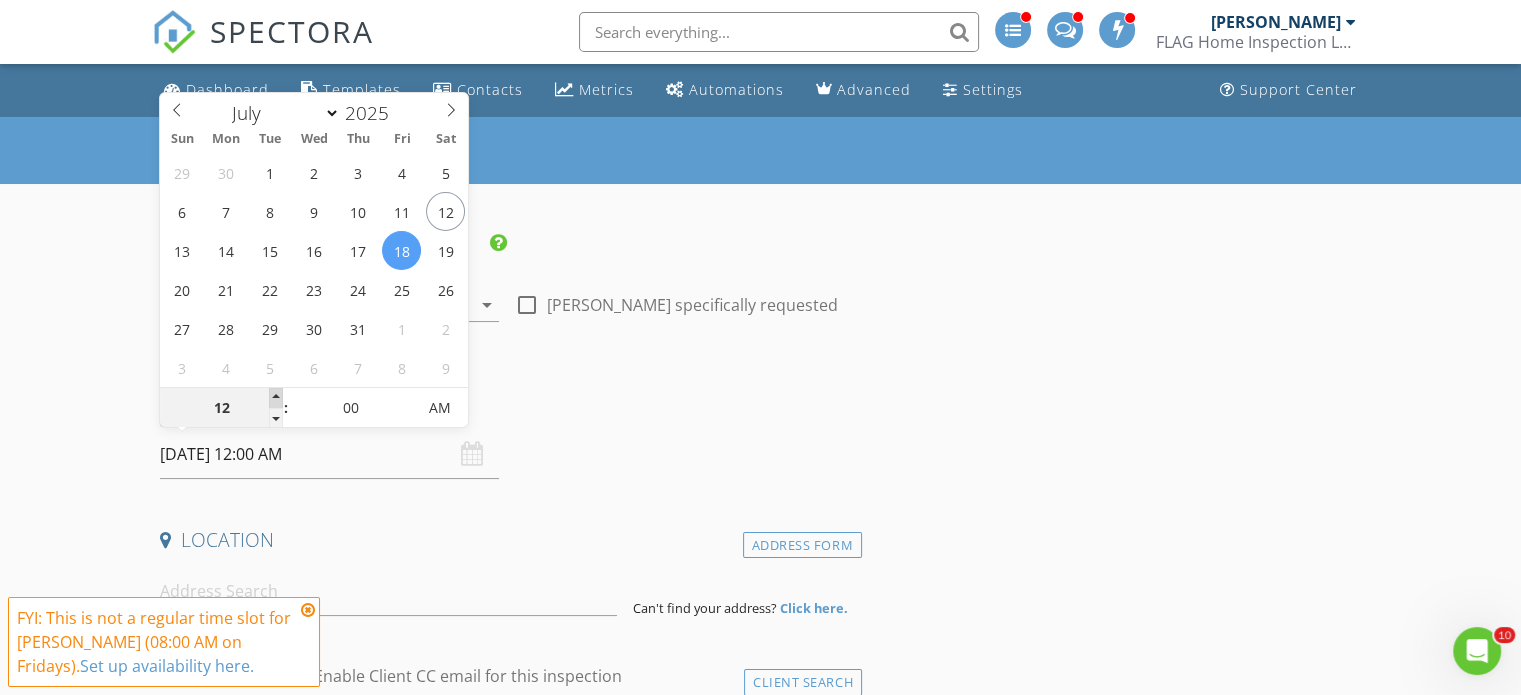 type on "01" 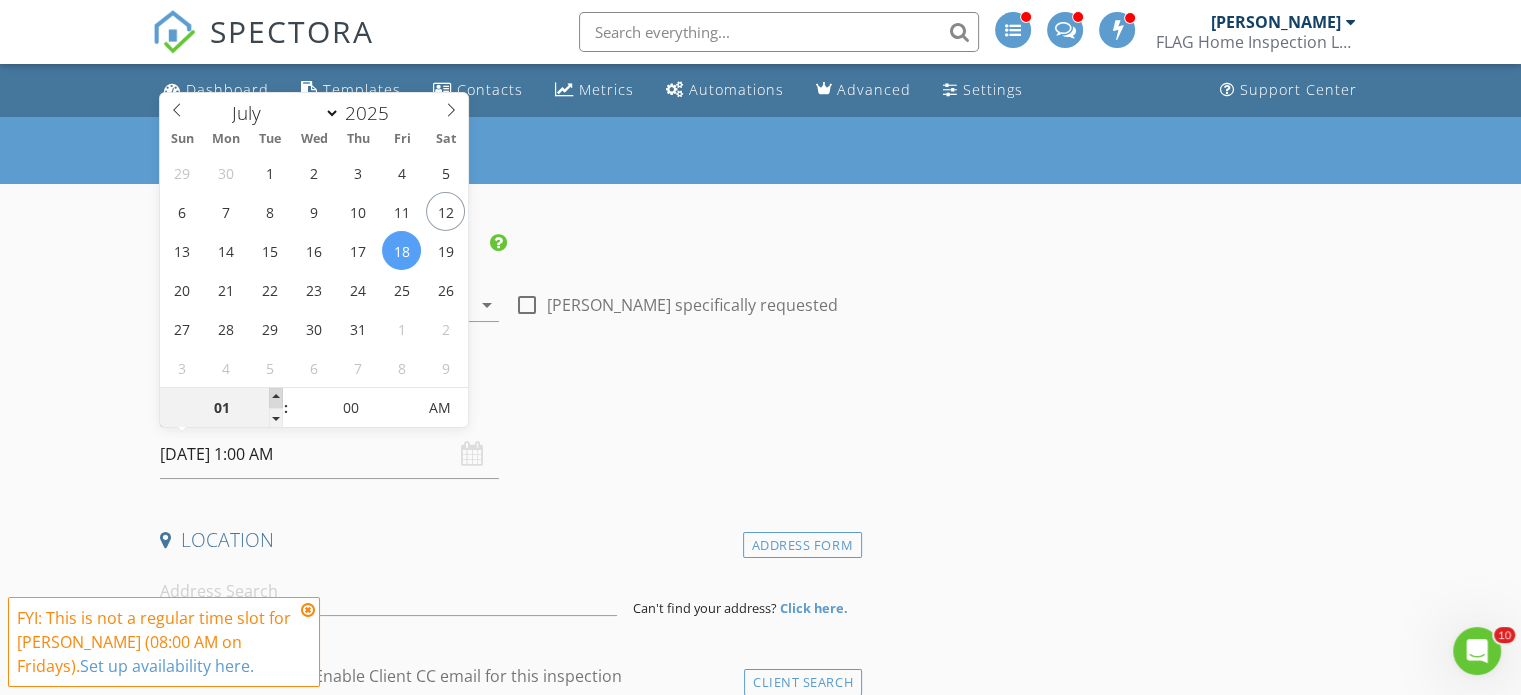 click at bounding box center [276, 398] 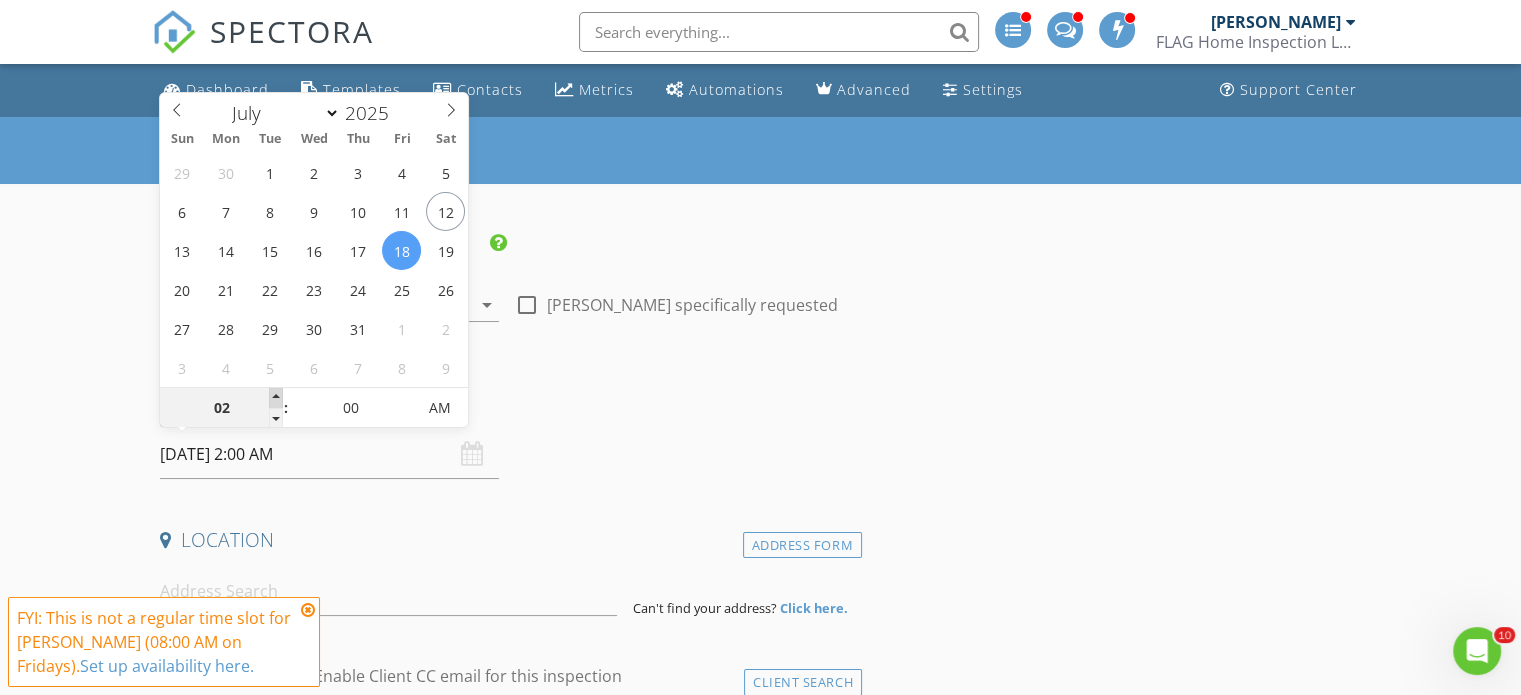 click at bounding box center (276, 398) 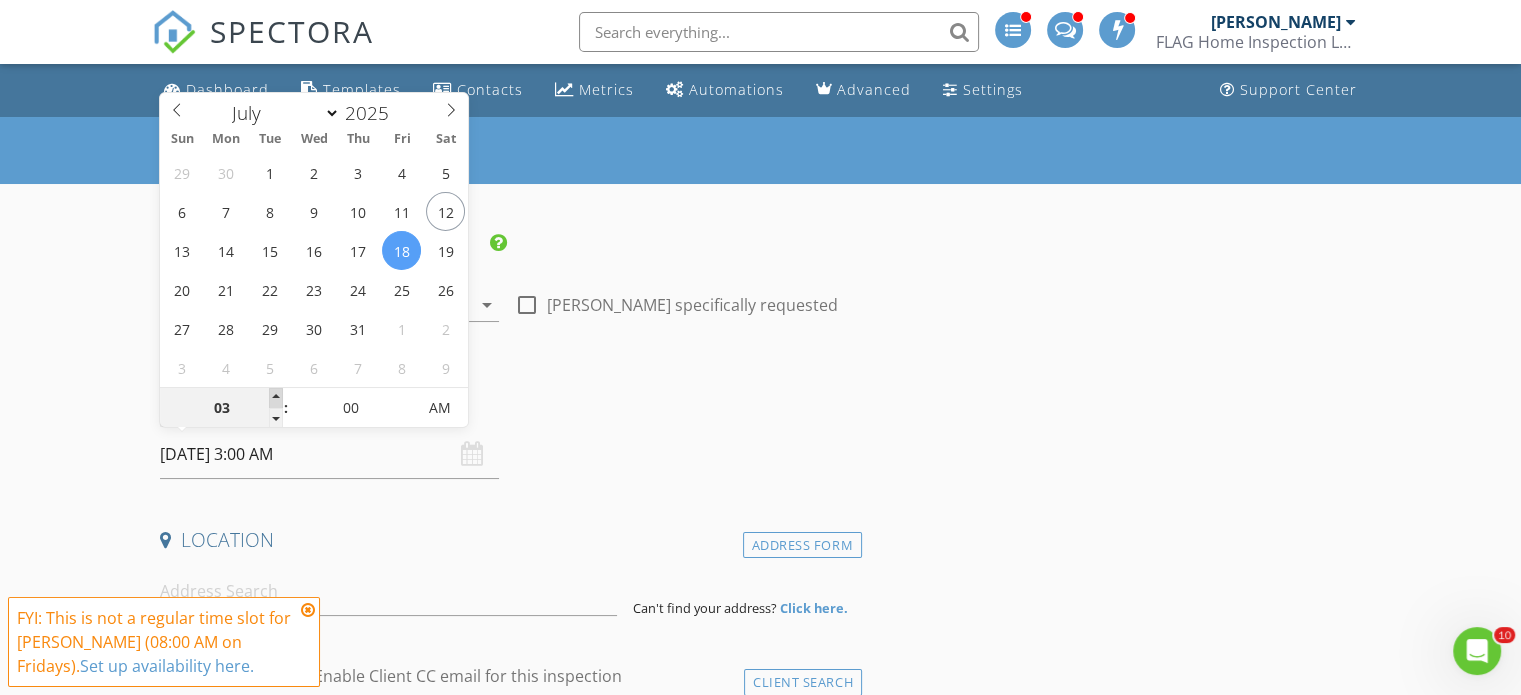 click at bounding box center (276, 398) 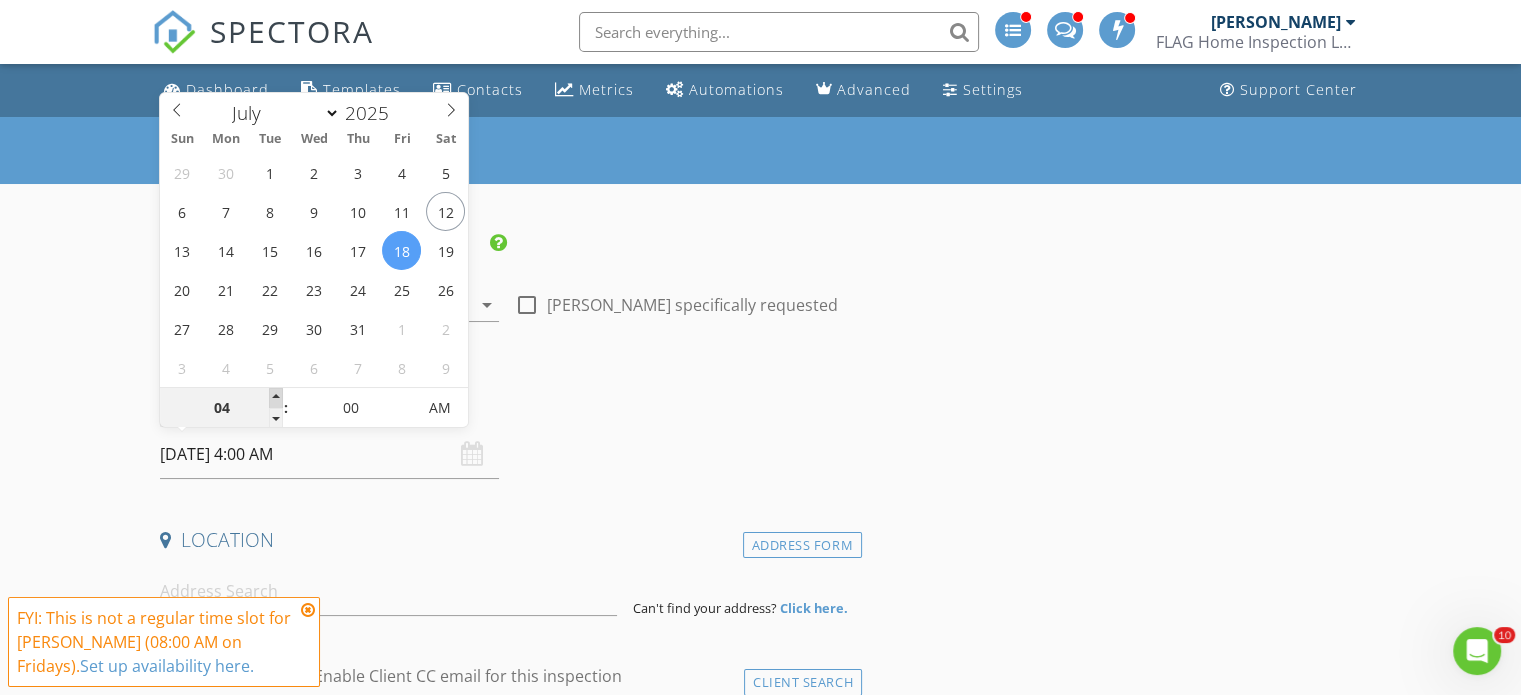 click at bounding box center (276, 398) 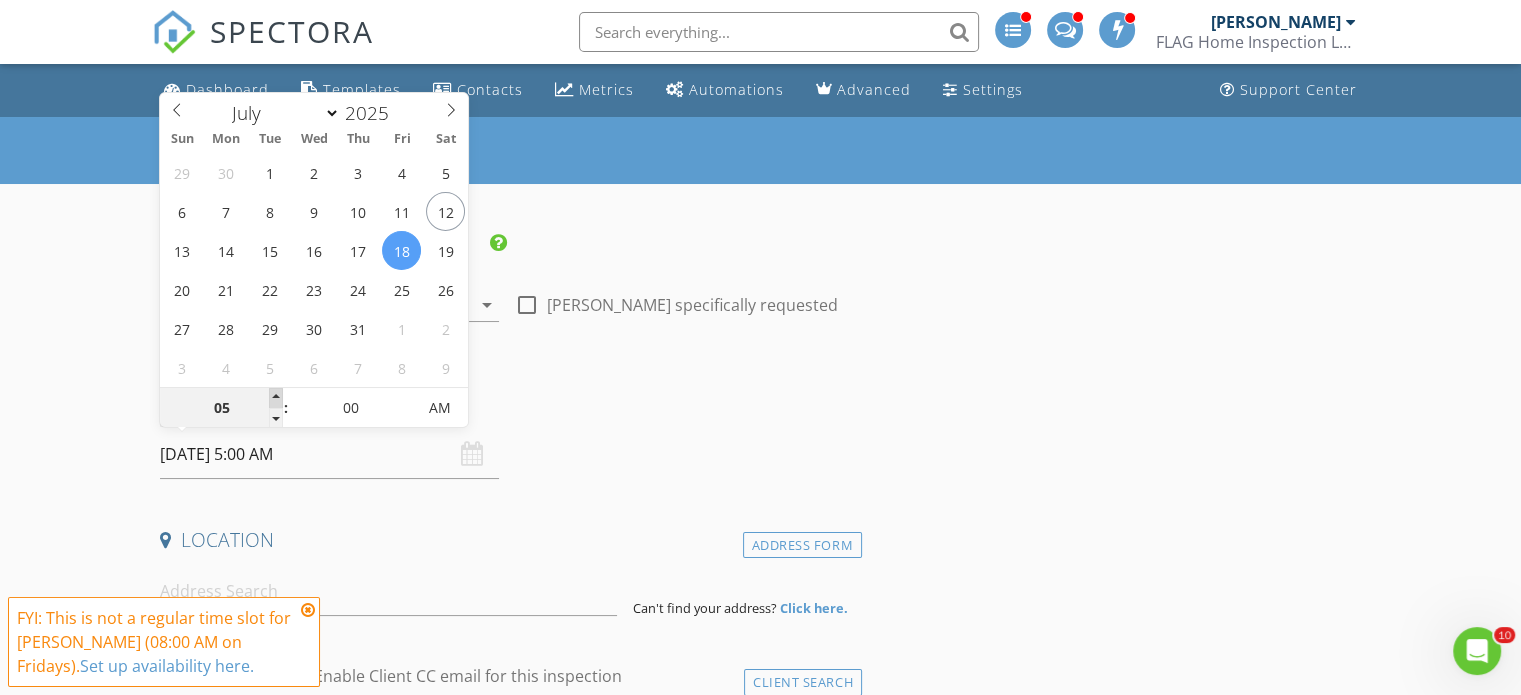 click at bounding box center (276, 398) 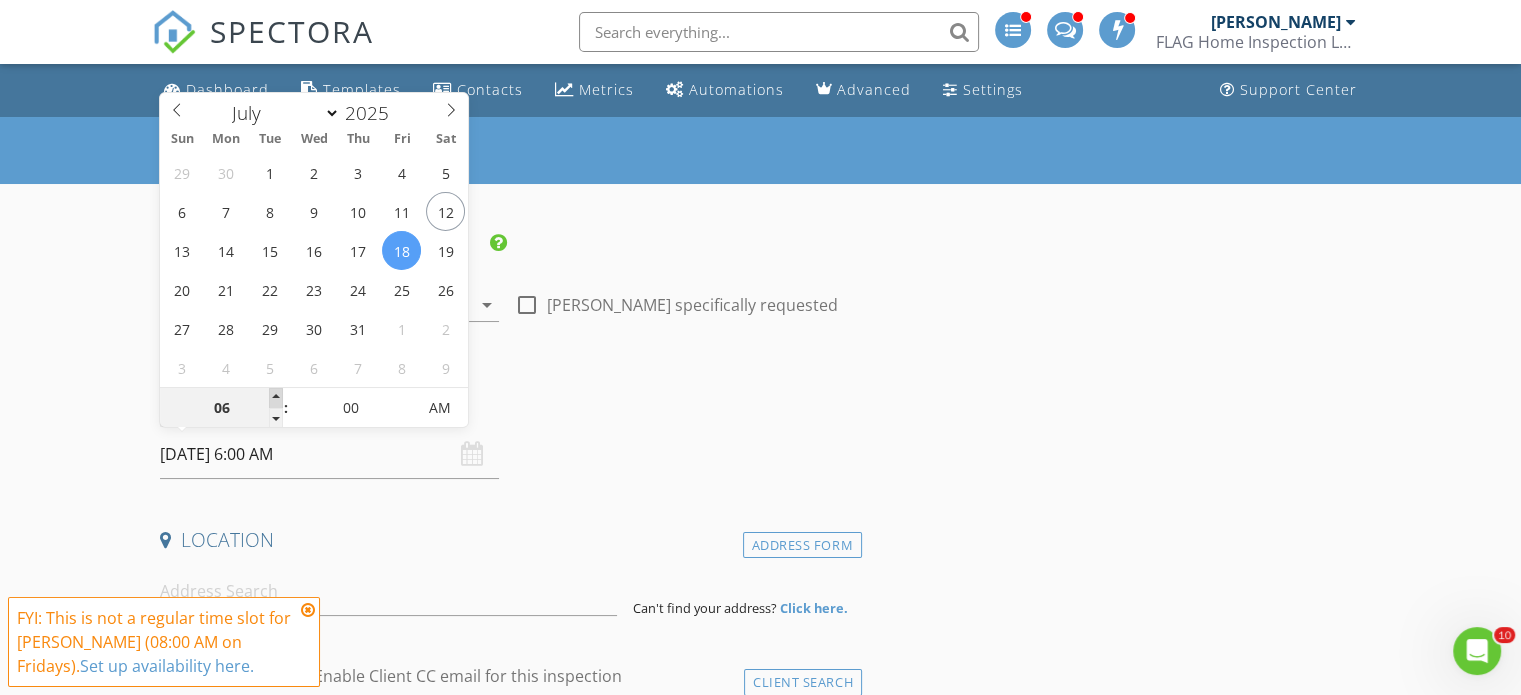 click at bounding box center (276, 398) 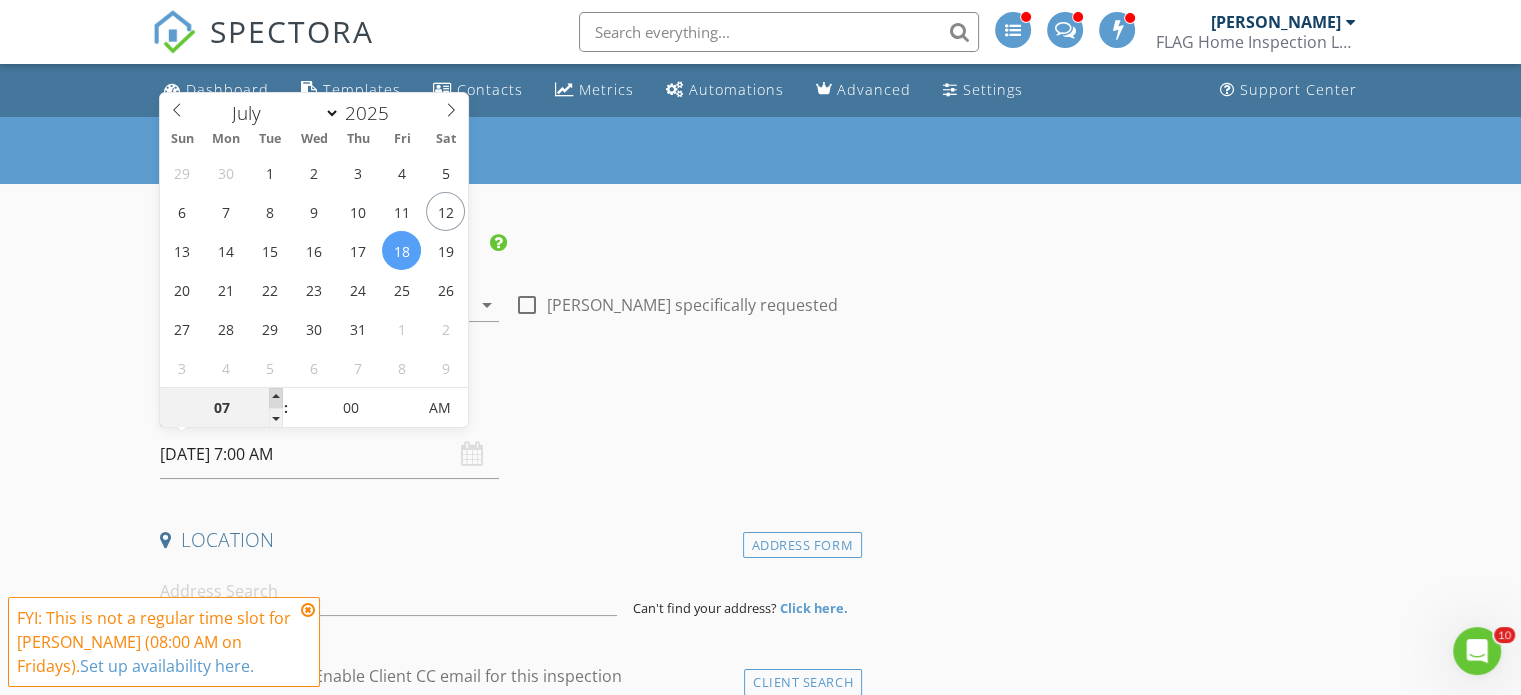 click at bounding box center [276, 398] 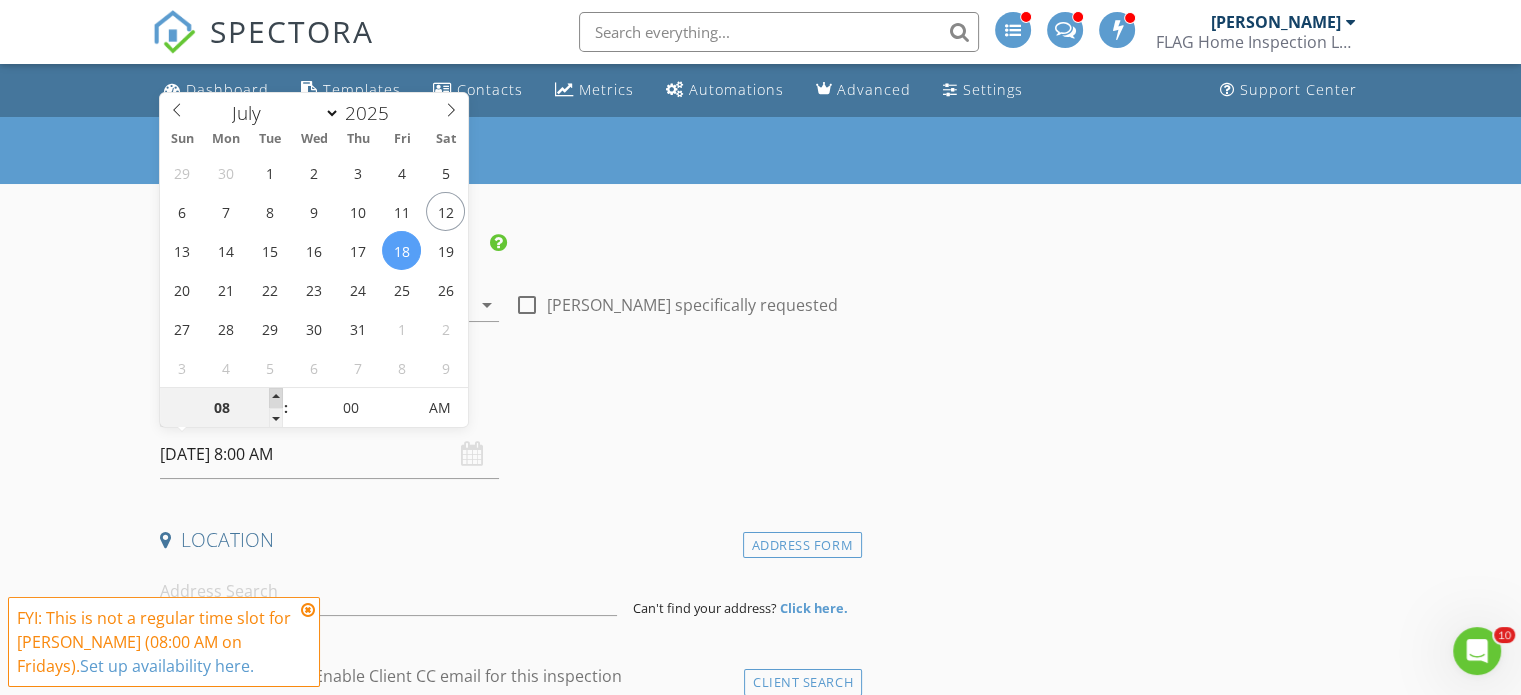 click at bounding box center [276, 398] 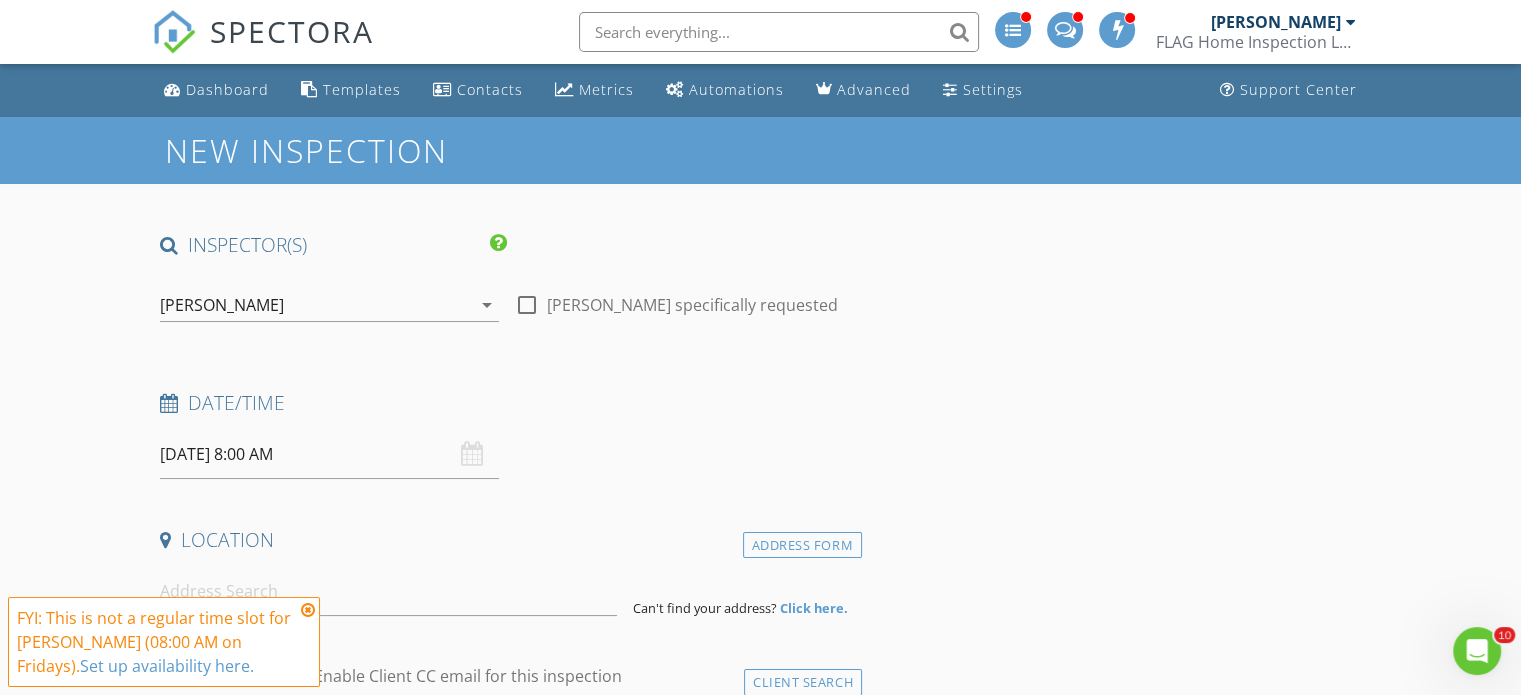 click at bounding box center [308, 610] 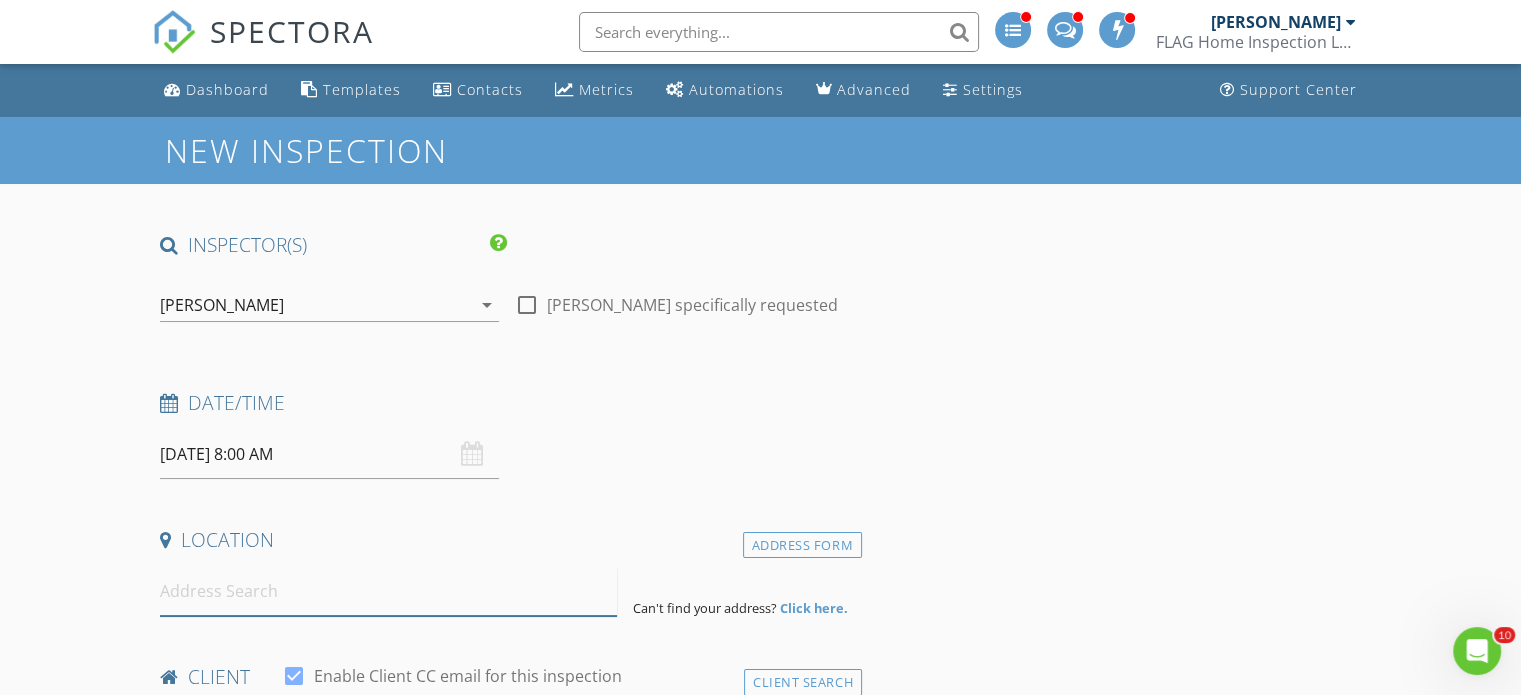 click at bounding box center [388, 591] 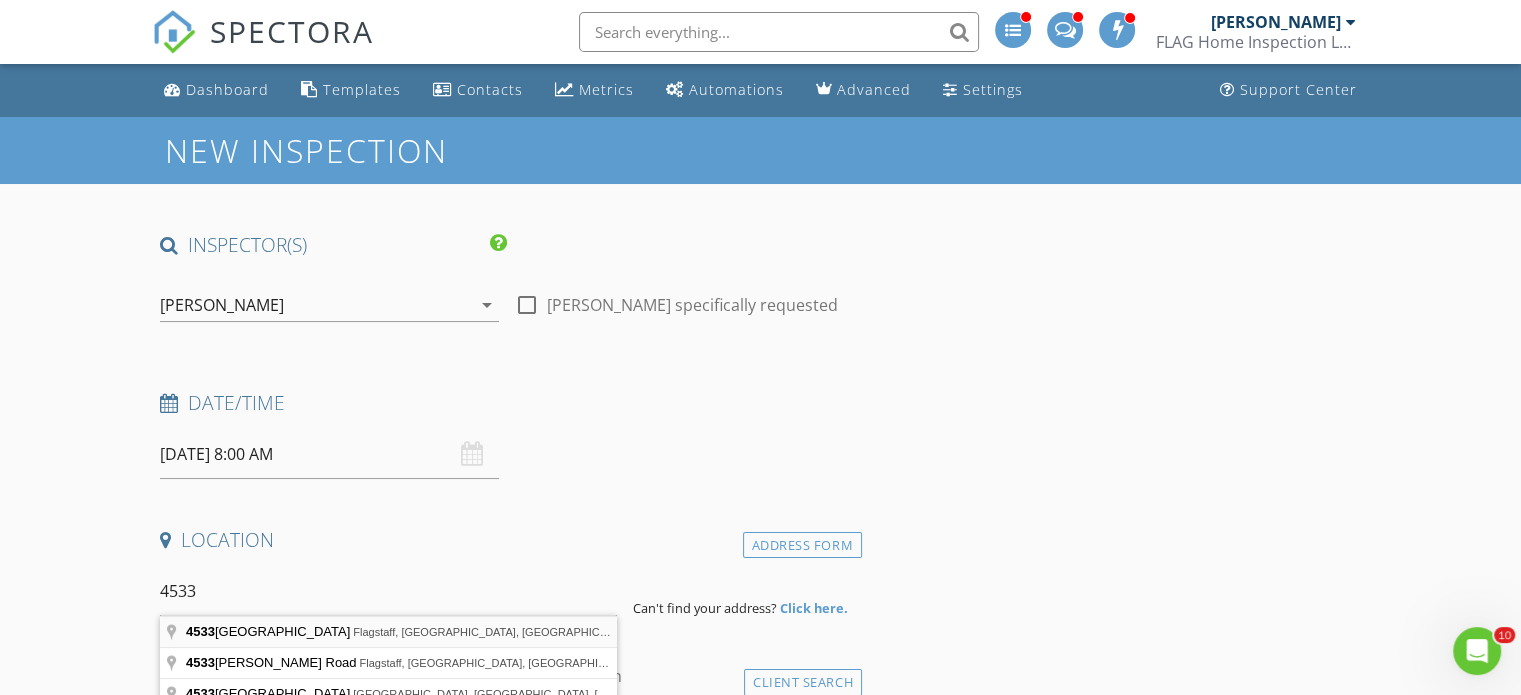 type on "4533 East Flintwood Lane, Flagstaff, AZ, USA" 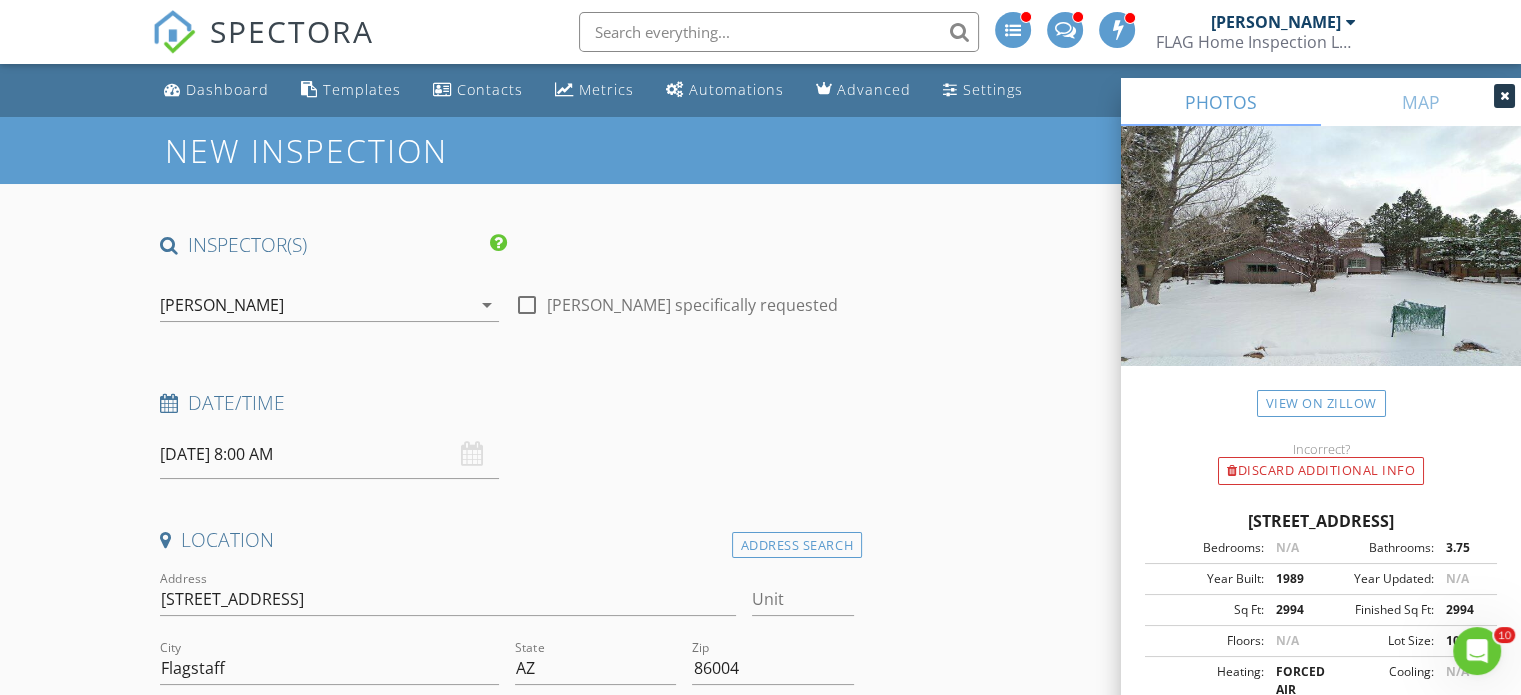 scroll, scrollTop: 200, scrollLeft: 0, axis: vertical 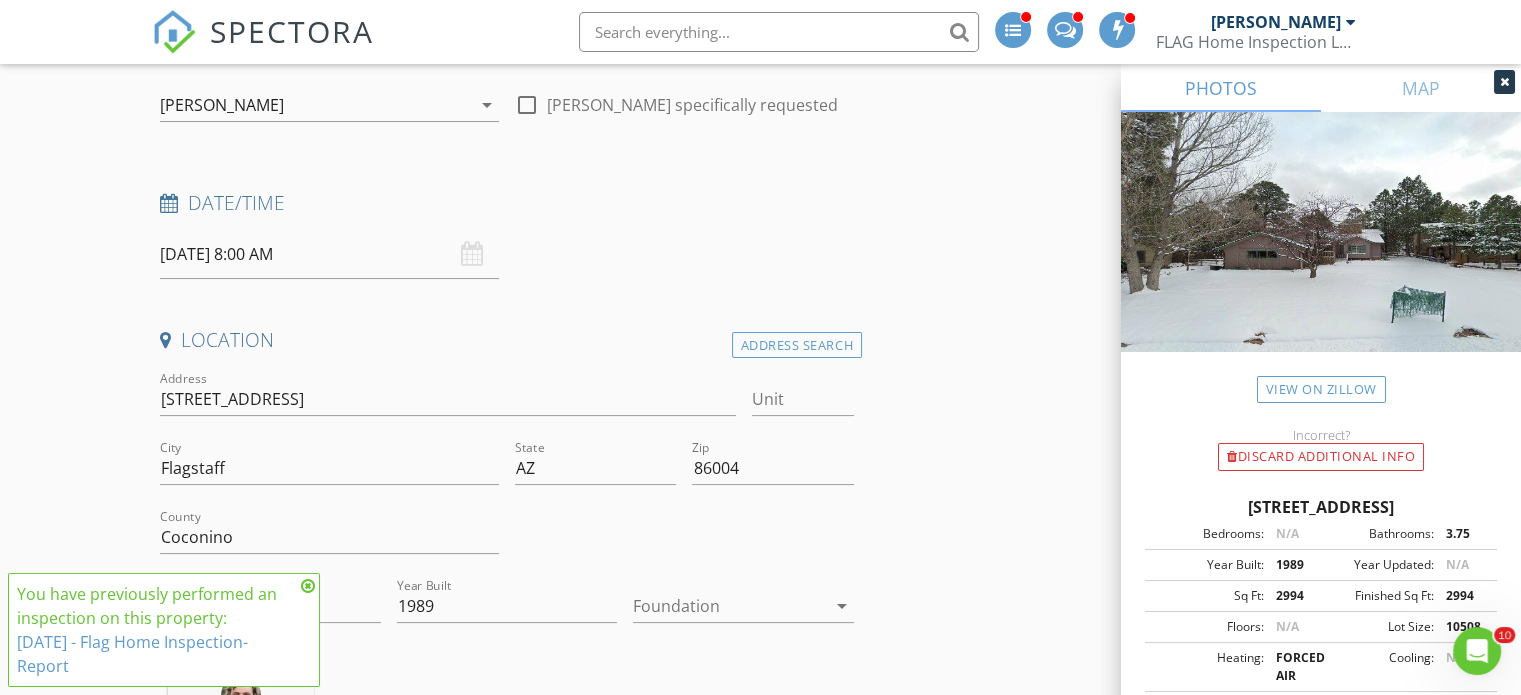 click at bounding box center [308, 586] 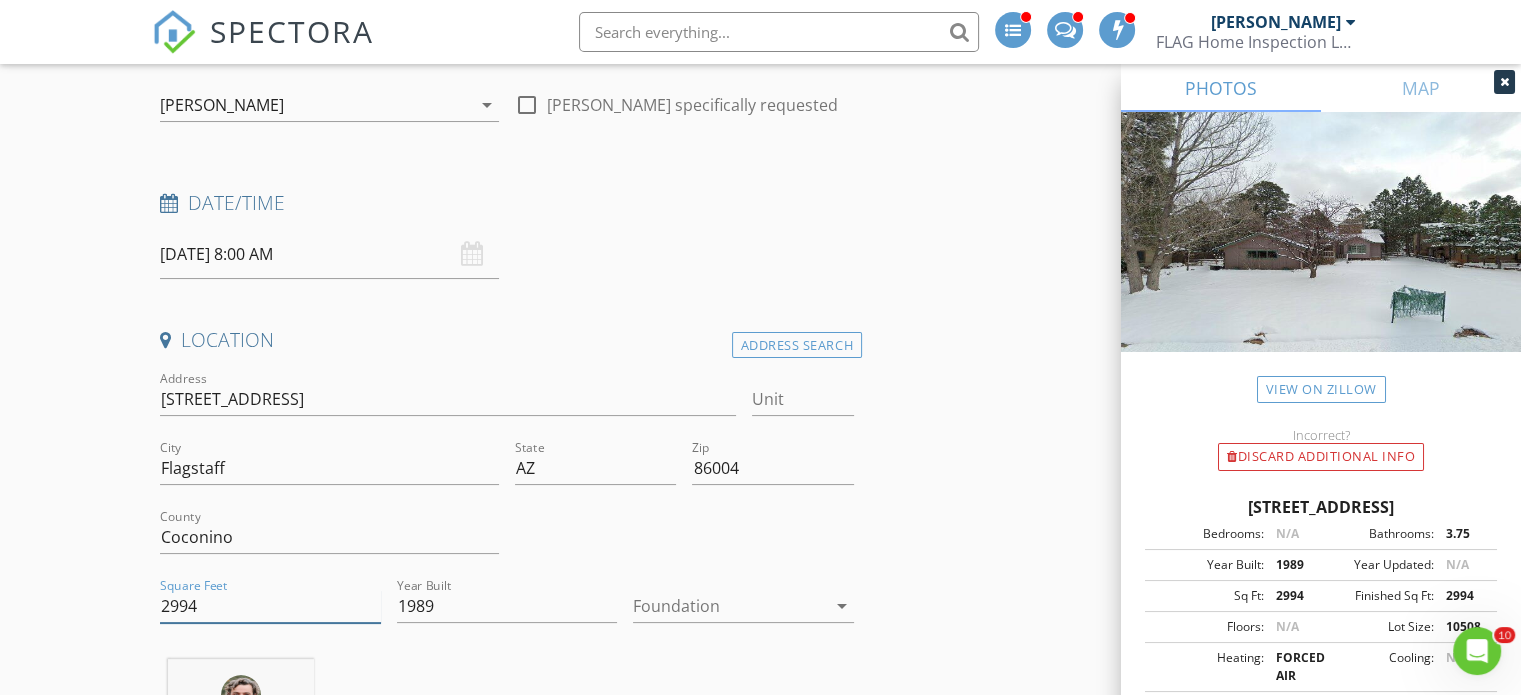 drag, startPoint x: 250, startPoint y: 602, endPoint x: 87, endPoint y: 589, distance: 163.51758 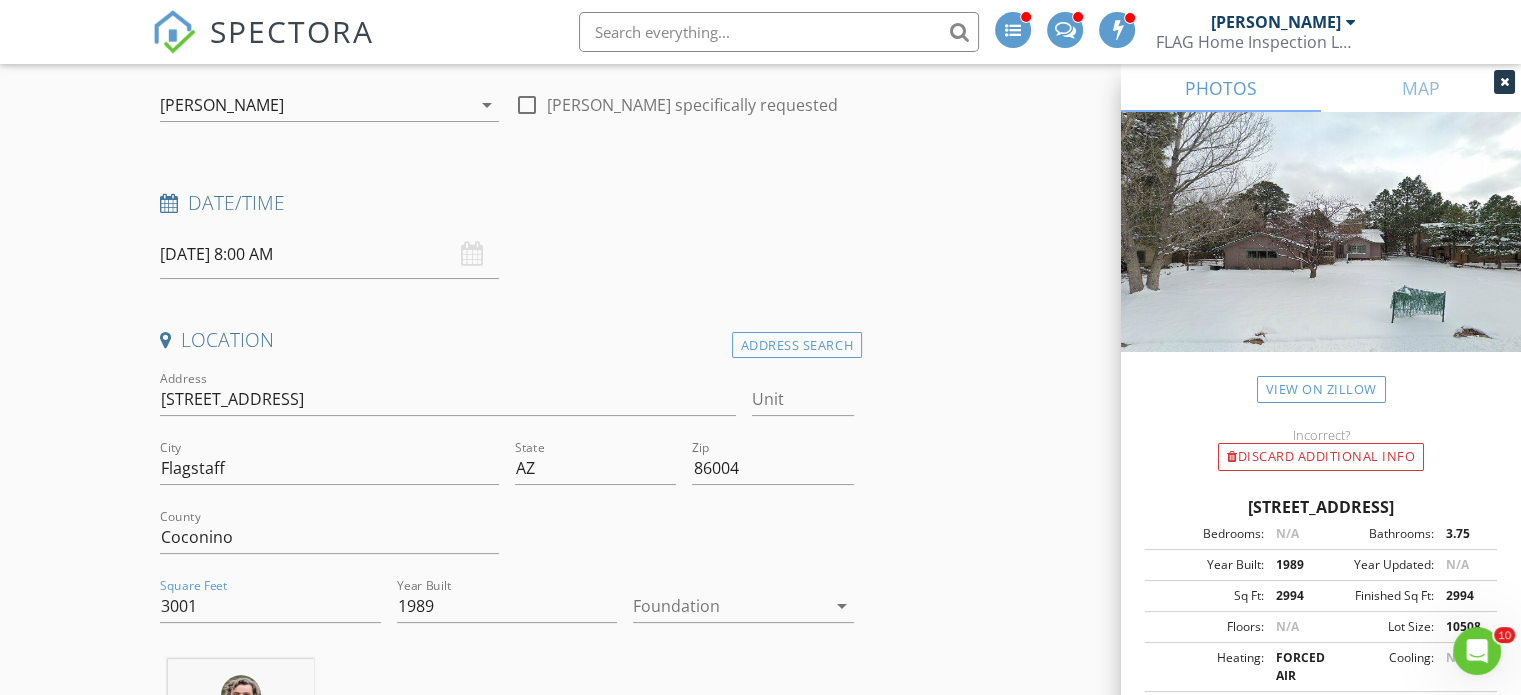 click on "New Inspection
INSPECTOR(S)
check_box   Jon Offner   PRIMARY   Jon Offner arrow_drop_down   check_box_outline_blank Jon Offner specifically requested
Date/Time
07/18/2025 8:00 AM
Location
Address Search       Address 4533 E Flintwood Ln   Unit   City Flagstaff   State AZ   Zip 86004   County Coconino     Square Feet 3001   Year Built 1989   Foundation arrow_drop_down     Jon Offner     7.9 miles     (16 minutes)
client
check_box Enable Client CC email for this inspection   Client Search     check_box_outline_blank Client is a Company/Organization     First Name   Last Name   Email   CC Email   Phone         Tags         Notes   Private Notes
ADD ADDITIONAL client
SERVICES
check_box_outline_blank   Residential Inspection   check_box_outline_blank     Pre- Listing" at bounding box center (760, 1741) 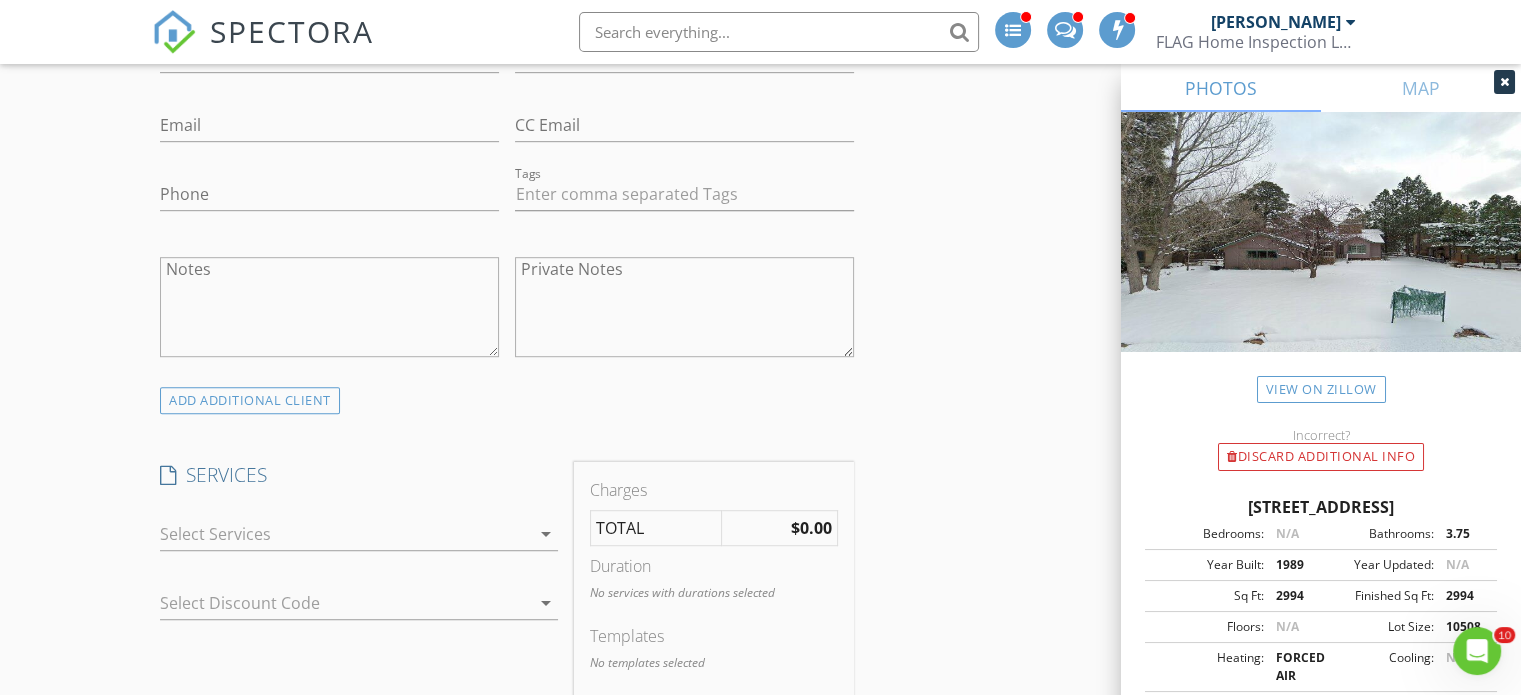 scroll, scrollTop: 1200, scrollLeft: 0, axis: vertical 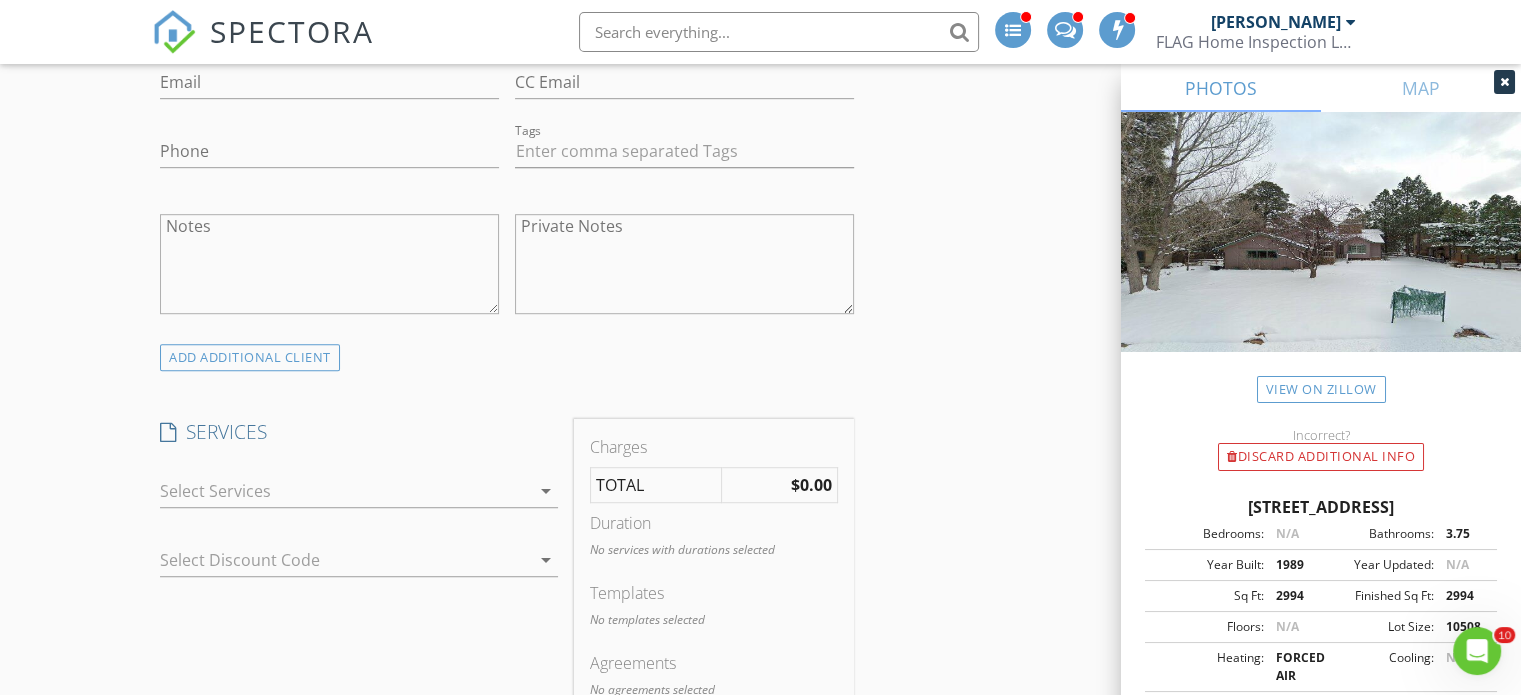click at bounding box center [345, 491] 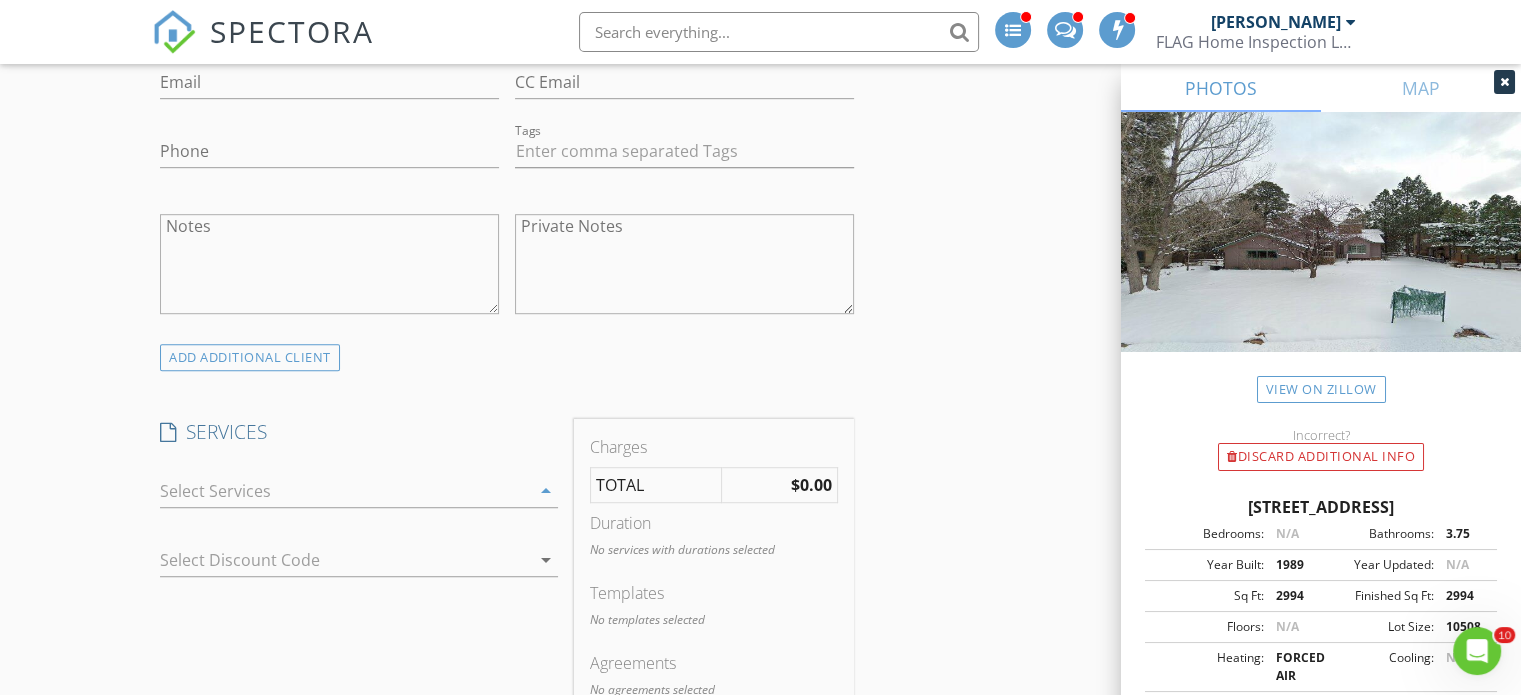 click on "Residential Inspection" at bounding box center [298, 499] 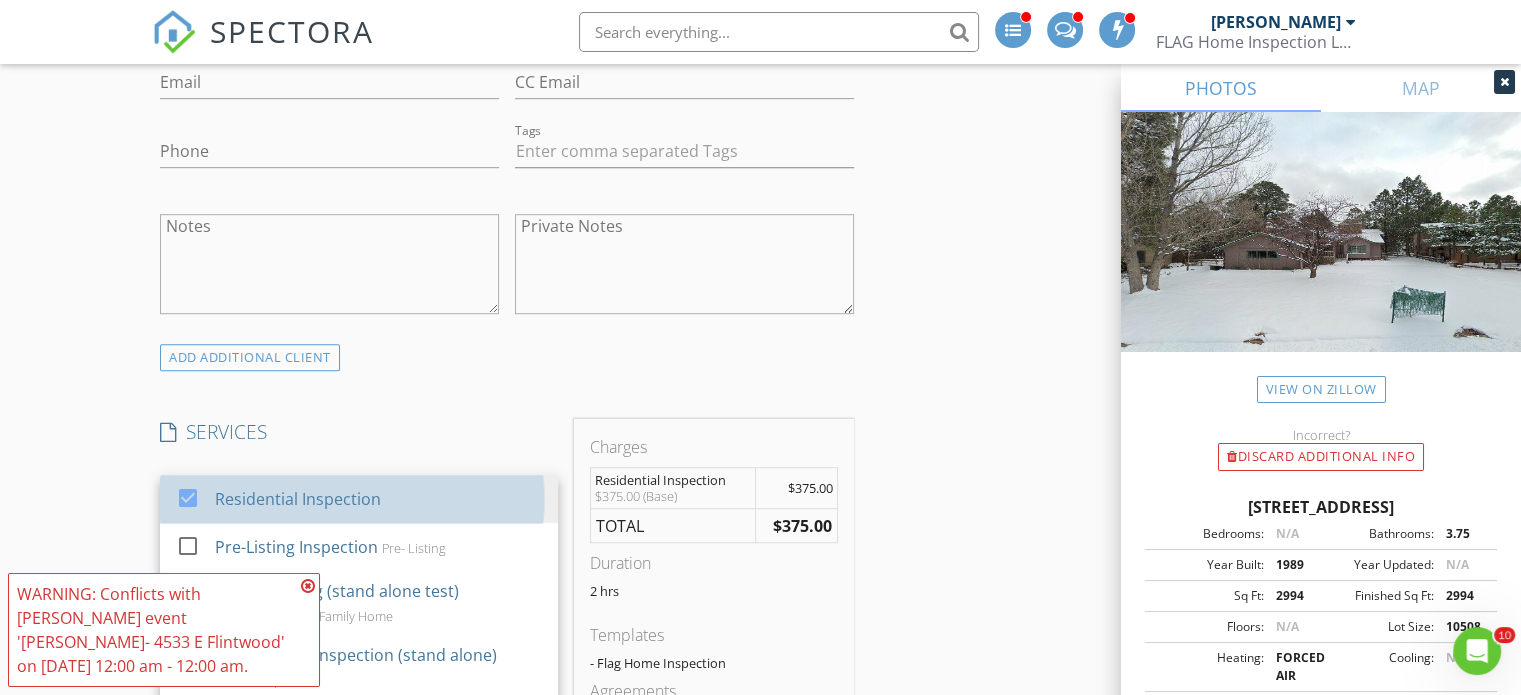 click on "Residential Inspection" at bounding box center (298, 499) 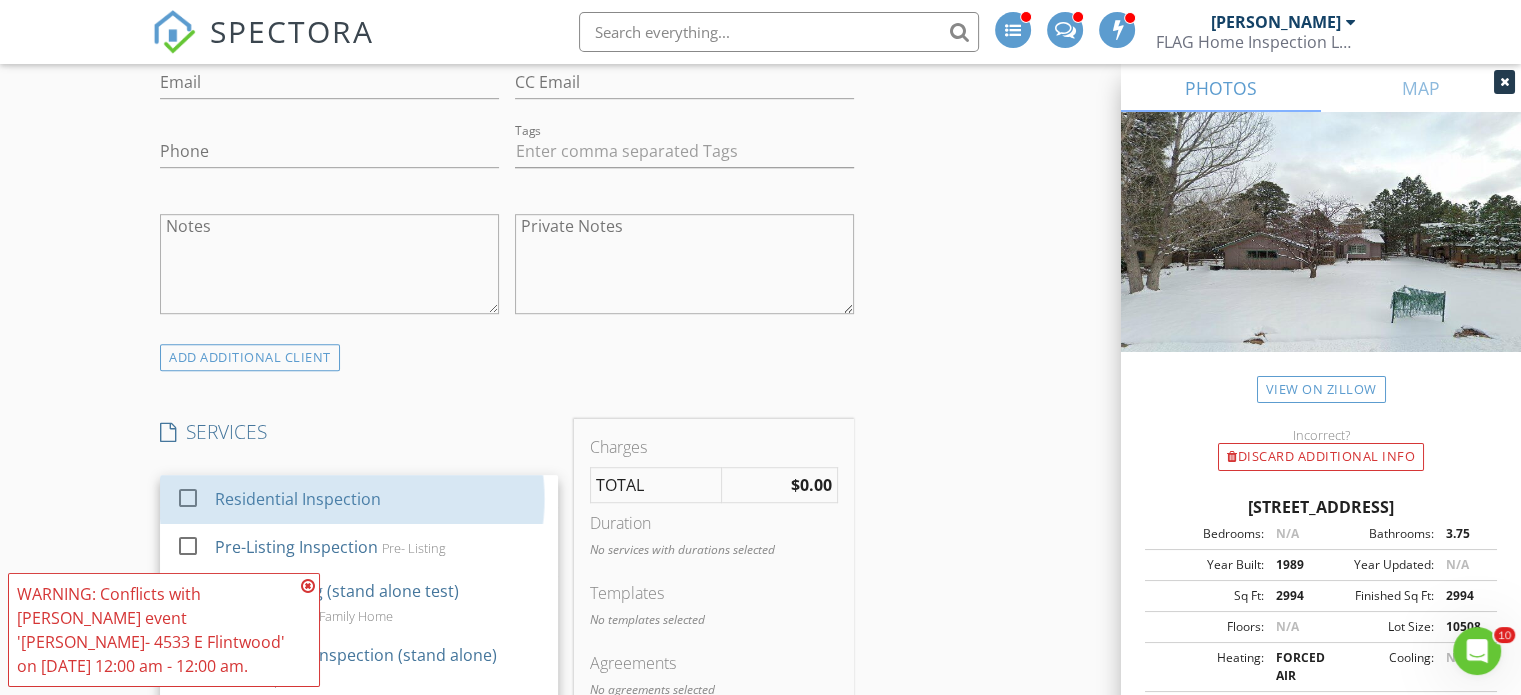 click on "Residential Inspection" at bounding box center (298, 499) 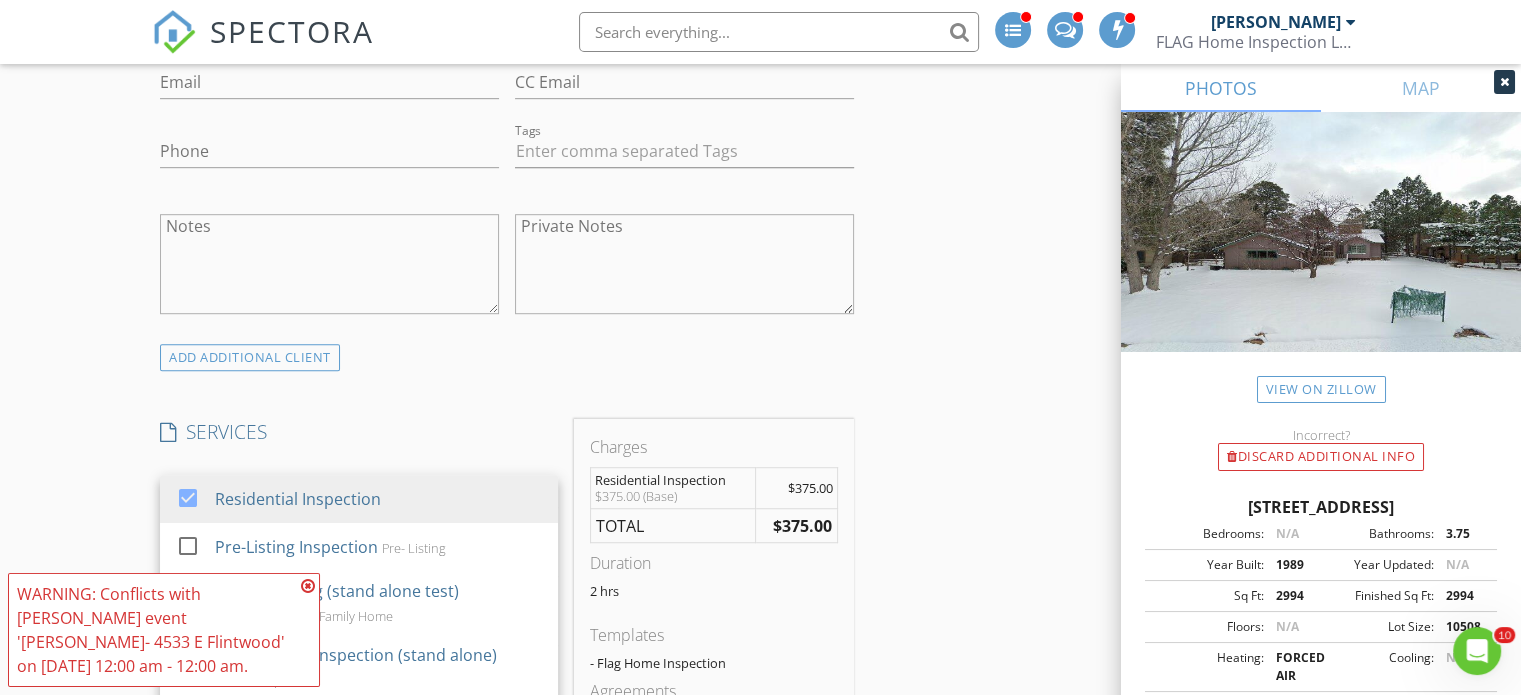 click on "New Inspection
INSPECTOR(S)
check_box   Jon Offner   PRIMARY   Jon Offner arrow_drop_down   check_box_outline_blank Jon Offner specifically requested
Date/Time
07/18/2025 8:00 AM
Location
Address Search       Address 4533 E Flintwood Ln   Unit   City Flagstaff   State AZ   Zip 86004   County Coconino     Square Feet 3001   Year Built 1989   Foundation arrow_drop_down     Jon Offner     7.9 miles     (16 minutes)
client
check_box Enable Client CC email for this inspection   Client Search     check_box_outline_blank Client is a Company/Organization     First Name   Last Name   Email   CC Email   Phone         Tags         Notes   Private Notes
ADD ADDITIONAL client
SERVICES
check_box   Residential Inspection   check_box_outline_blank   Pre-Listing Inspection" at bounding box center [760, 748] 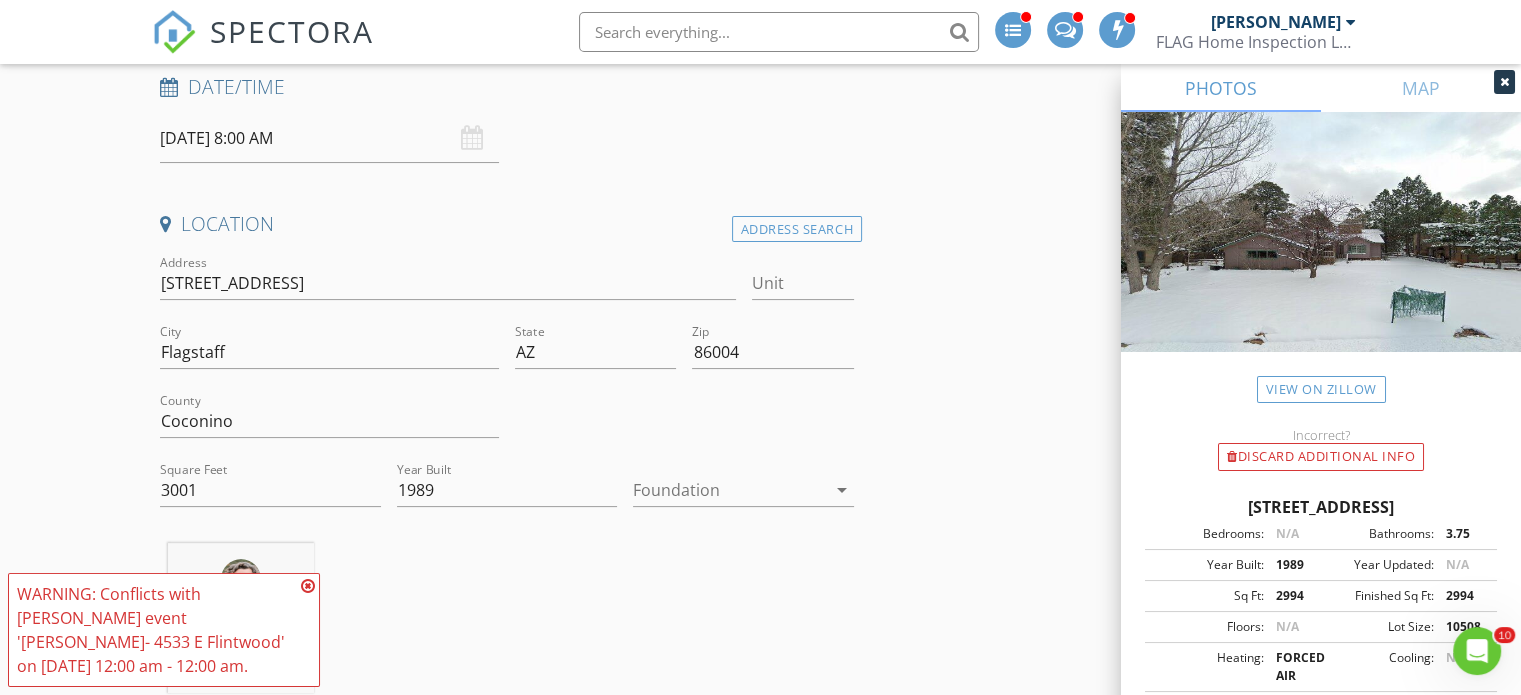 scroll, scrollTop: 300, scrollLeft: 0, axis: vertical 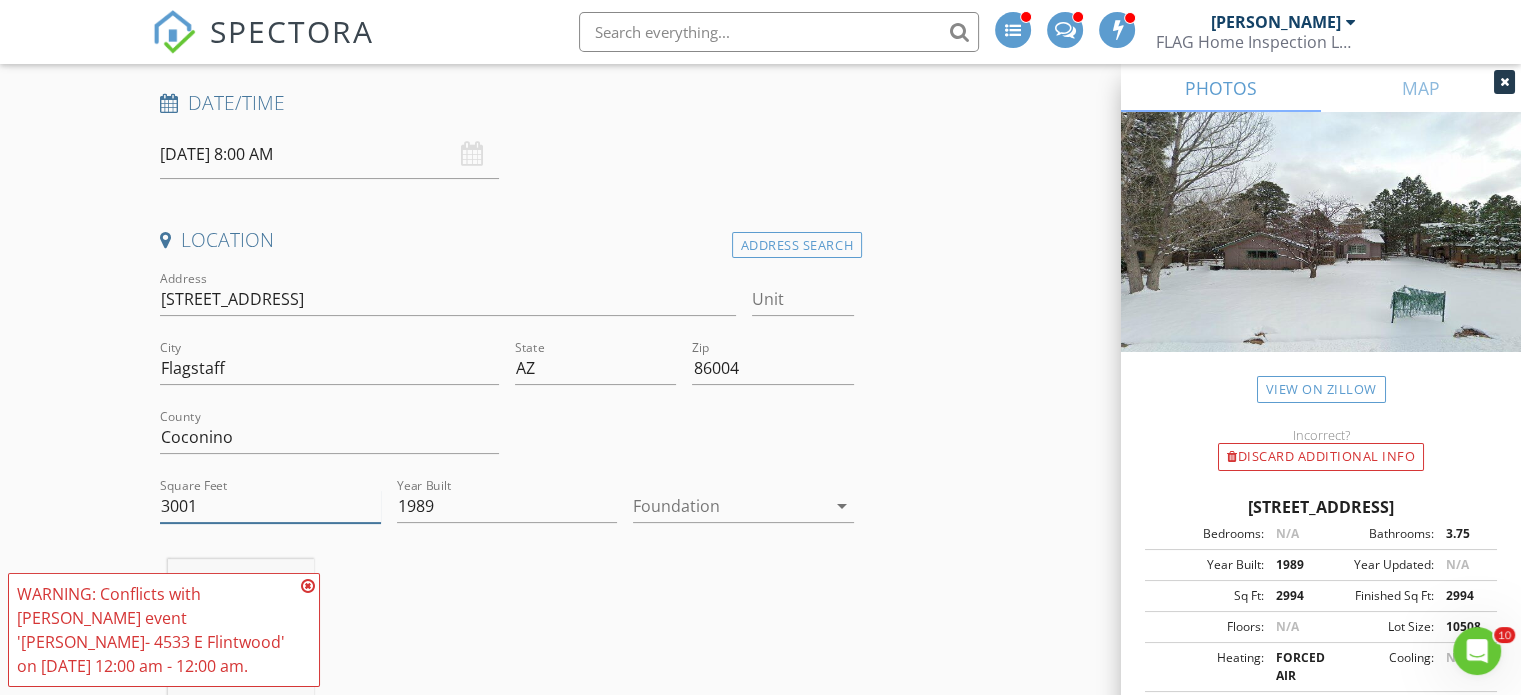 click on "3001" at bounding box center [270, 506] 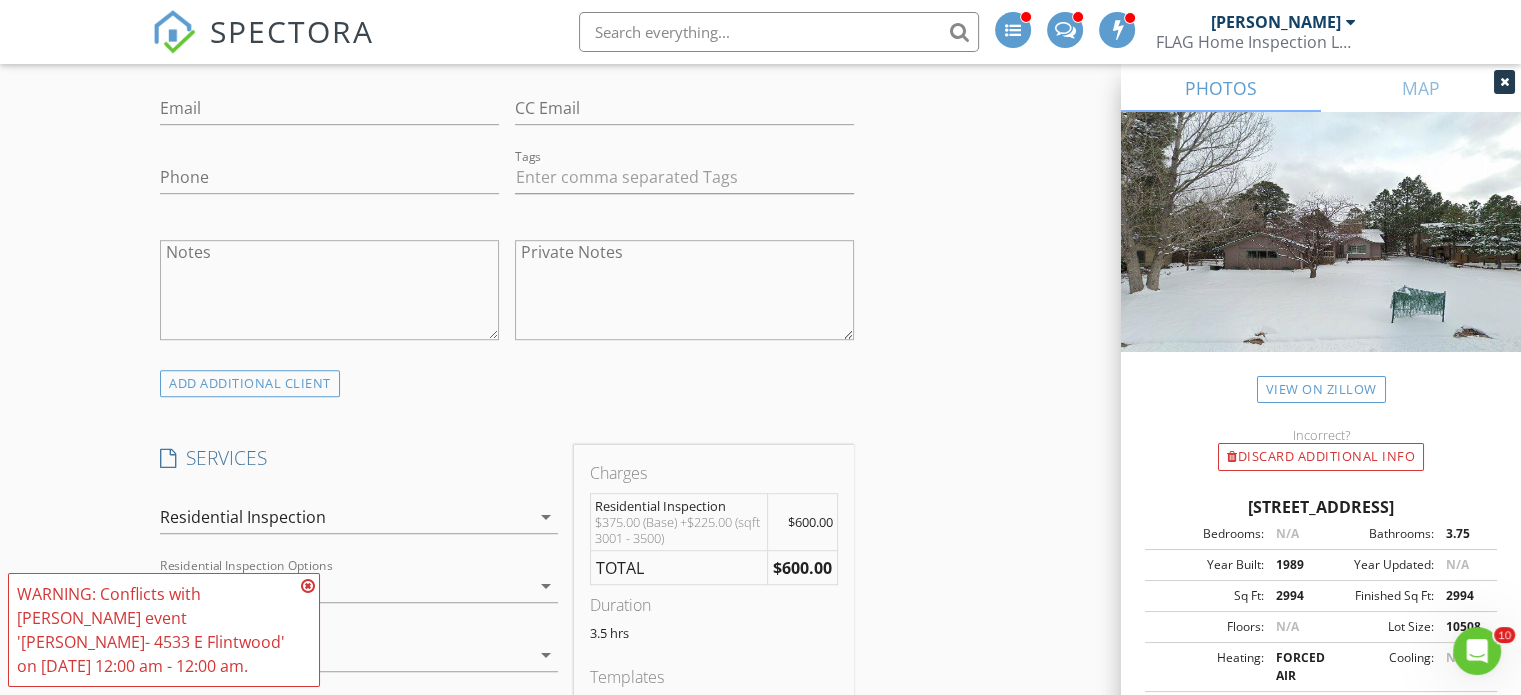 scroll, scrollTop: 1200, scrollLeft: 0, axis: vertical 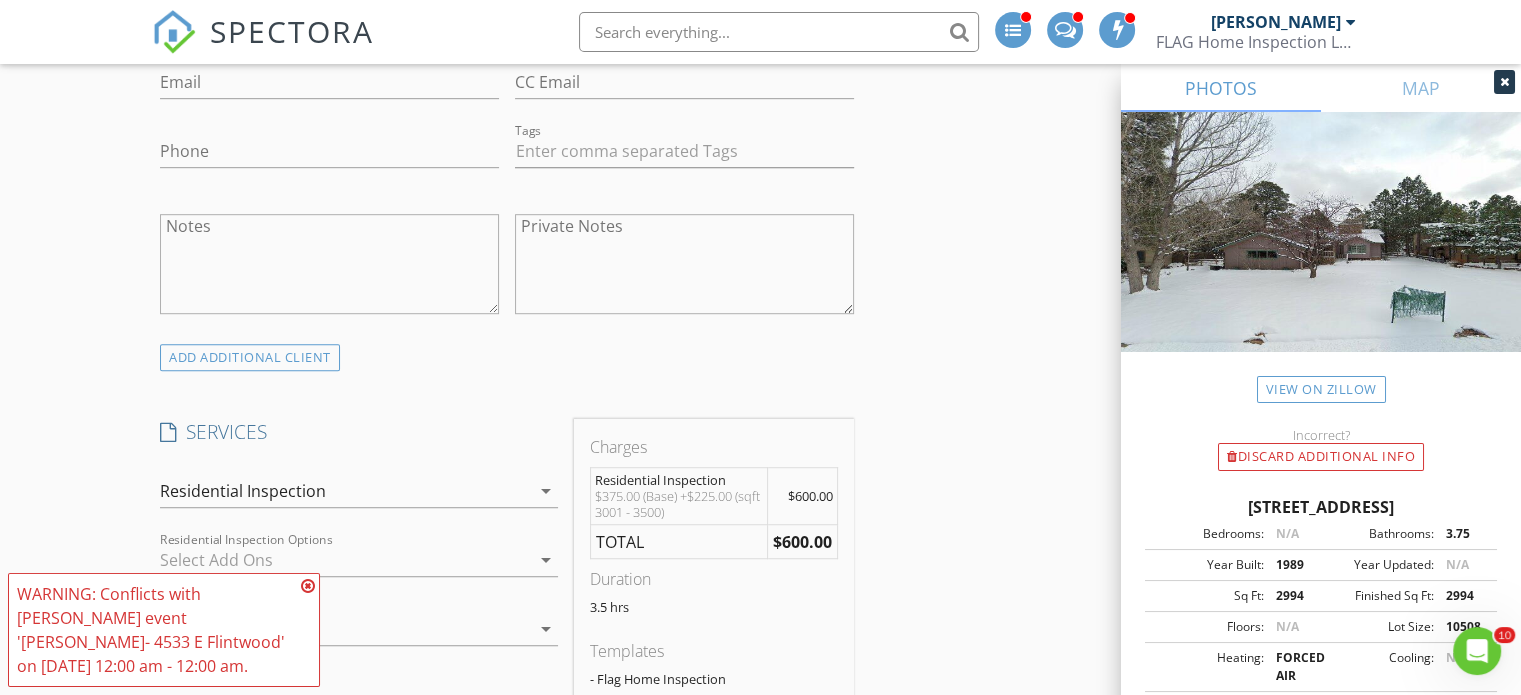 type on "3000" 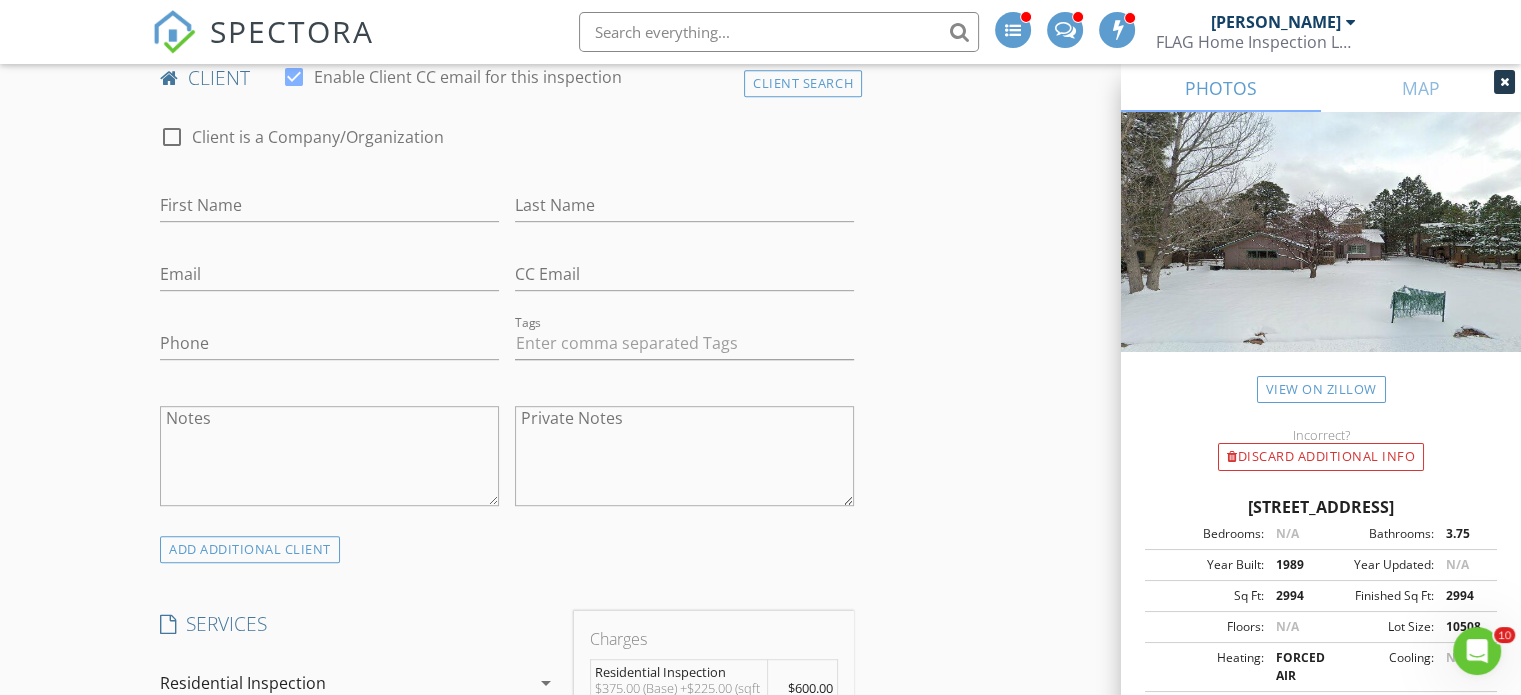 scroll, scrollTop: 700, scrollLeft: 0, axis: vertical 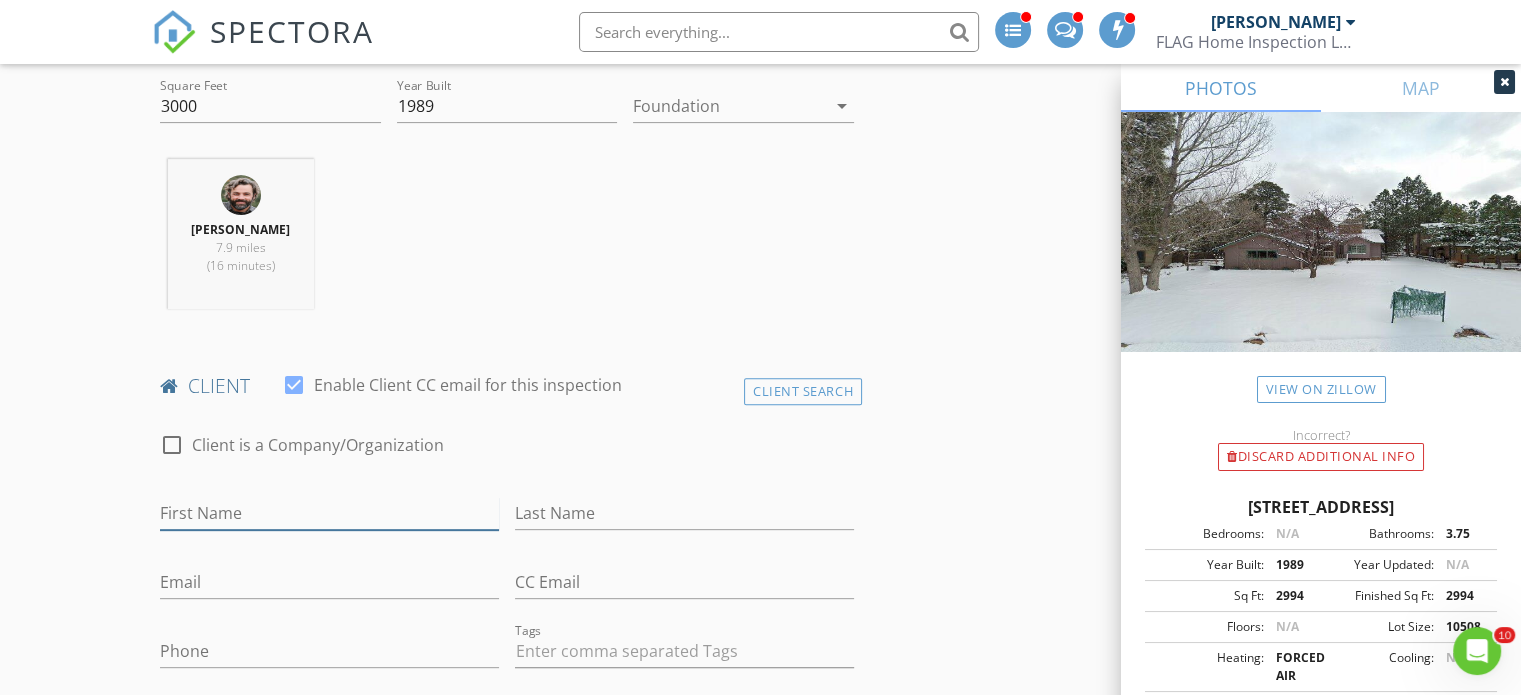 click on "First Name" at bounding box center (329, 513) 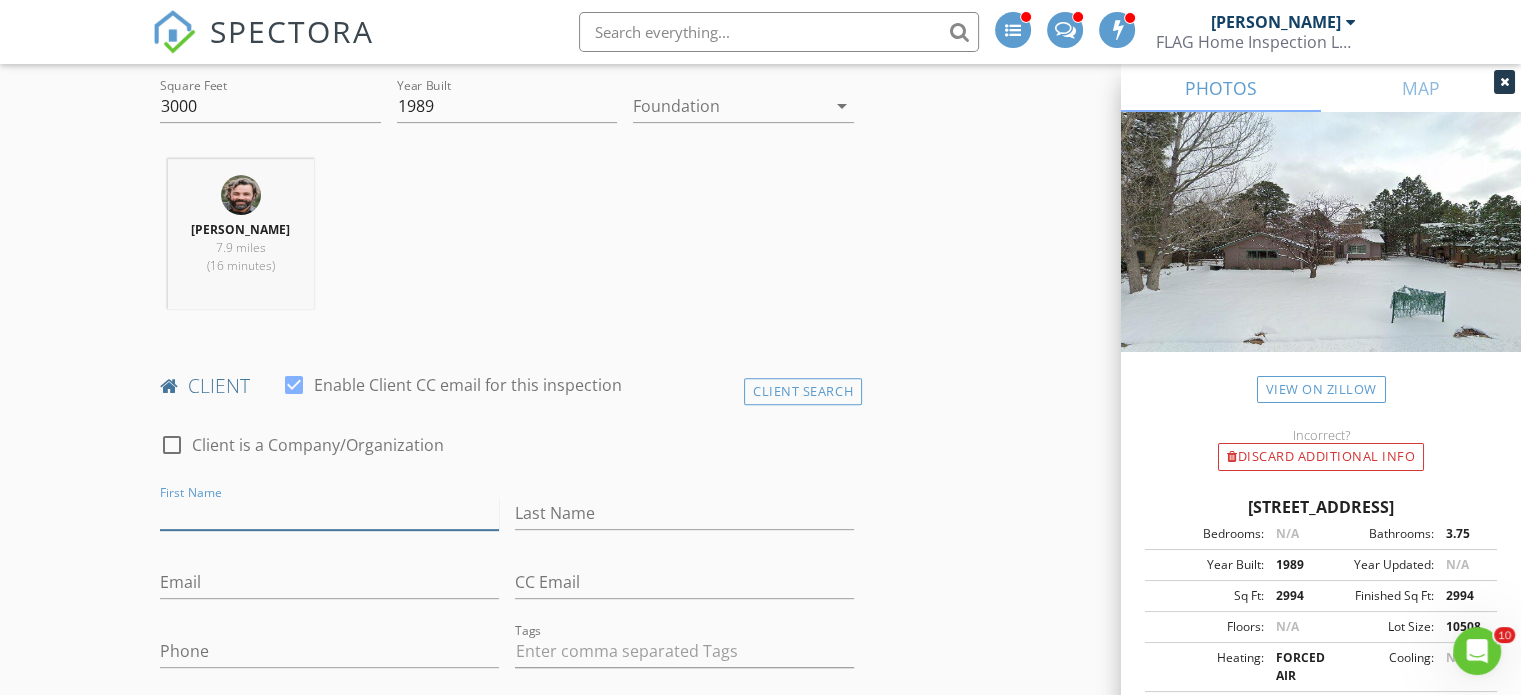 paste on "Brian Bond iambbond@gmail.com 602-488-4731" 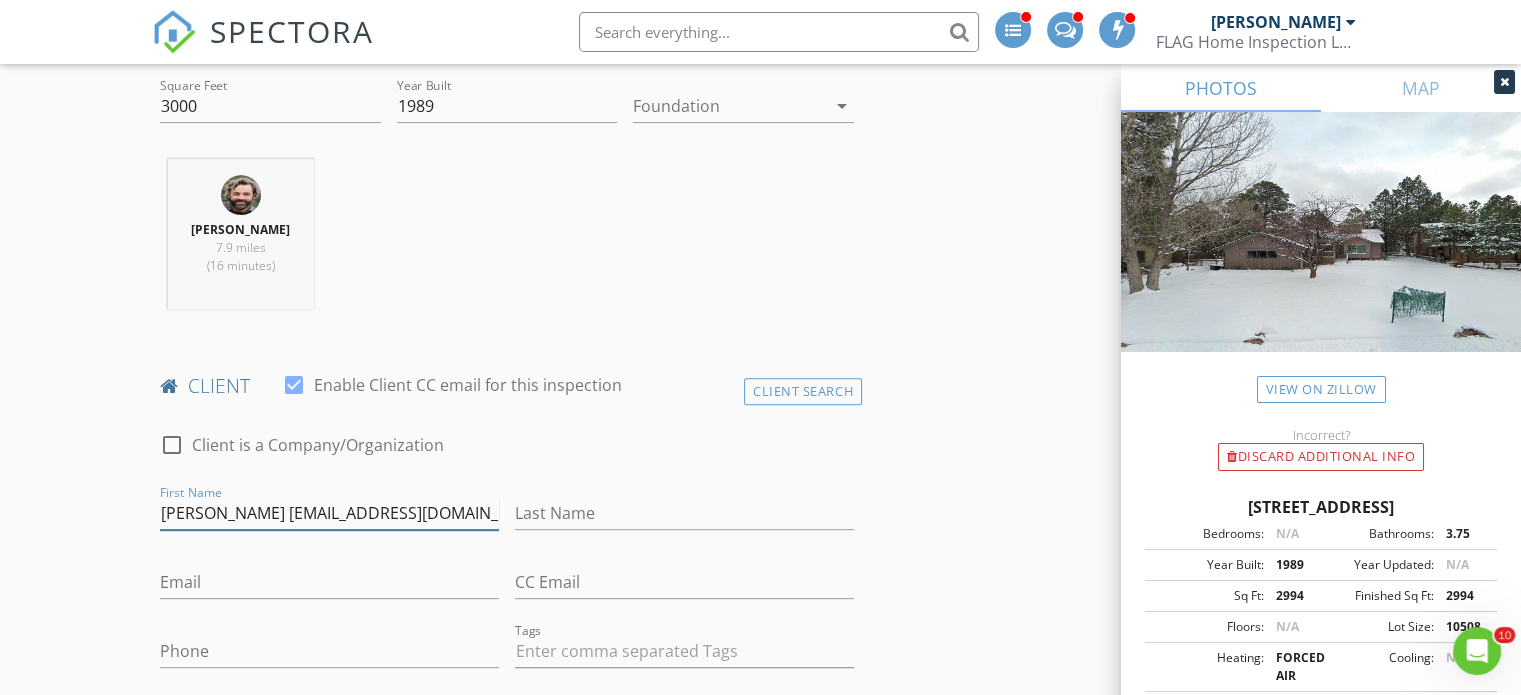 scroll, scrollTop: 0, scrollLeft: 23, axis: horizontal 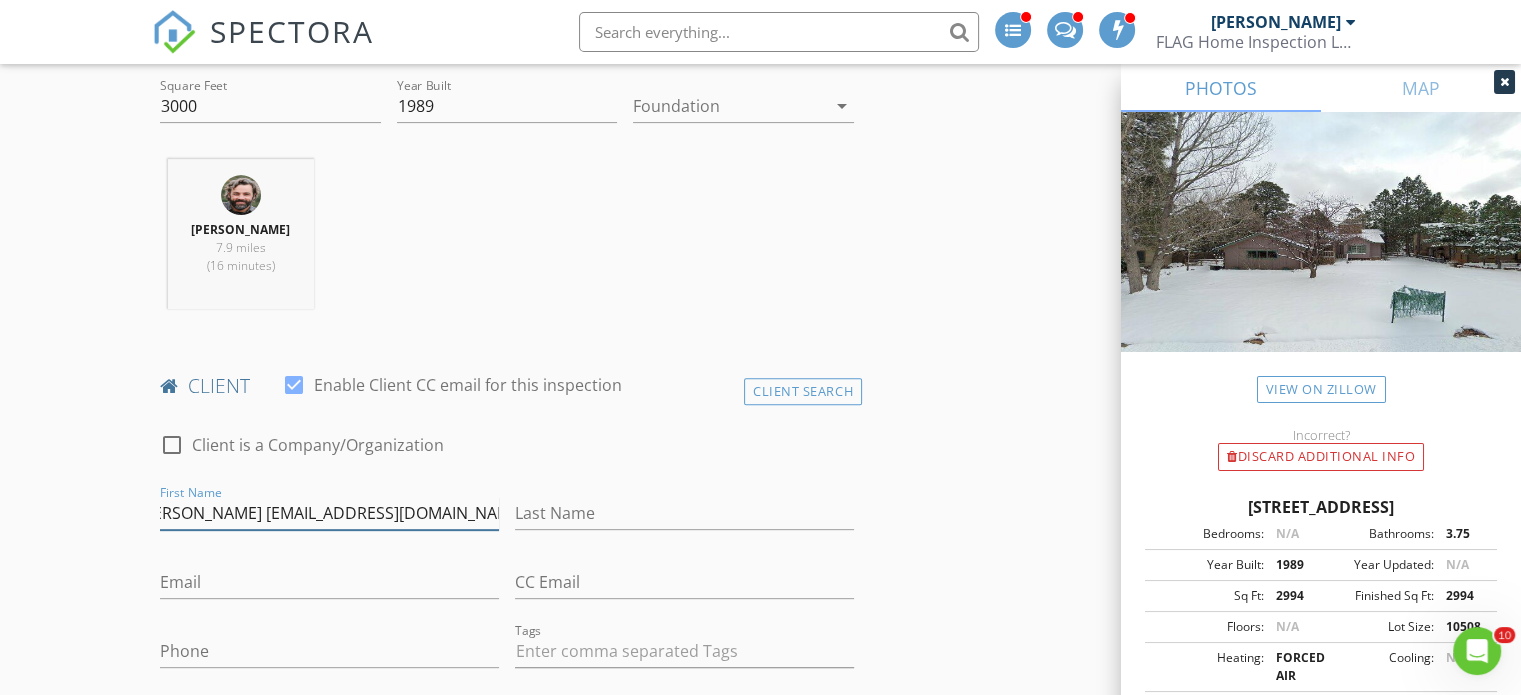 drag, startPoint x: 396, startPoint y: 512, endPoint x: 657, endPoint y: 513, distance: 261.00192 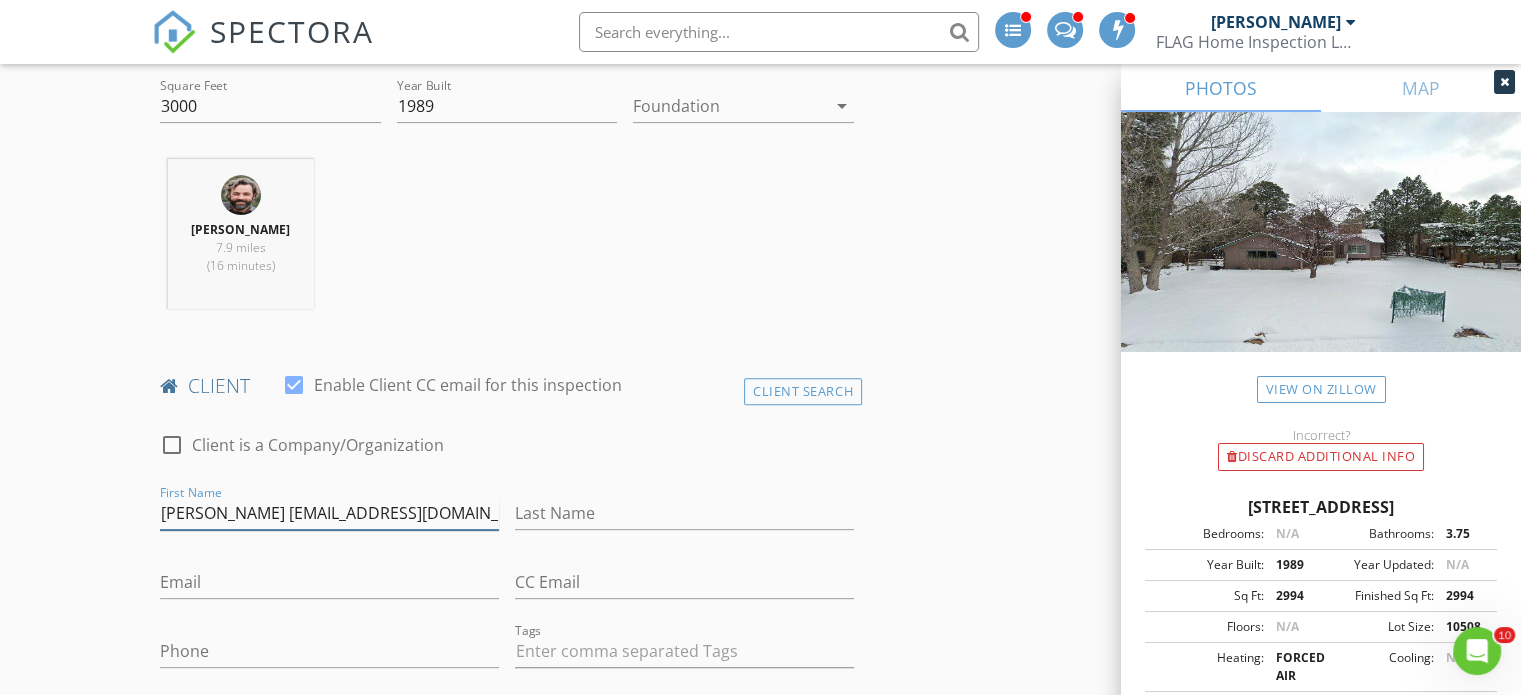 type on "Brian Bond iambbond@gmail.com" 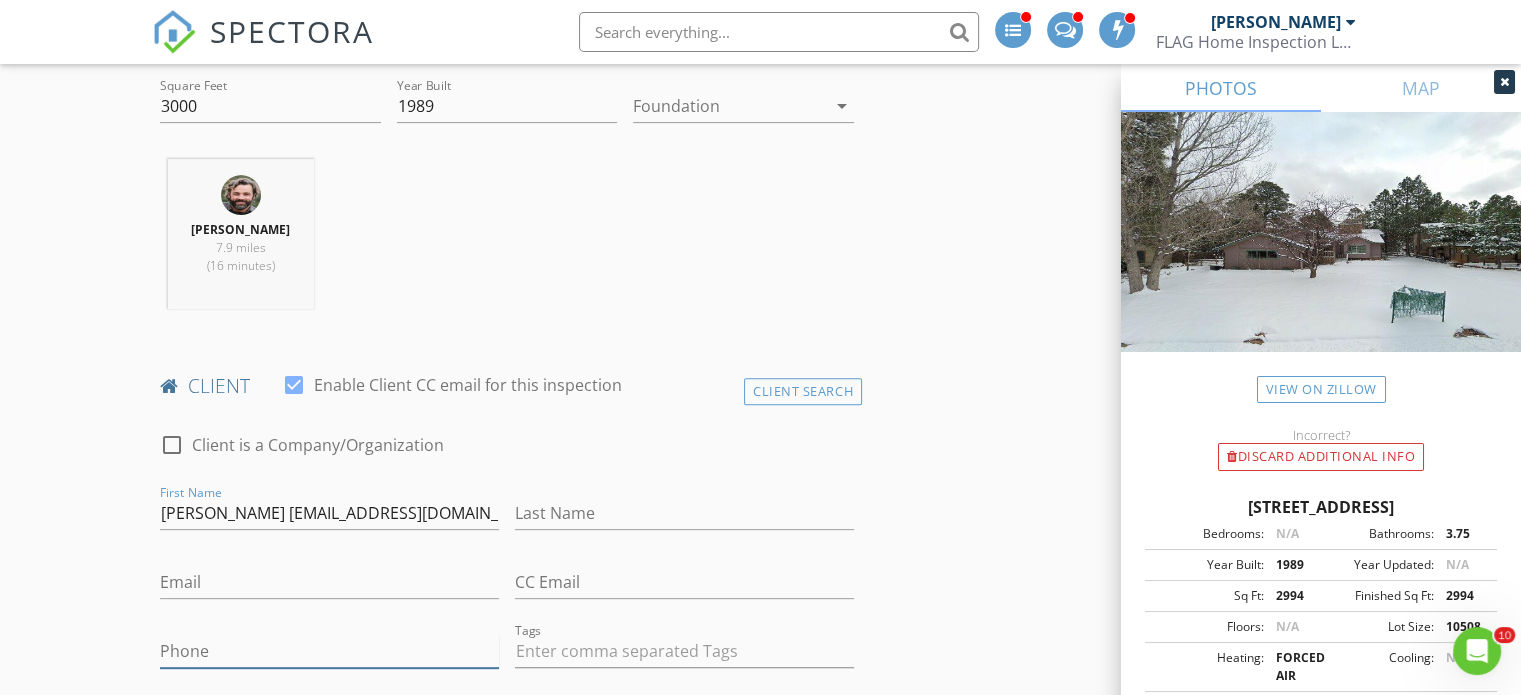 click on "Phone" at bounding box center [329, 651] 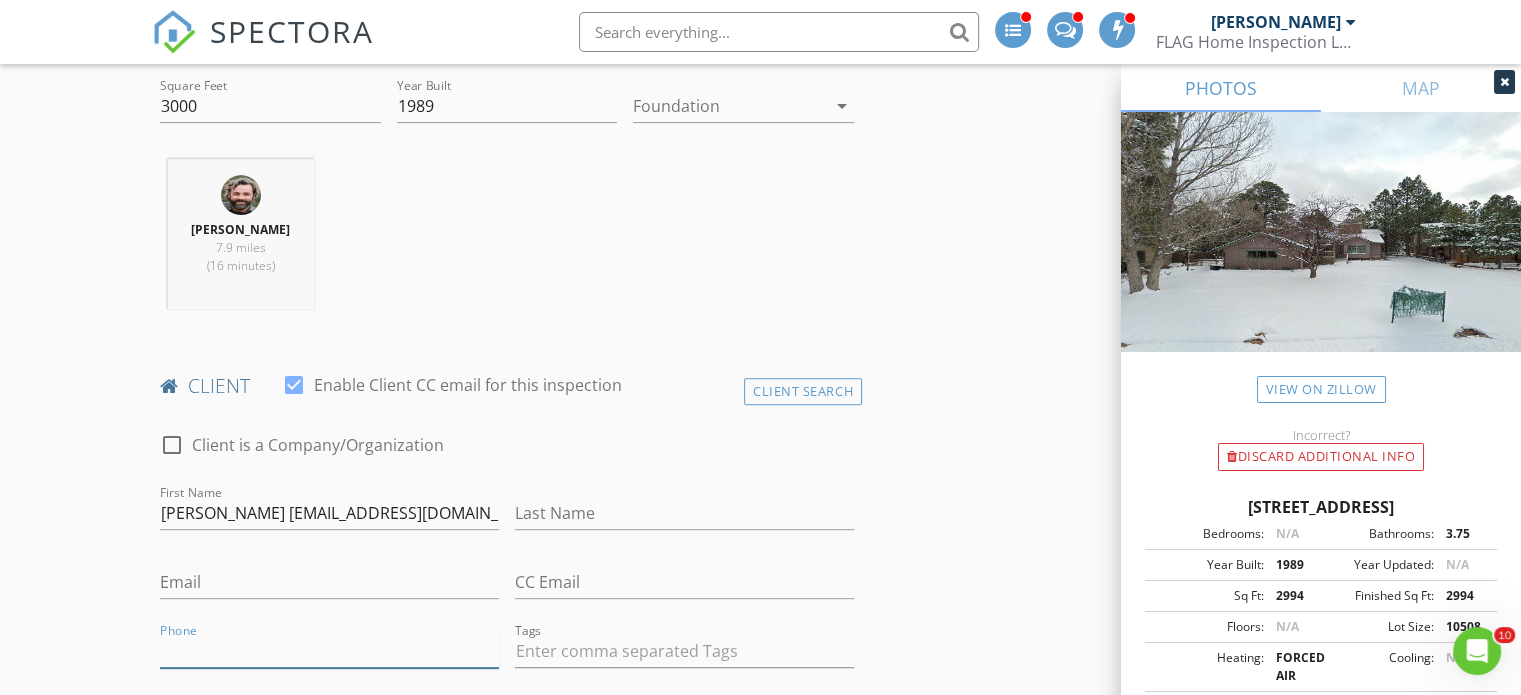 paste on "602-488-4731" 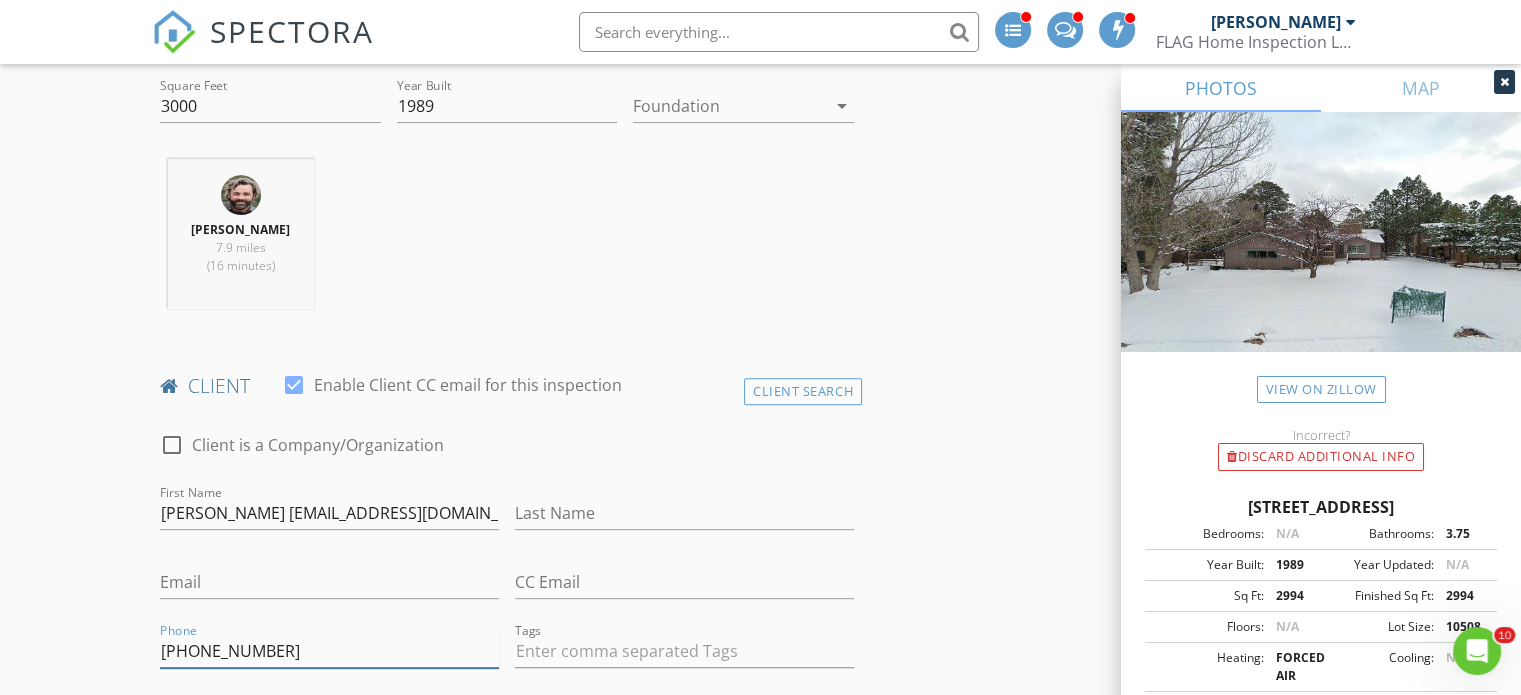 type on "602-488-4731" 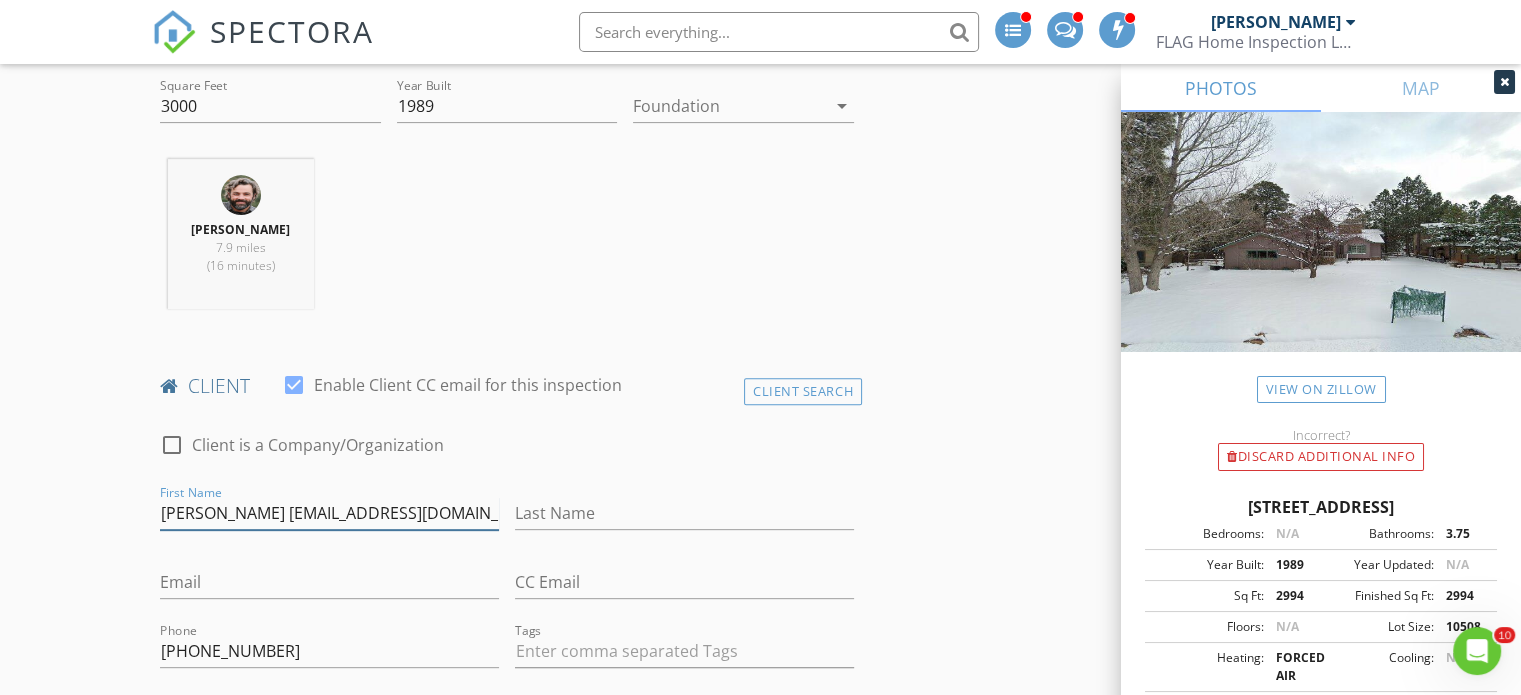 drag, startPoint x: 245, startPoint y: 516, endPoint x: 494, endPoint y: 497, distance: 249.72385 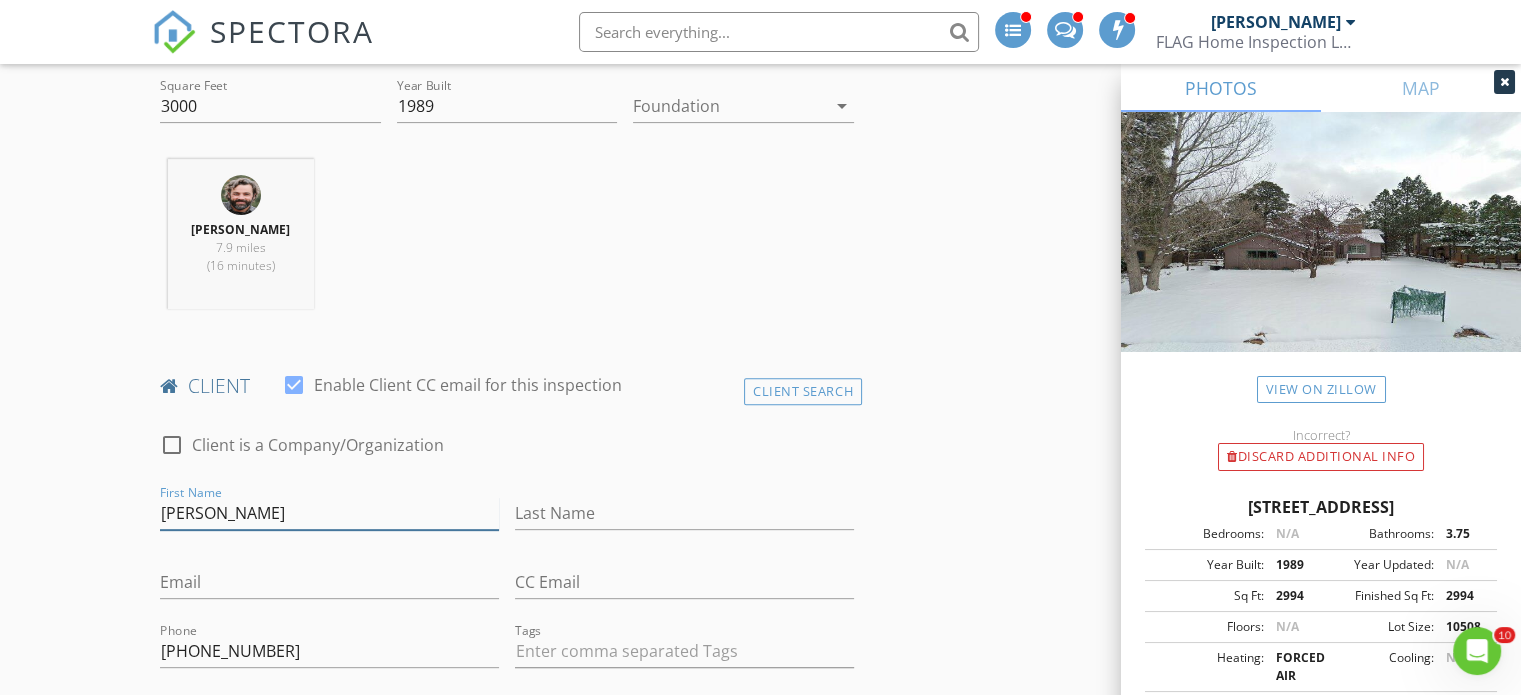 type on "Brian Bond" 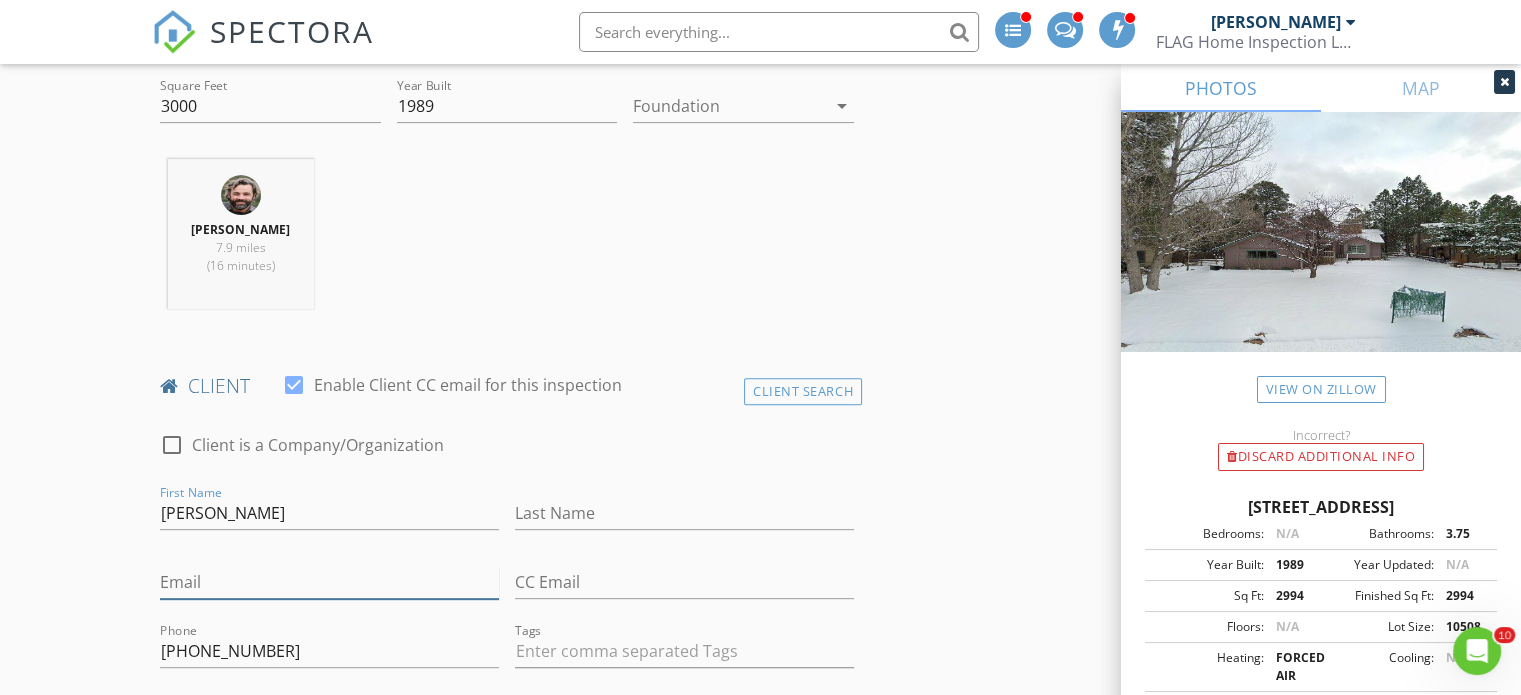 click on "Email" at bounding box center [329, 582] 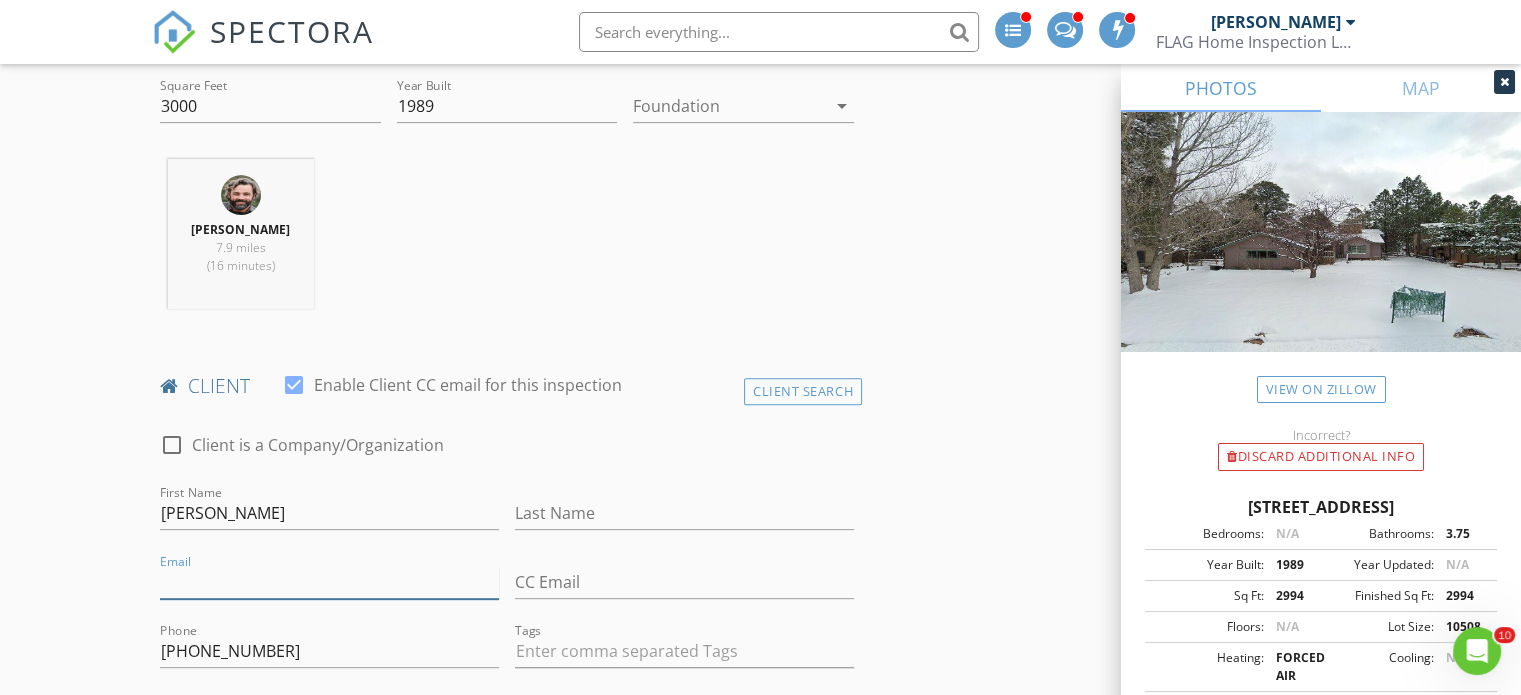 paste on "iambbond@gmail.com" 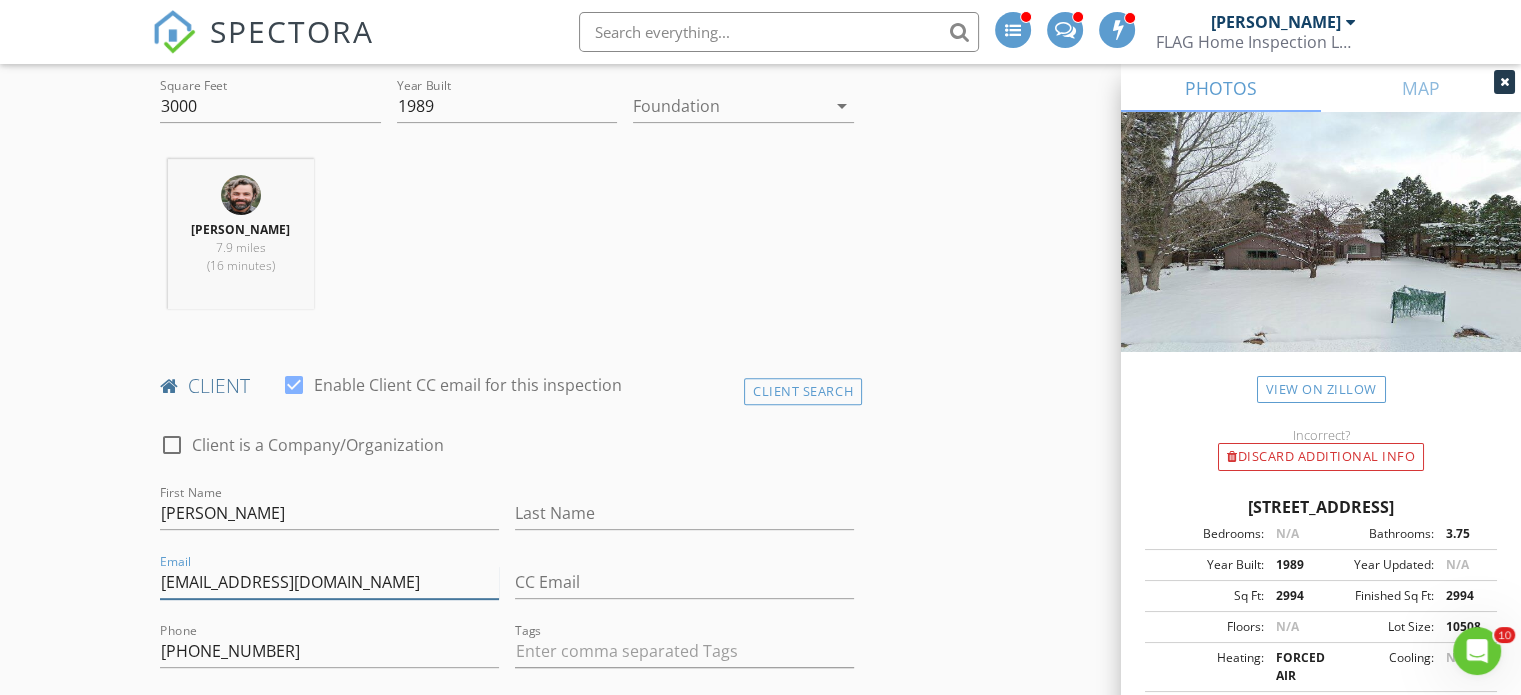 type on "iambbond@gmail.com" 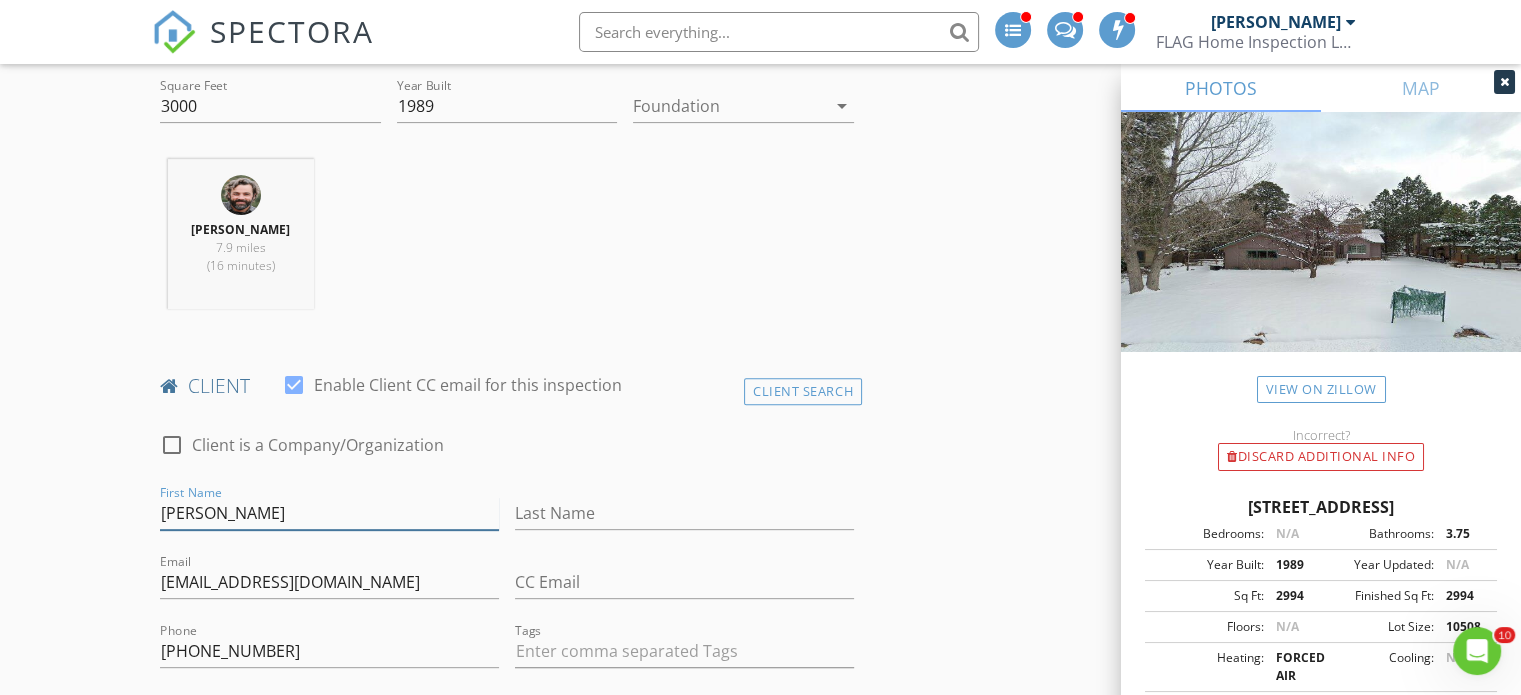 drag, startPoint x: 267, startPoint y: 514, endPoint x: 206, endPoint y: 516, distance: 61.03278 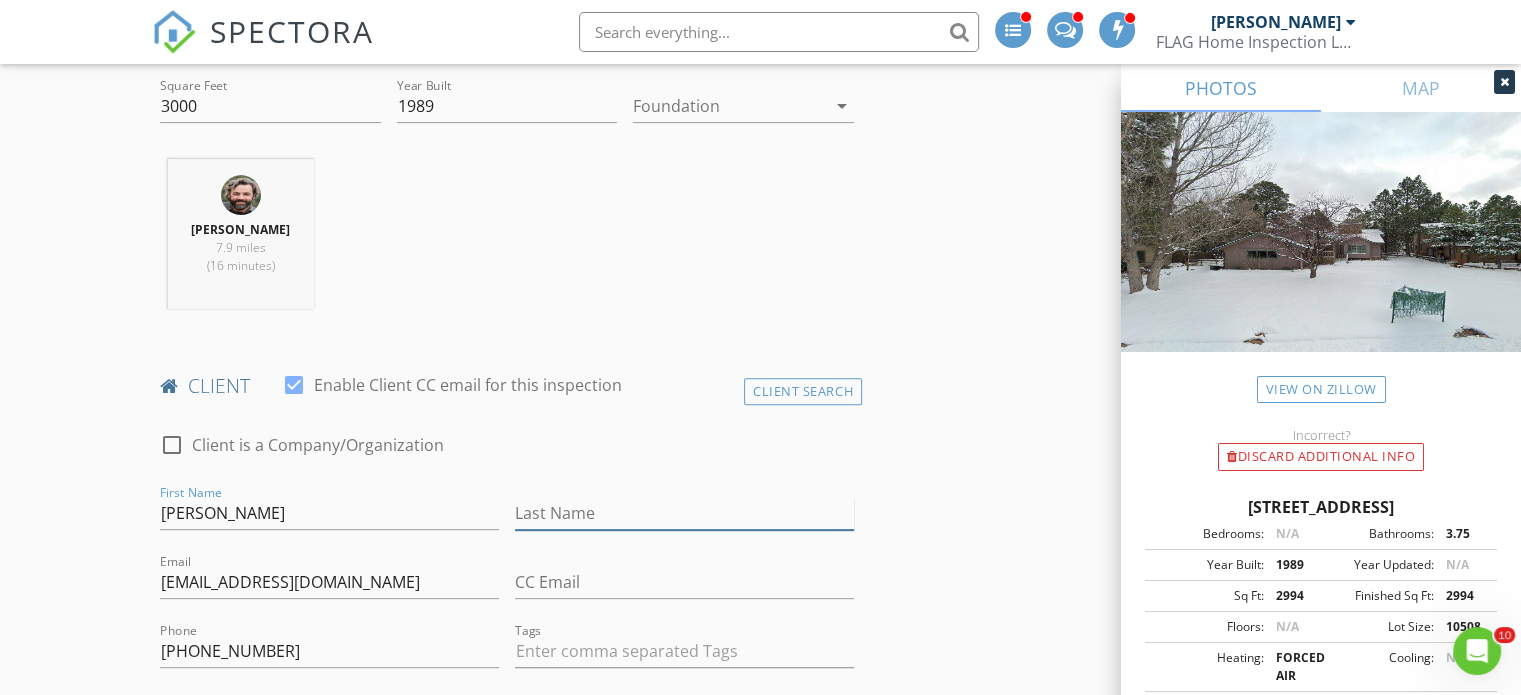 click on "Last Name" at bounding box center (684, 513) 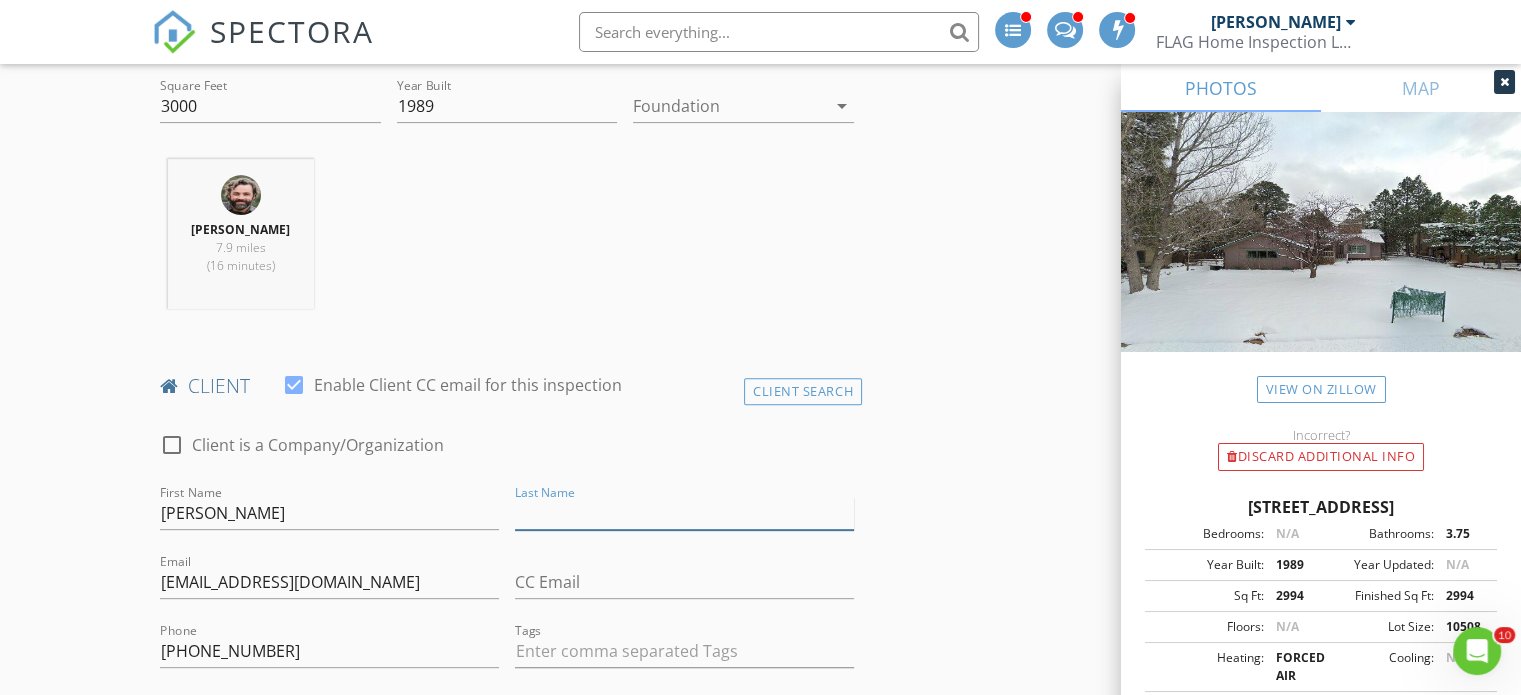 paste on "Bond" 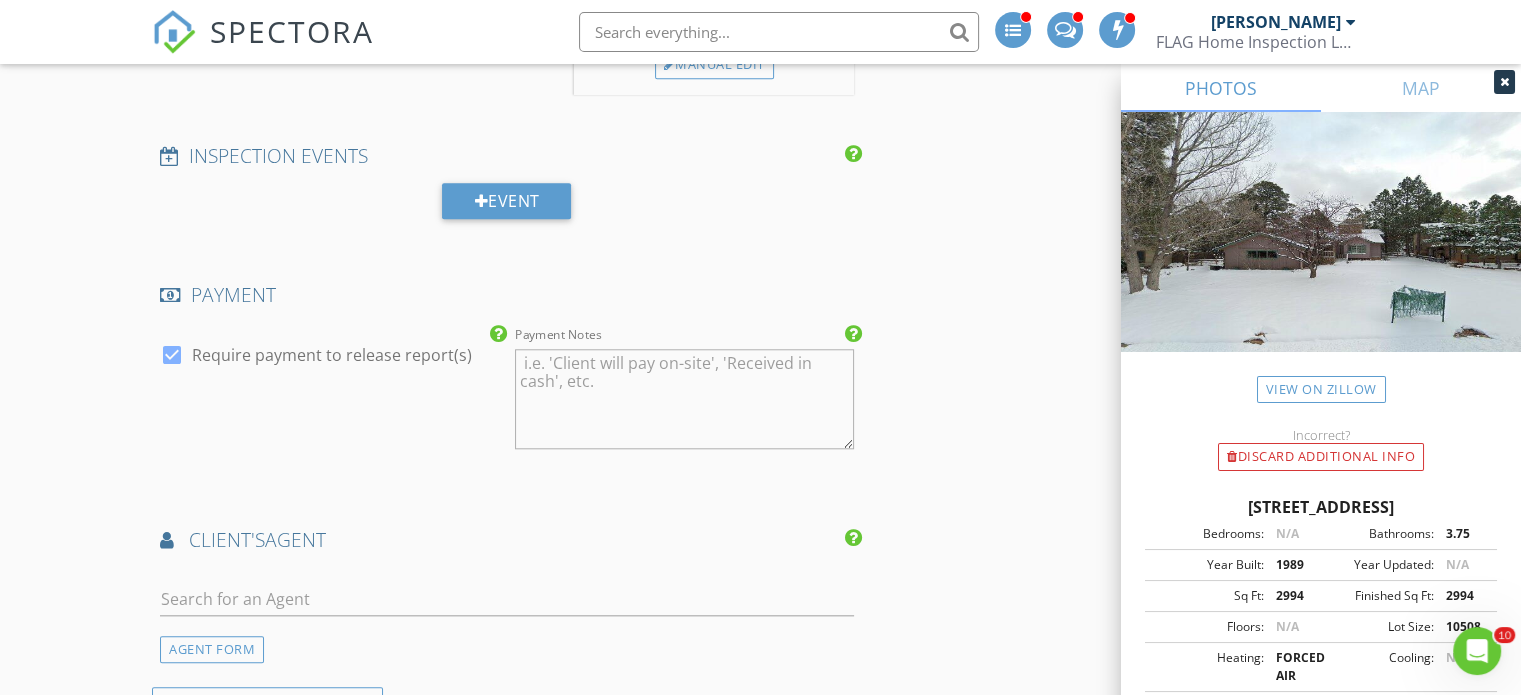 scroll, scrollTop: 2200, scrollLeft: 0, axis: vertical 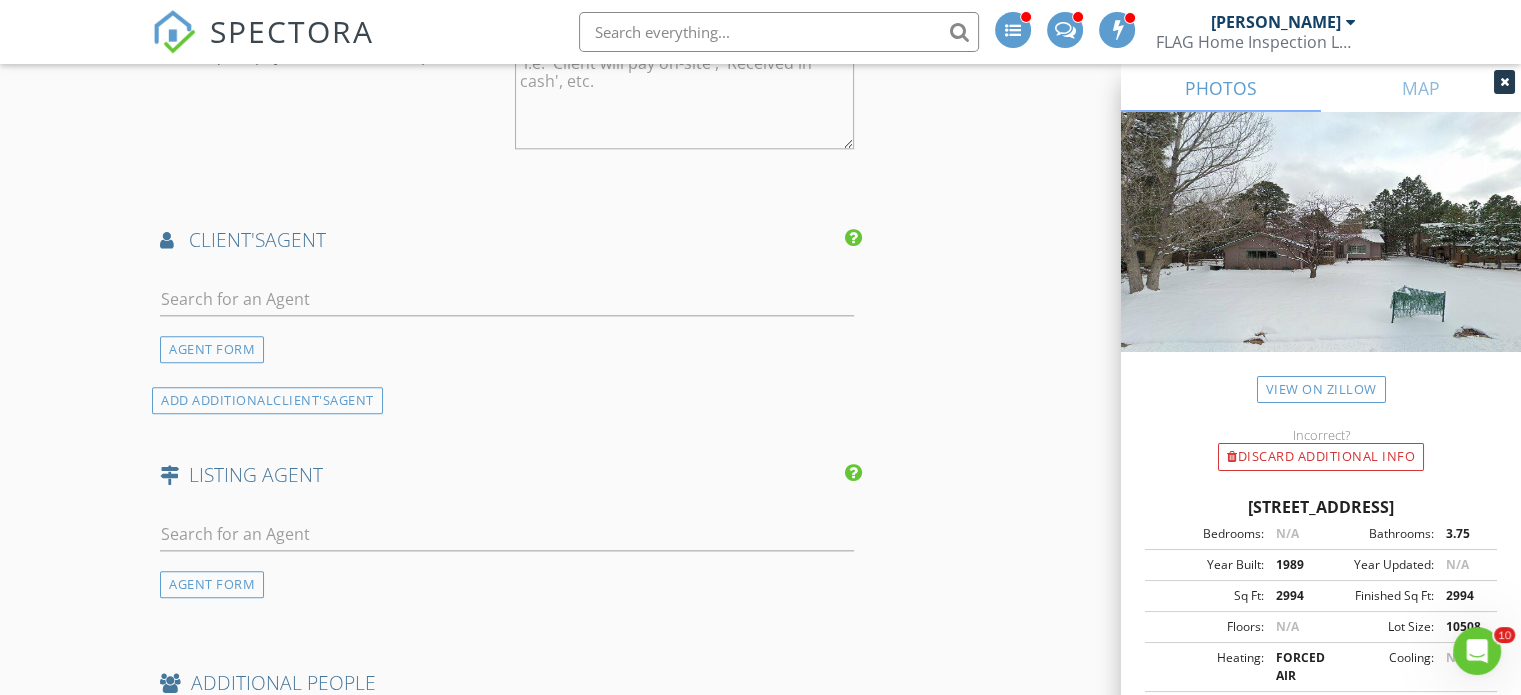 type on "Bond" 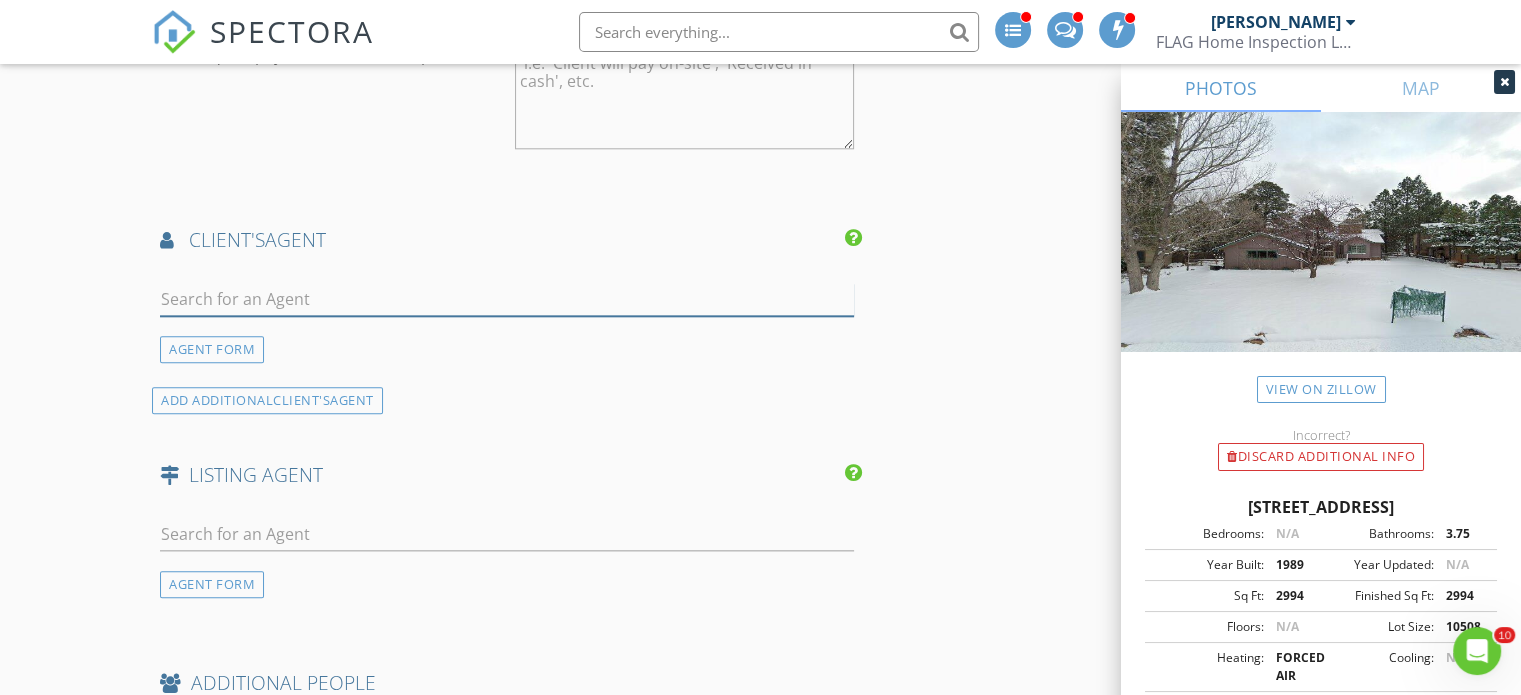 click at bounding box center (507, 299) 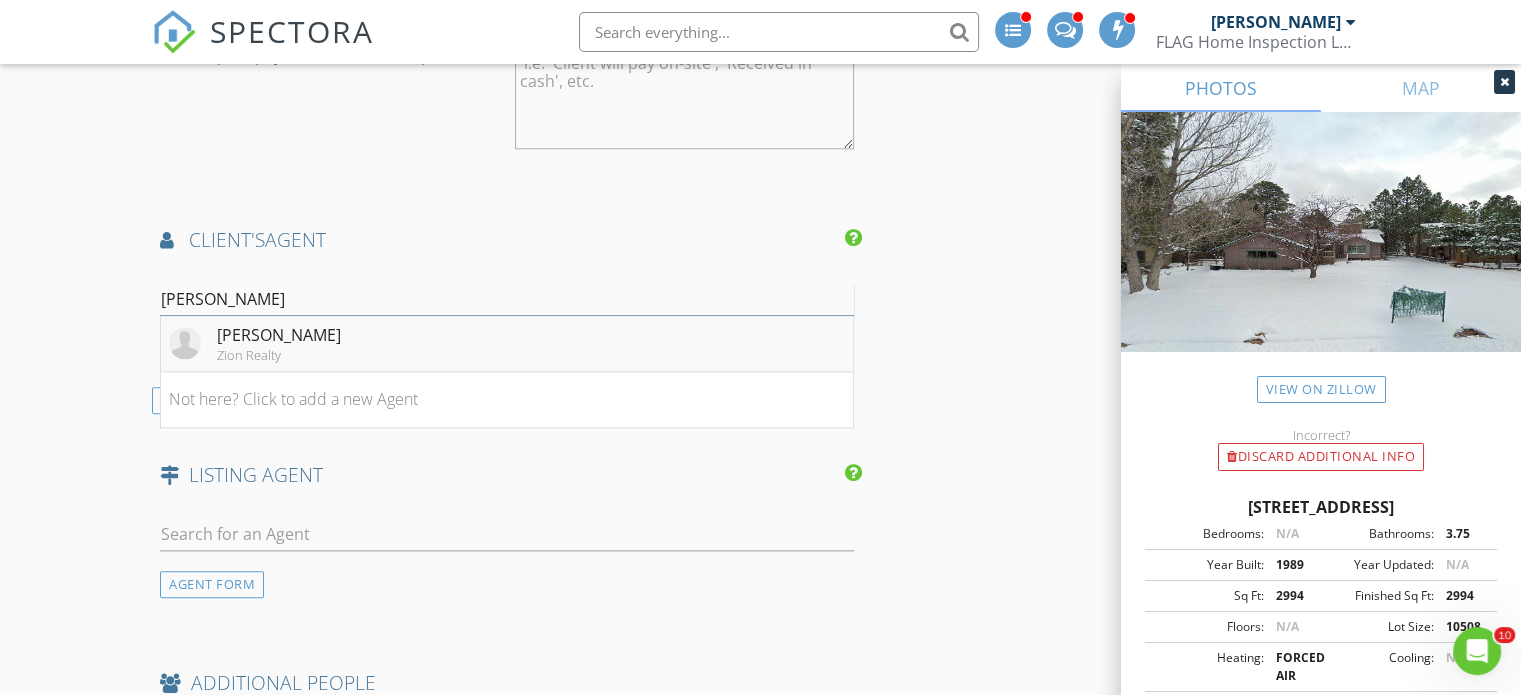 type on "Lori" 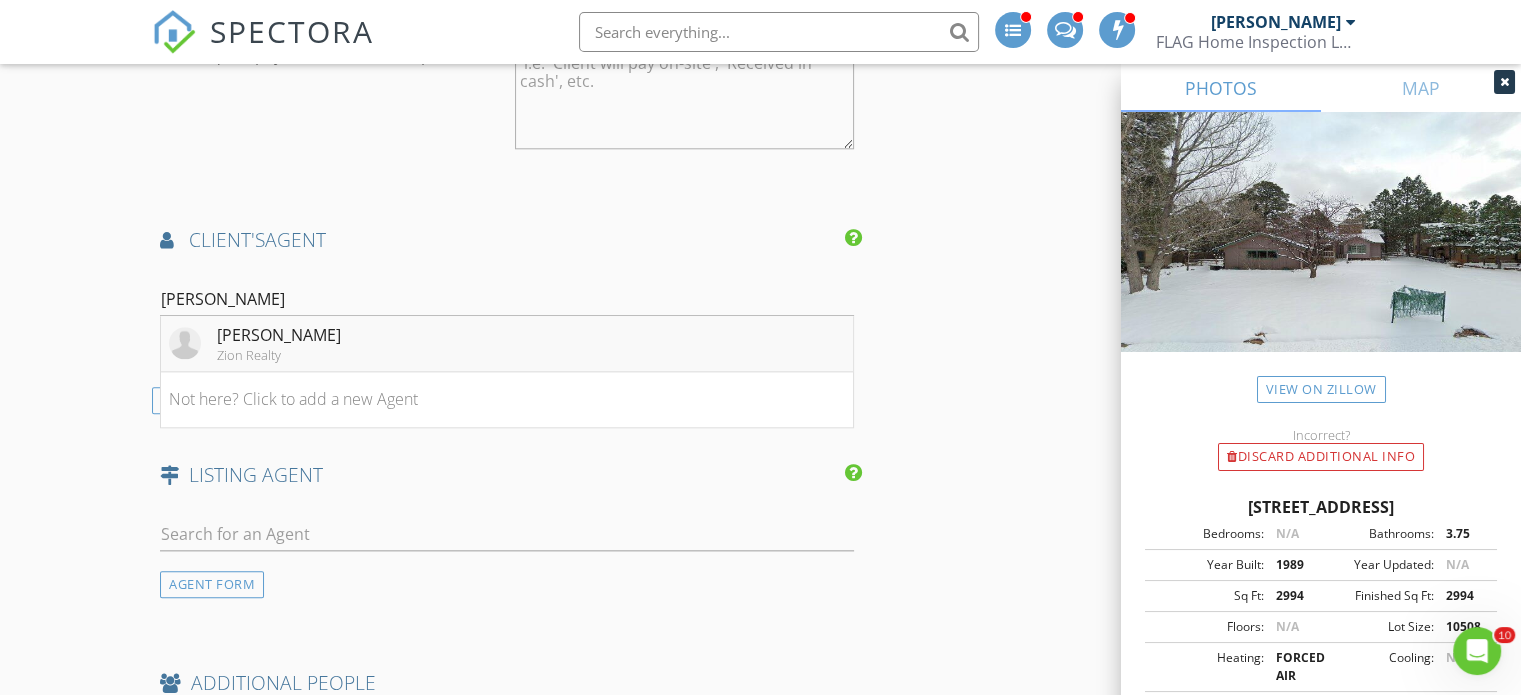 click on "Lori Harrison" at bounding box center (279, 335) 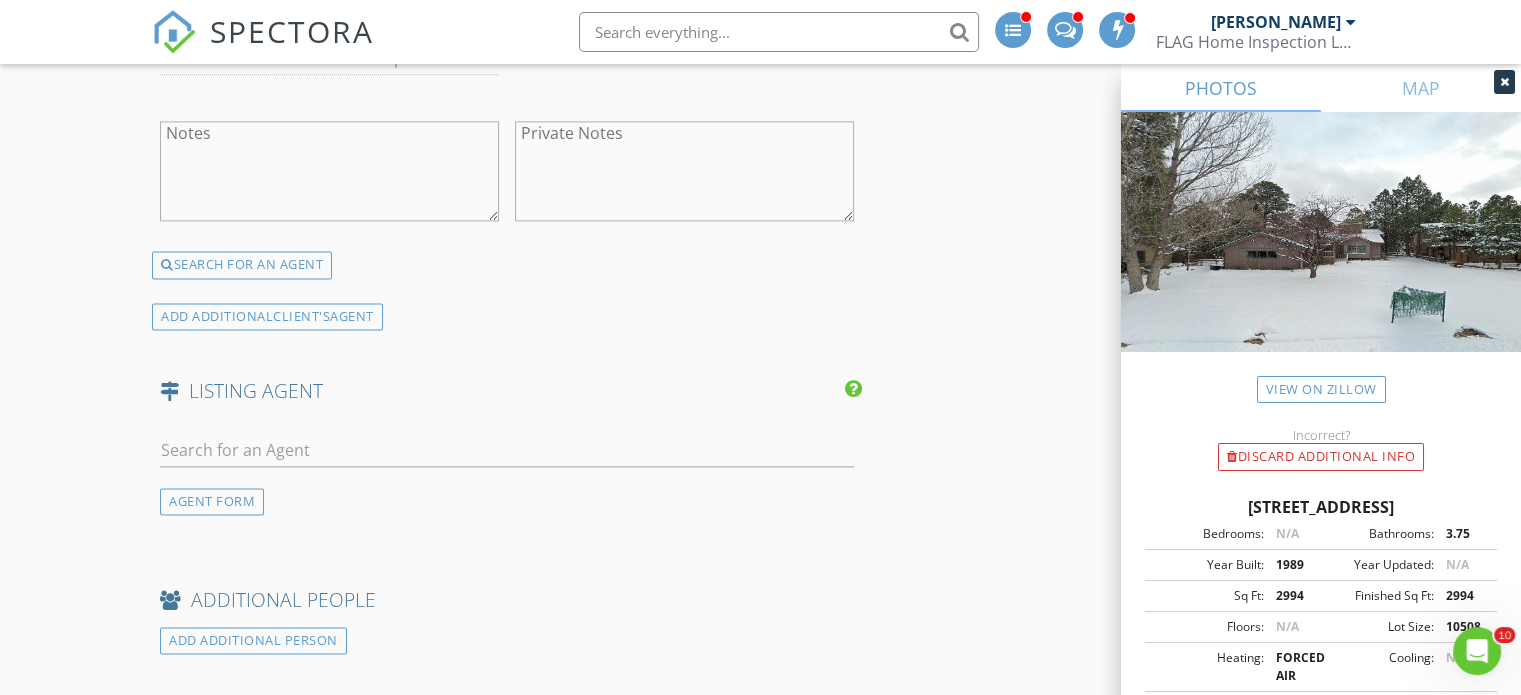 scroll, scrollTop: 2700, scrollLeft: 0, axis: vertical 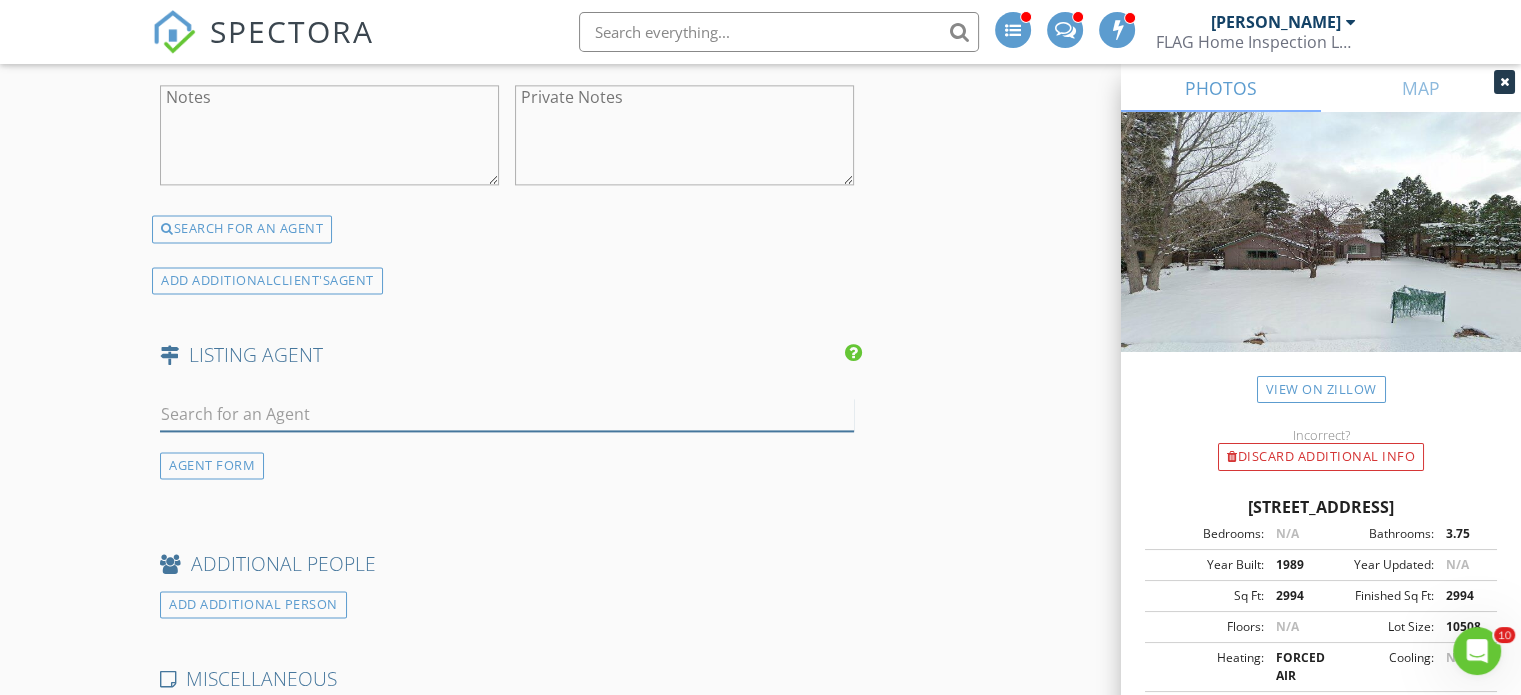 click at bounding box center [507, 414] 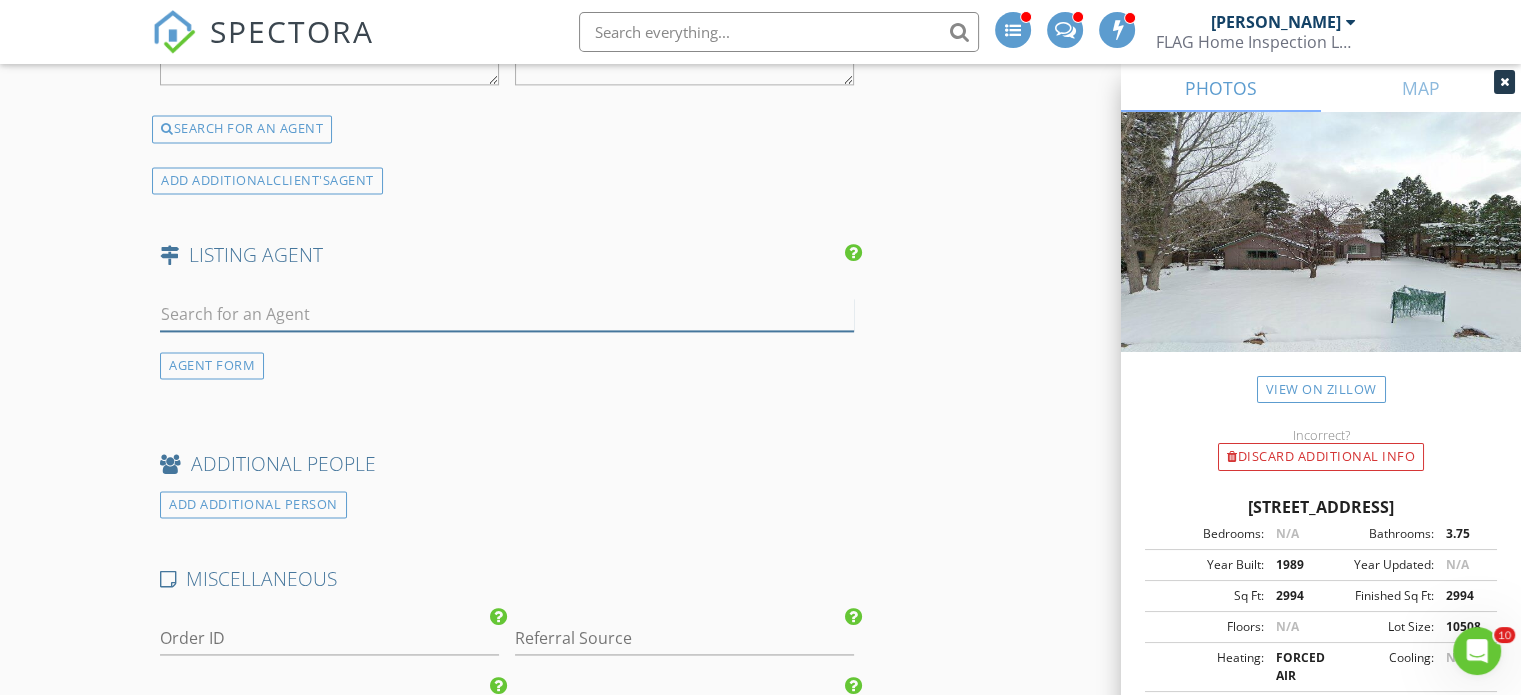 click at bounding box center [507, 314] 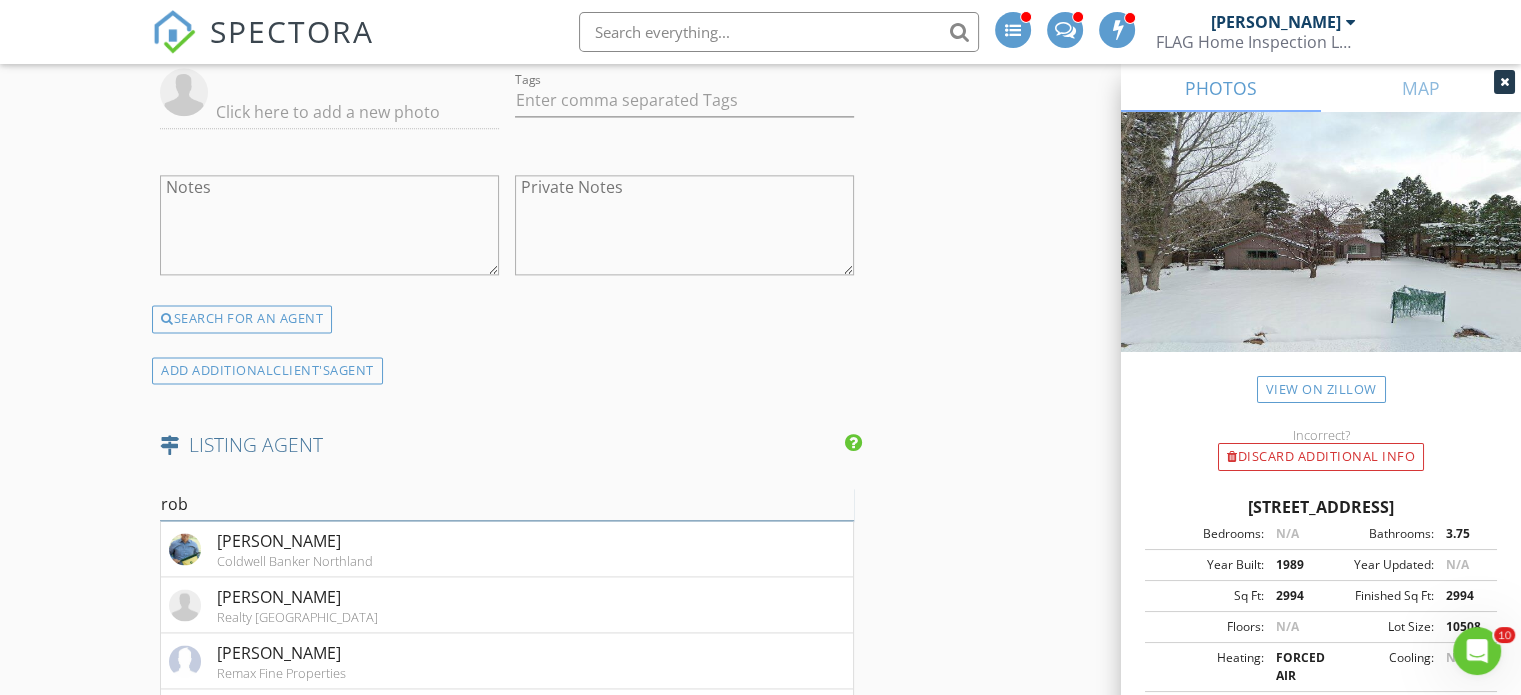 scroll, scrollTop: 2600, scrollLeft: 0, axis: vertical 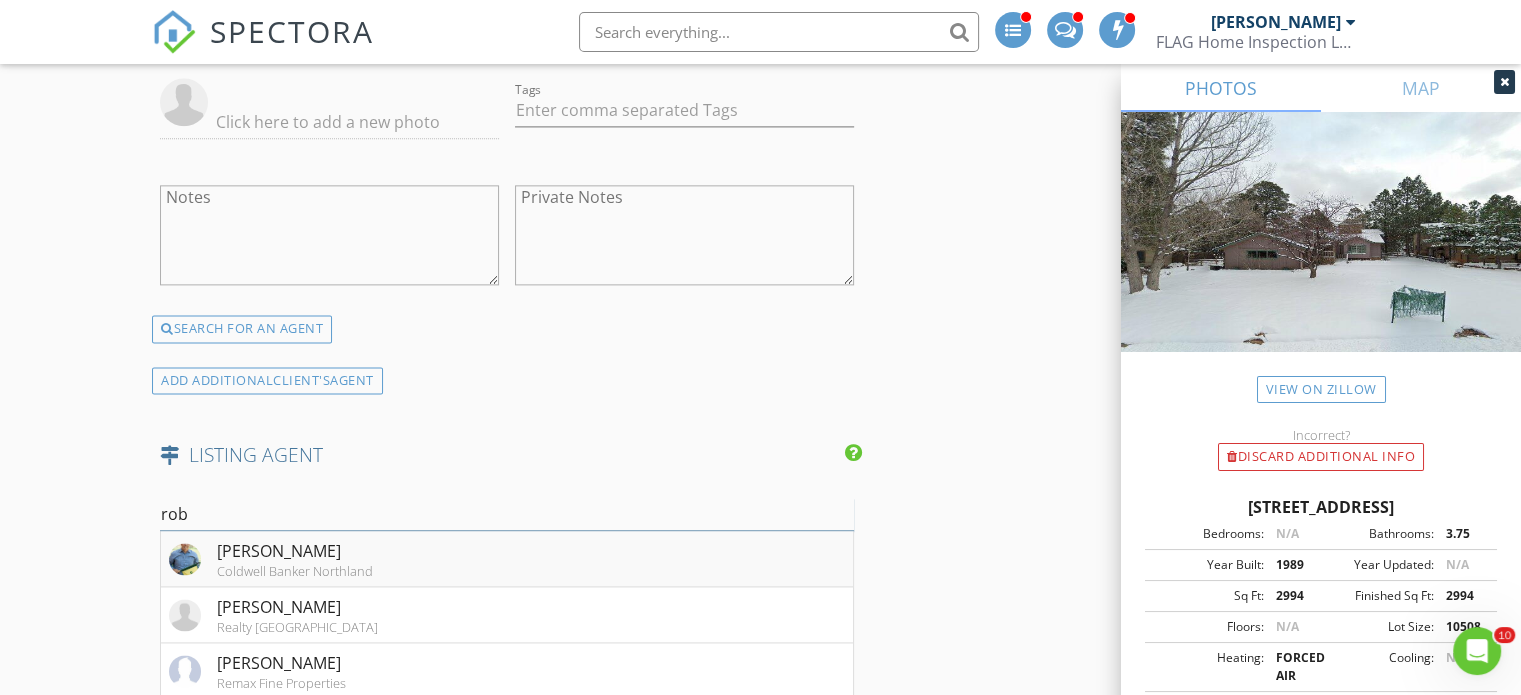 type on "rob" 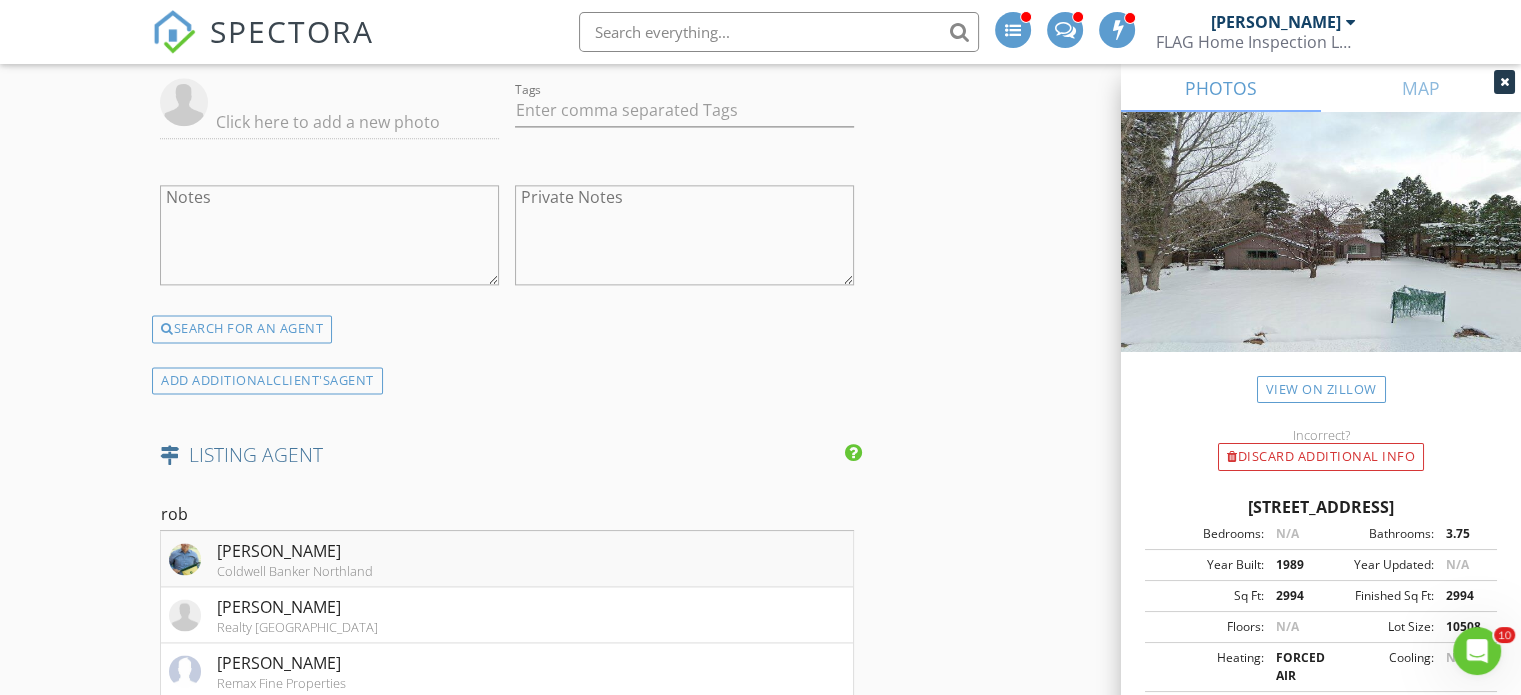 click on "[PERSON_NAME]" at bounding box center (295, 551) 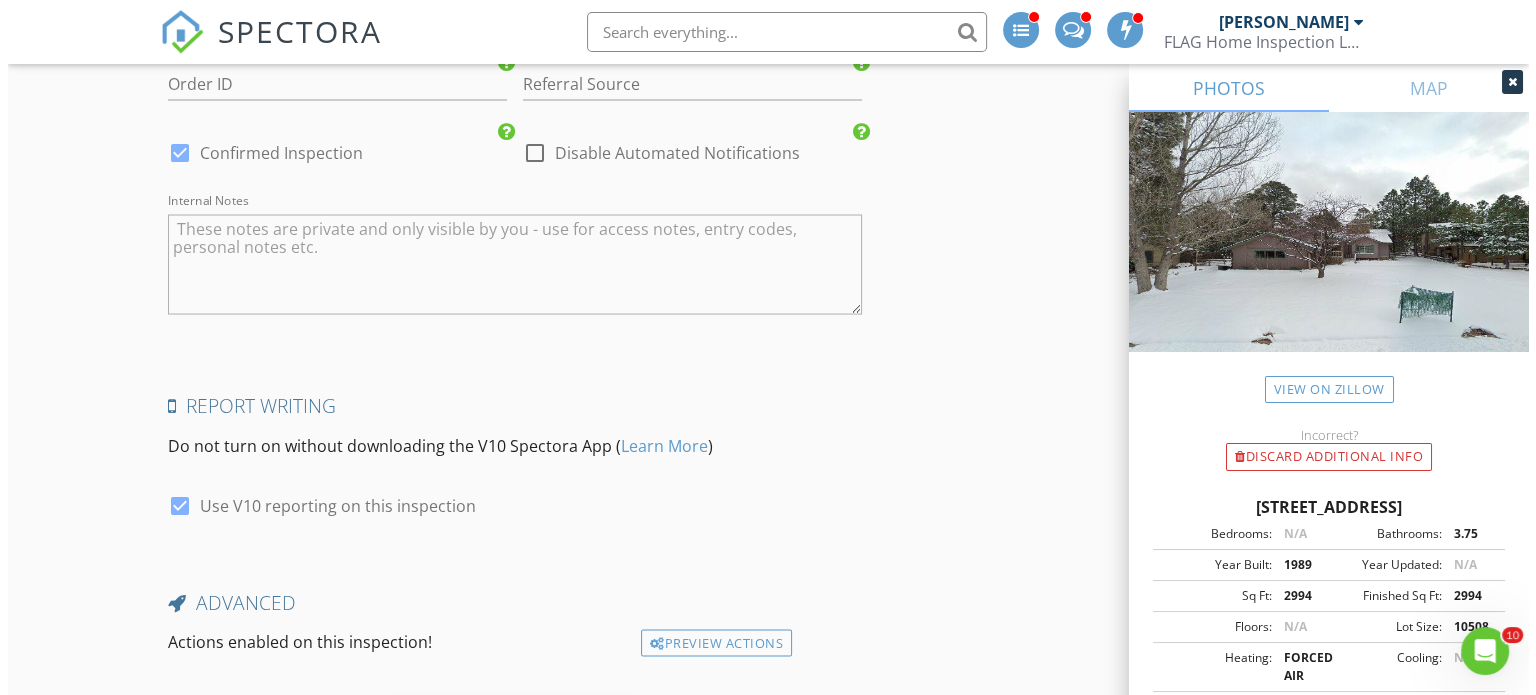 scroll, scrollTop: 3876, scrollLeft: 0, axis: vertical 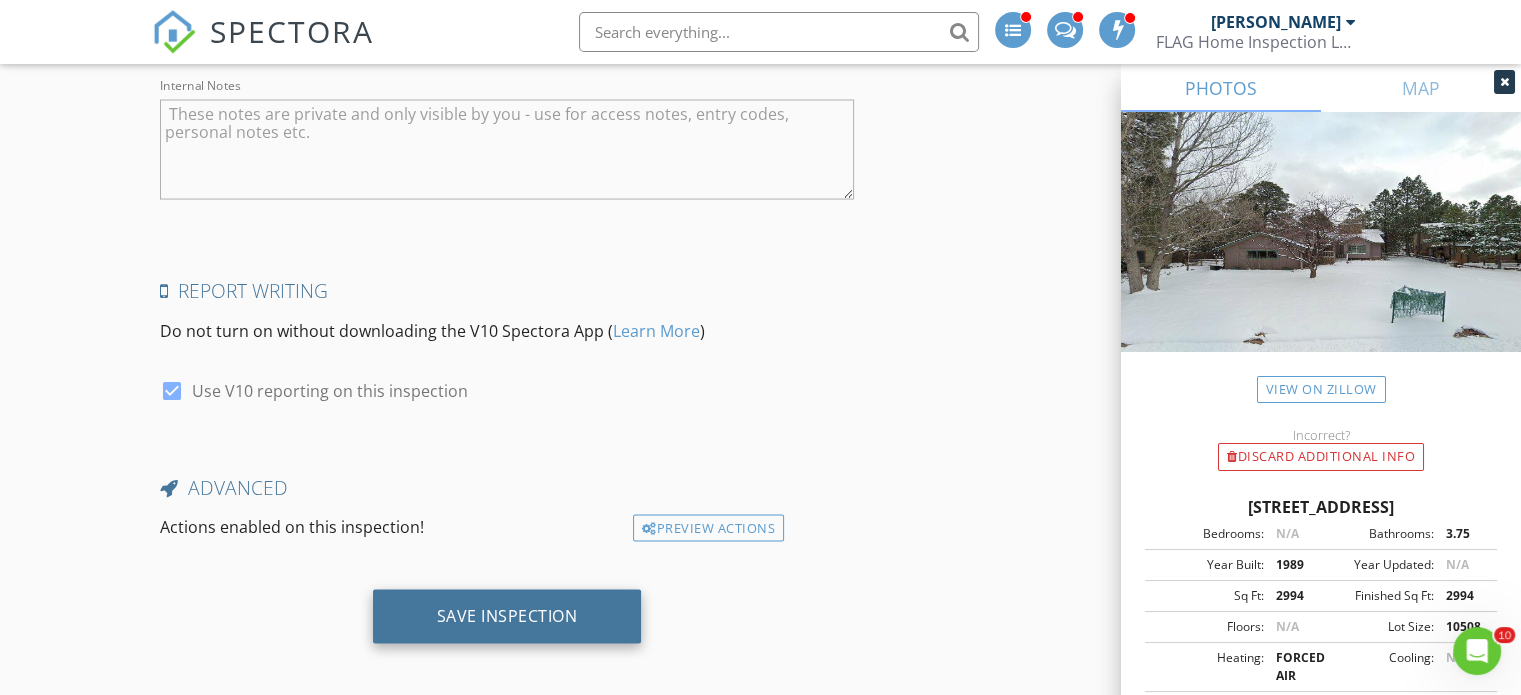 click on "Save Inspection" at bounding box center (507, 617) 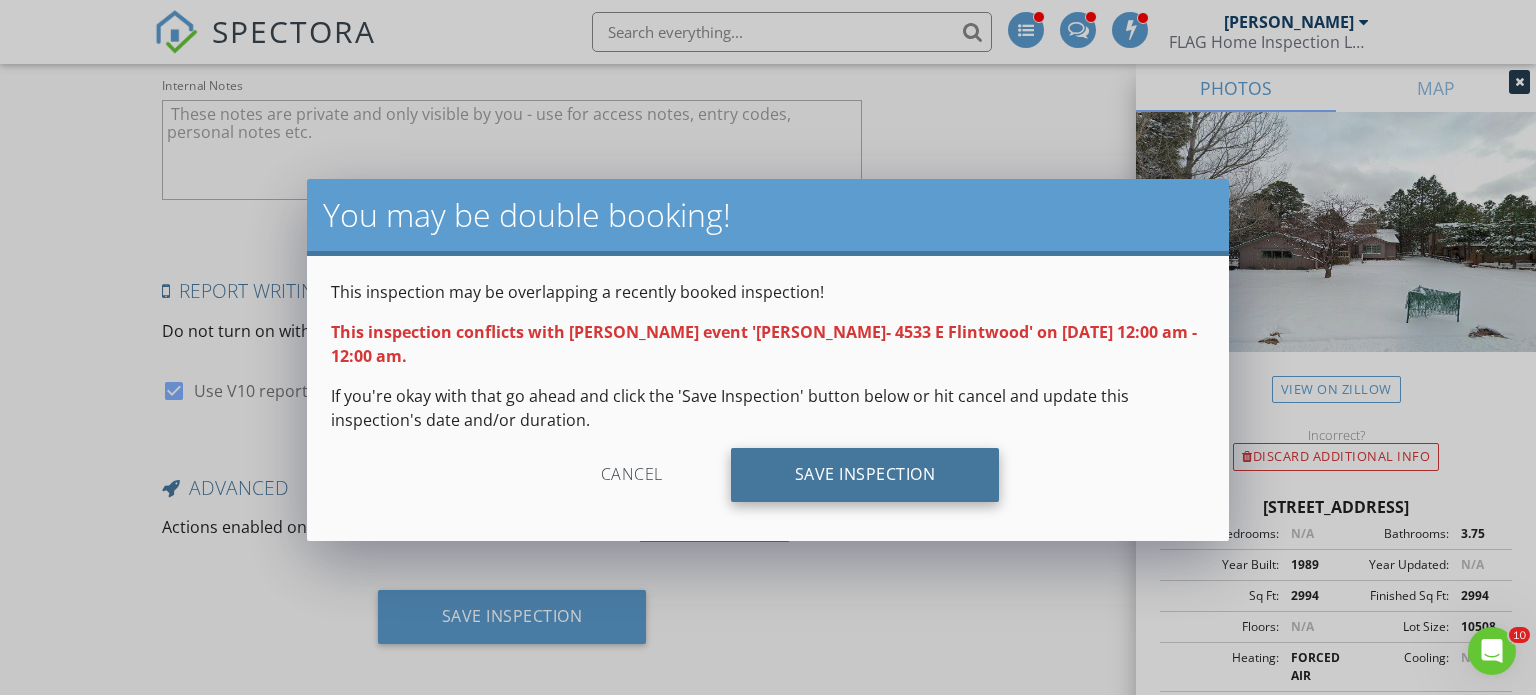 click on "Save Inspection" at bounding box center (865, 475) 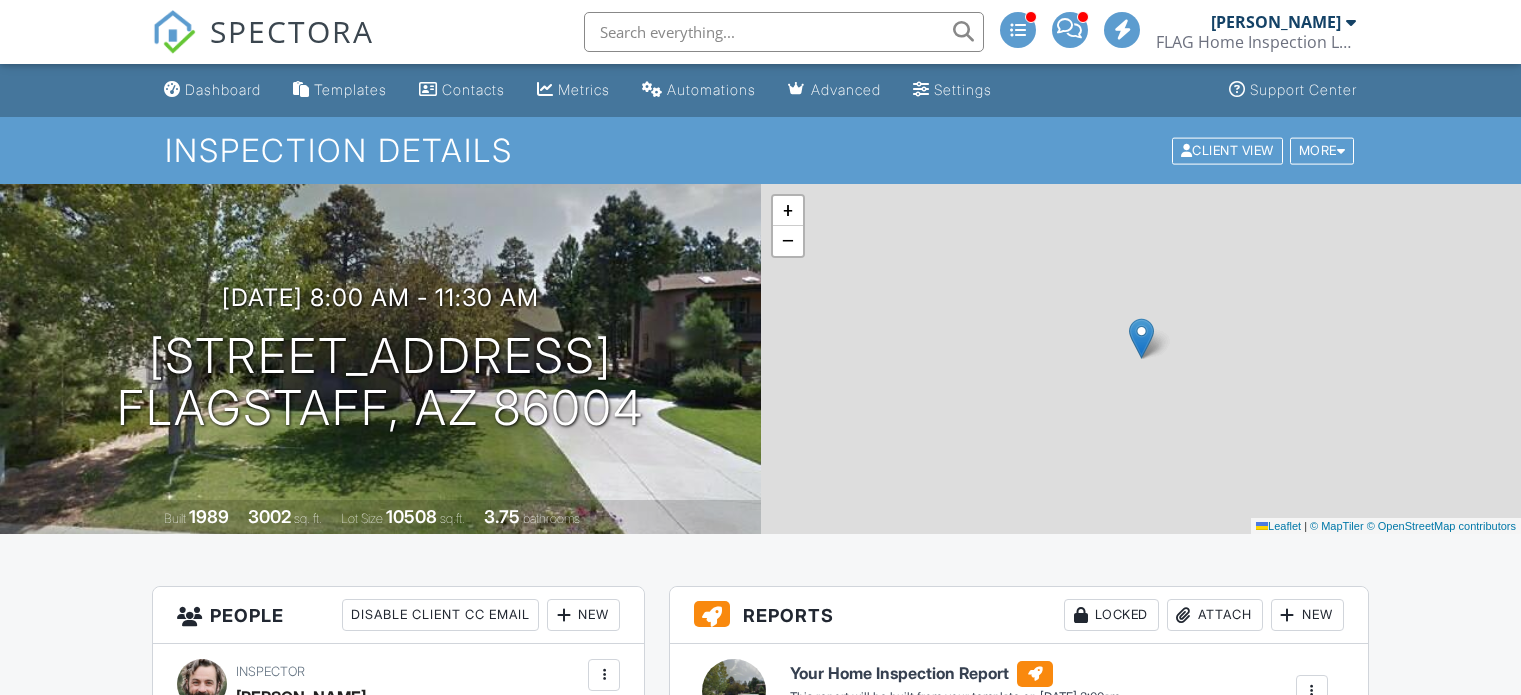 scroll, scrollTop: 0, scrollLeft: 0, axis: both 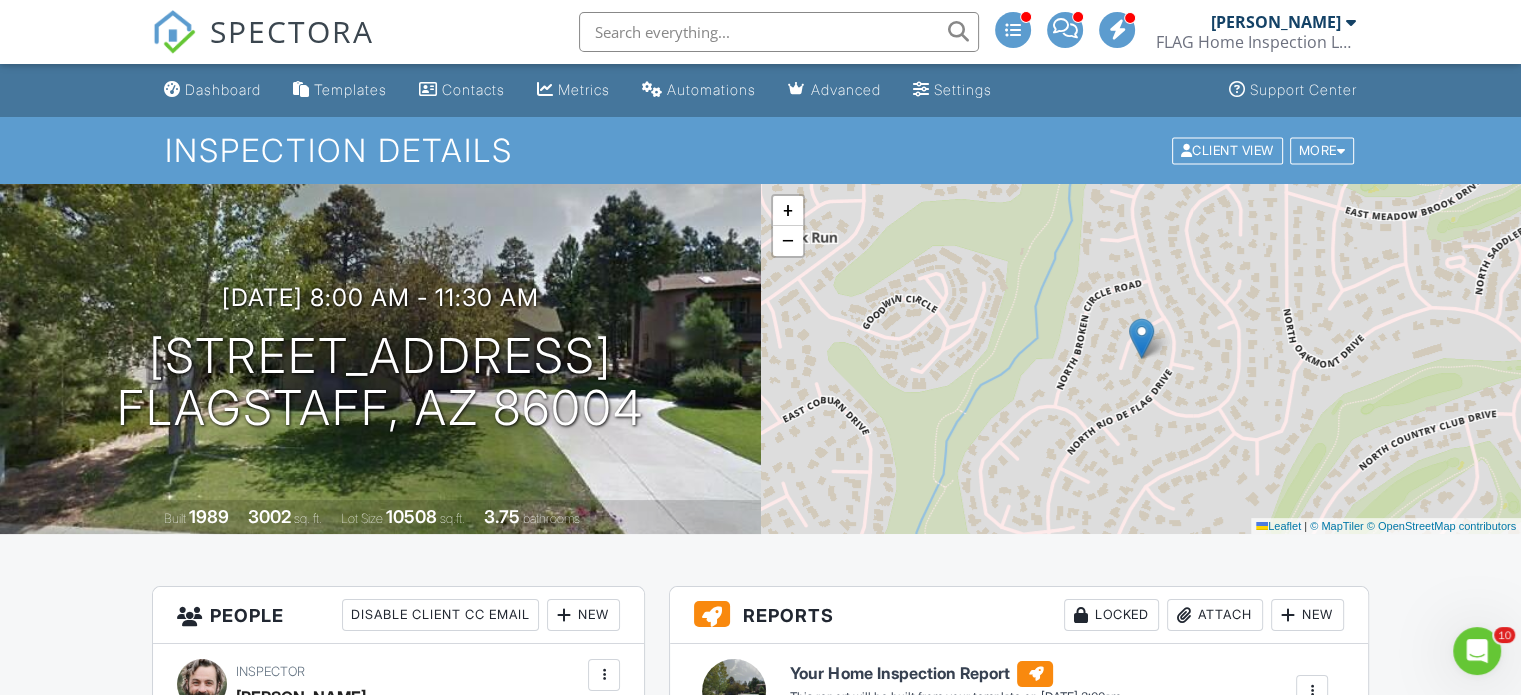 click on "Dashboard" at bounding box center (223, 89) 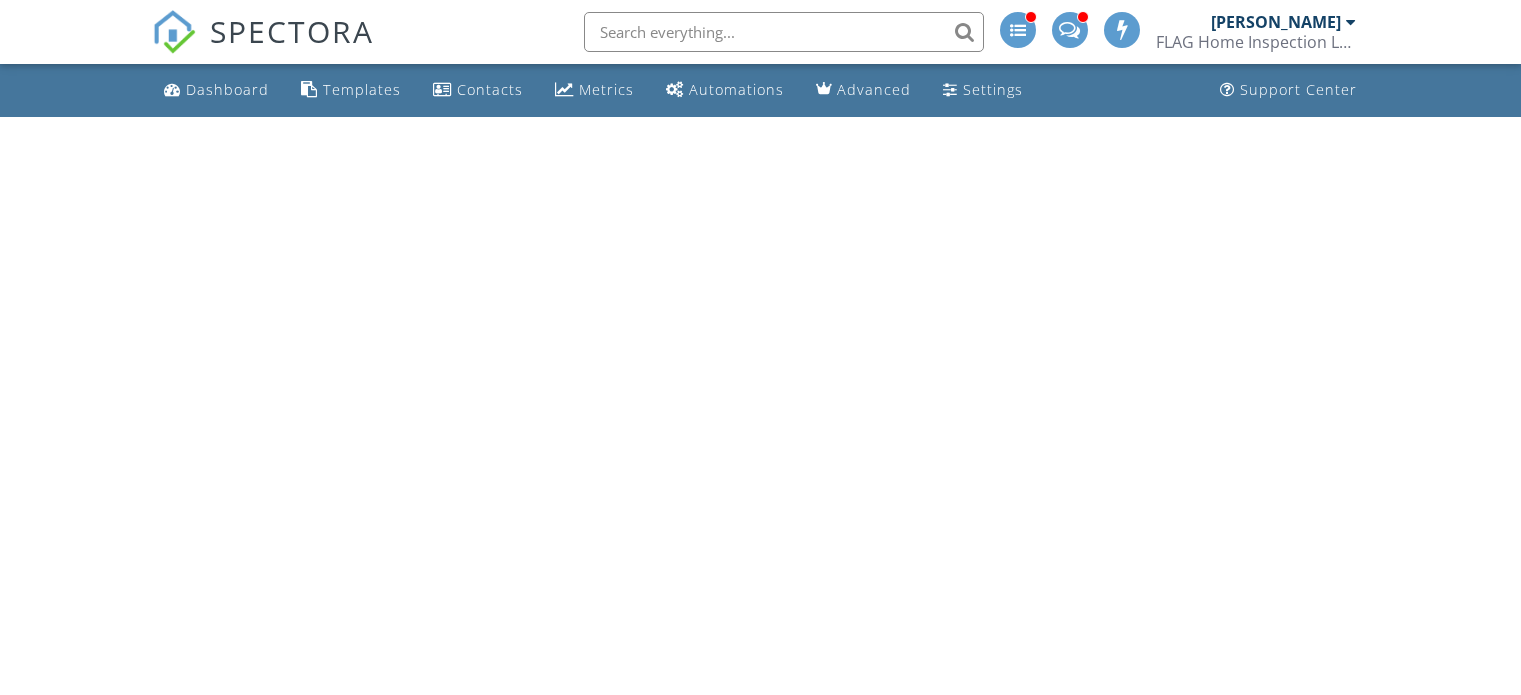 scroll, scrollTop: 0, scrollLeft: 0, axis: both 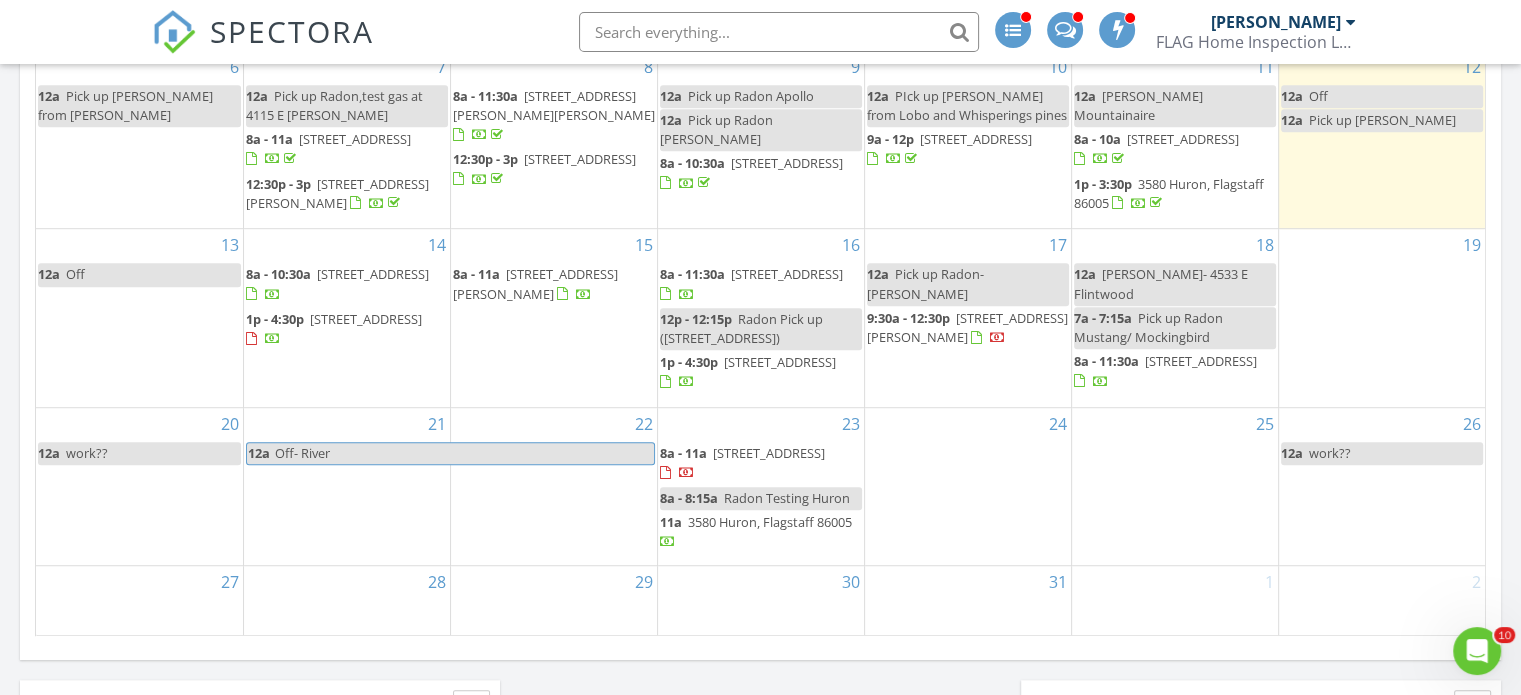 click on "[PERSON_NAME]- 4533 E Flintwood" at bounding box center [1161, 283] 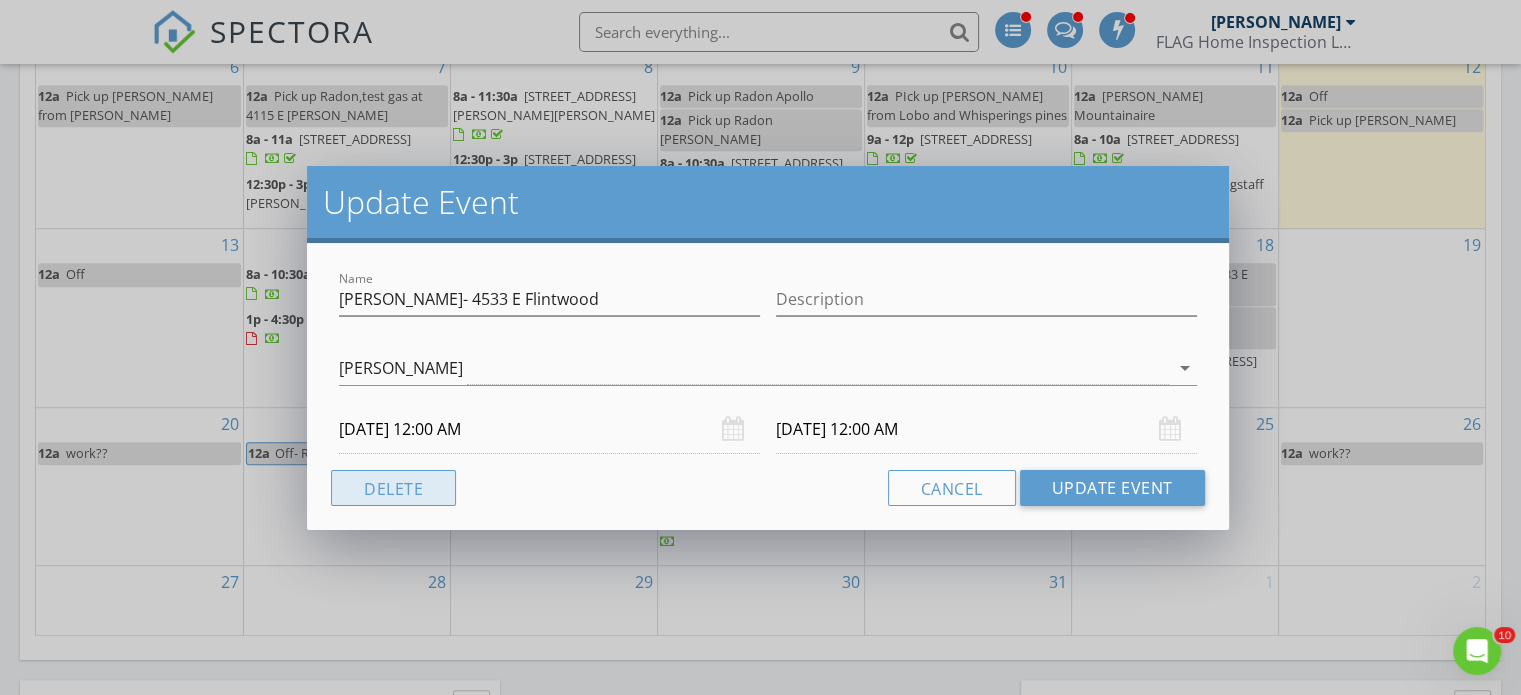 click on "Delete" at bounding box center (393, 488) 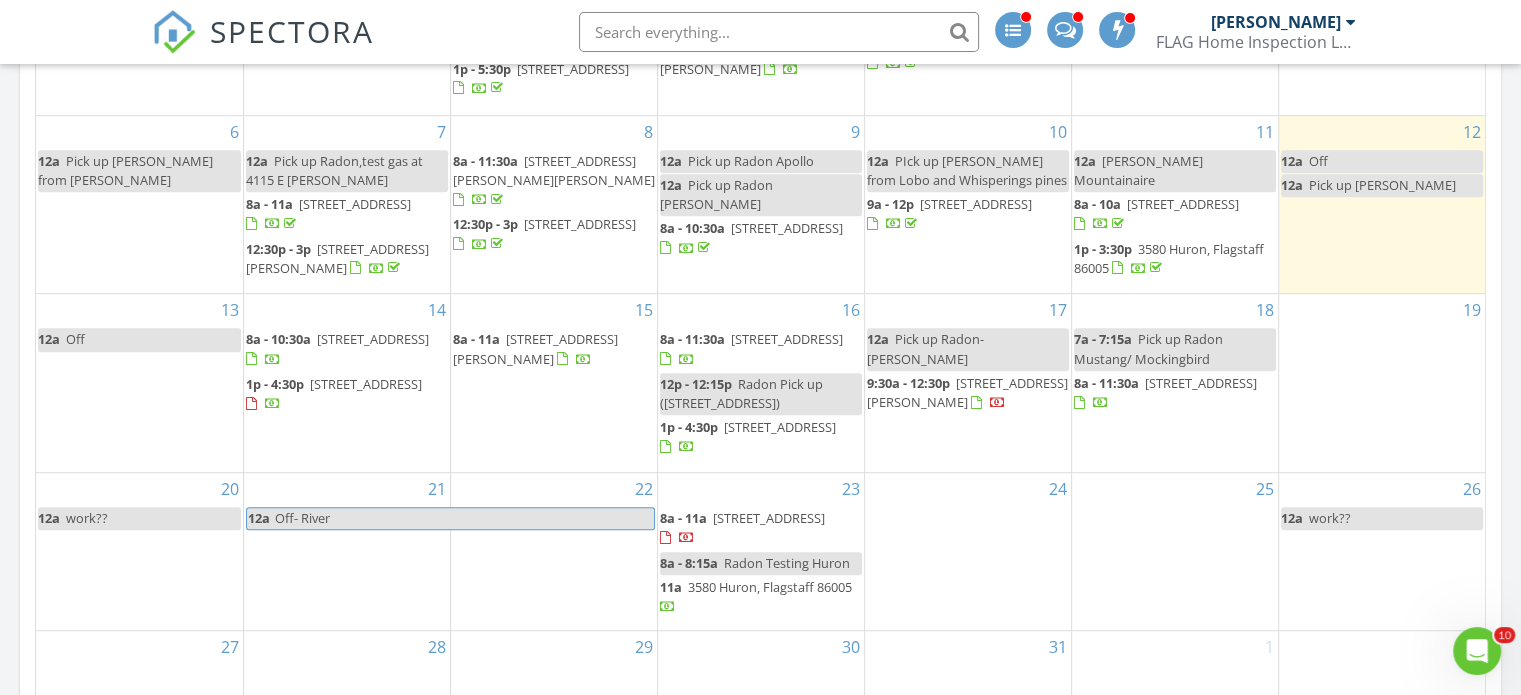 scroll, scrollTop: 1100, scrollLeft: 0, axis: vertical 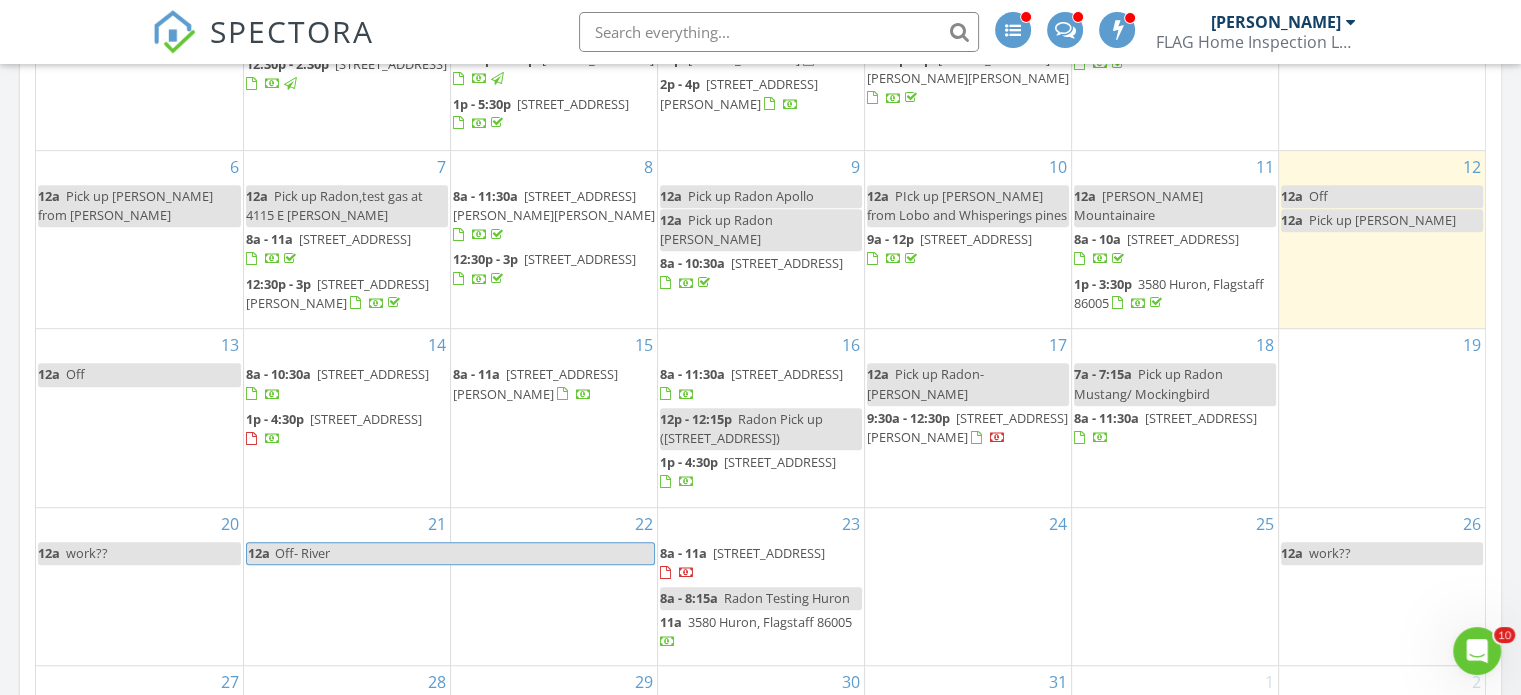 click on "[STREET_ADDRESS]" at bounding box center [787, 263] 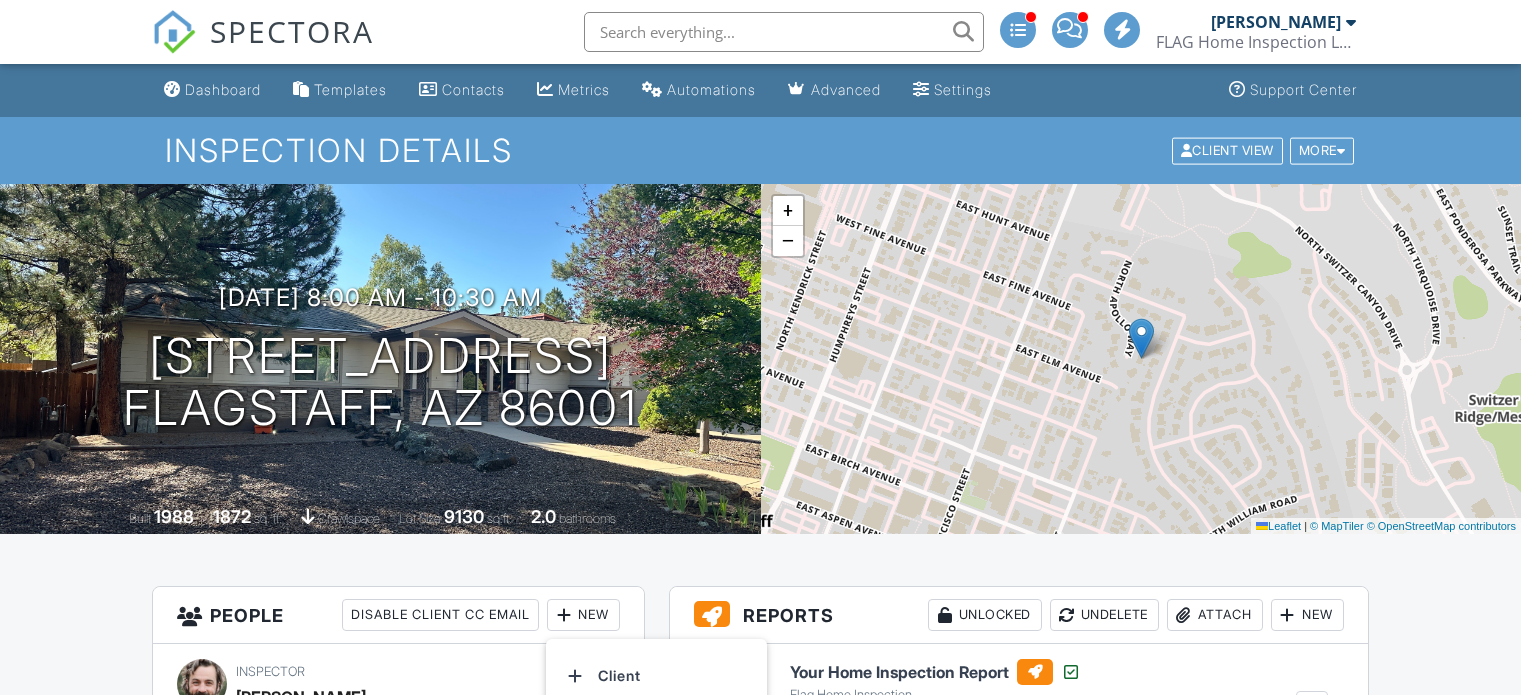 click on "Client" at bounding box center [656, 676] 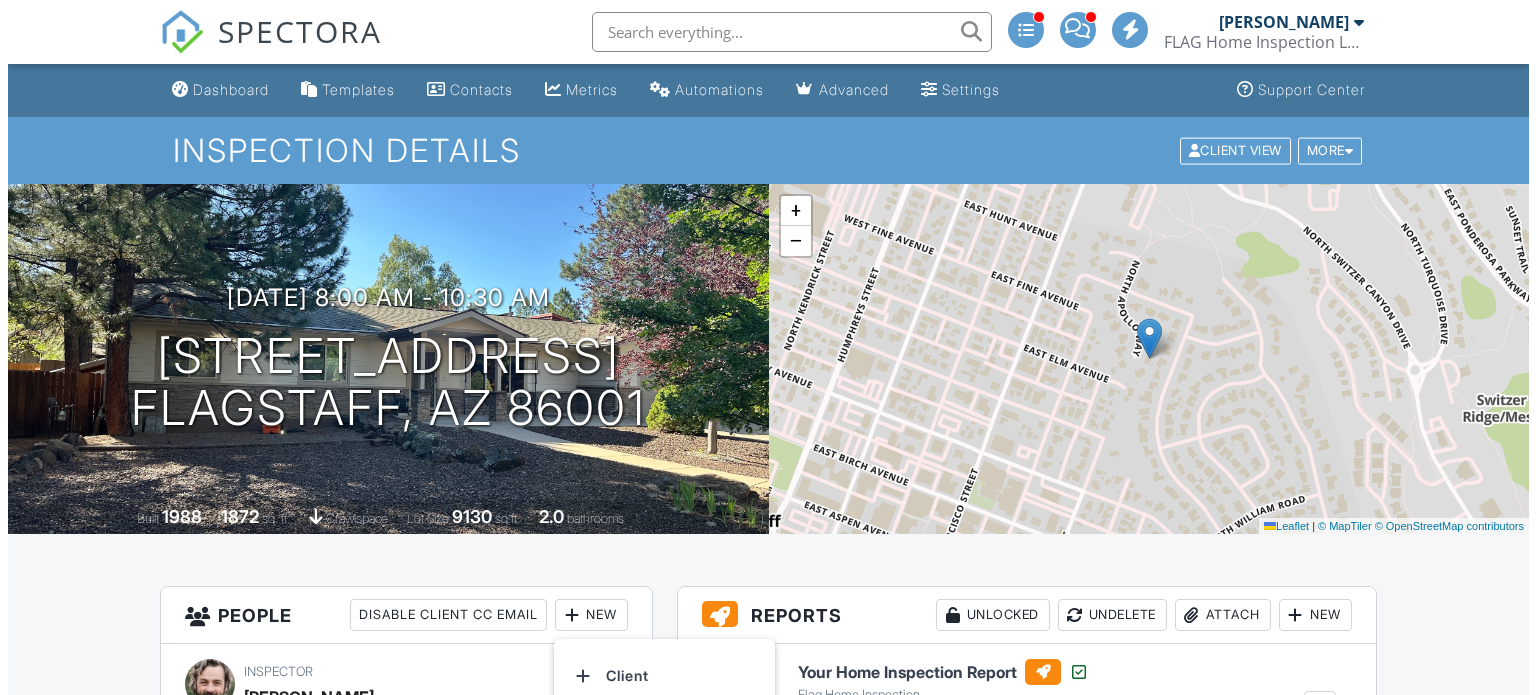scroll, scrollTop: 200, scrollLeft: 0, axis: vertical 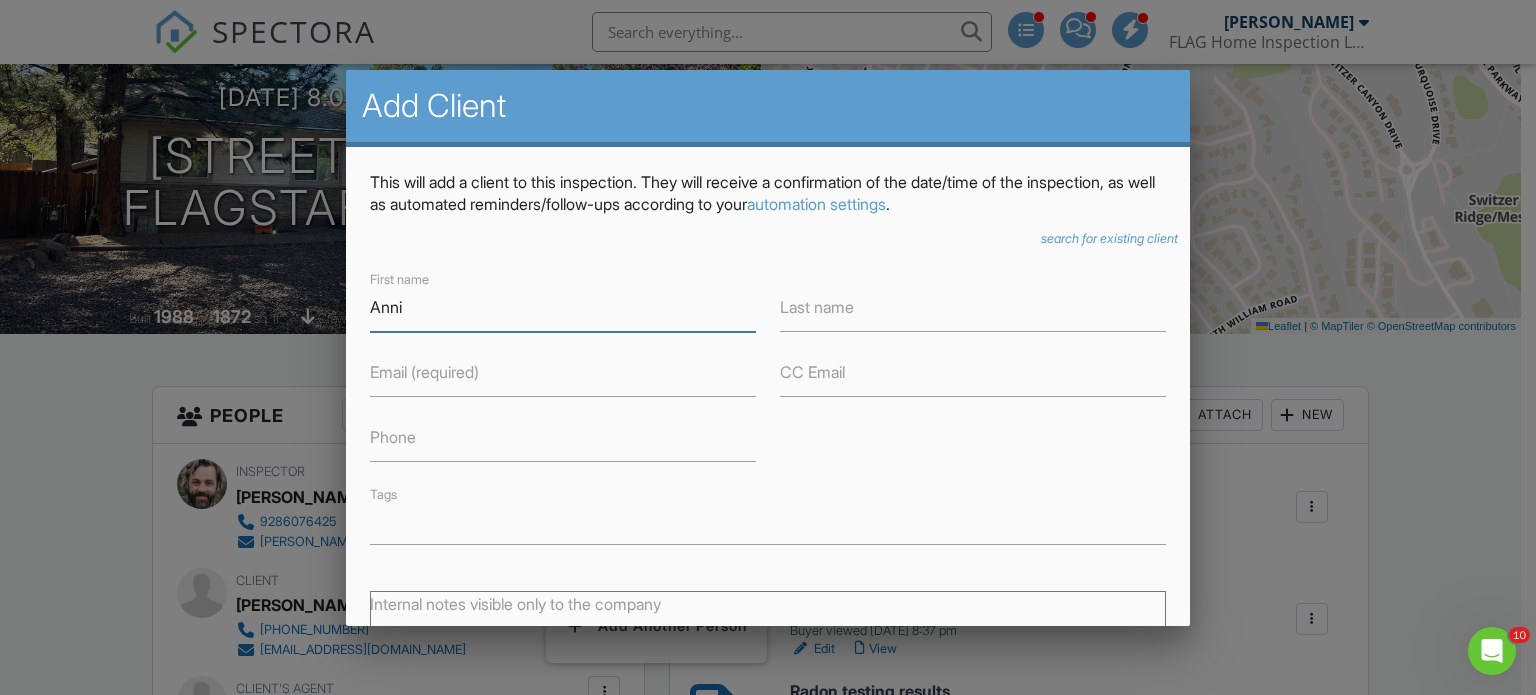 type on "Anni" 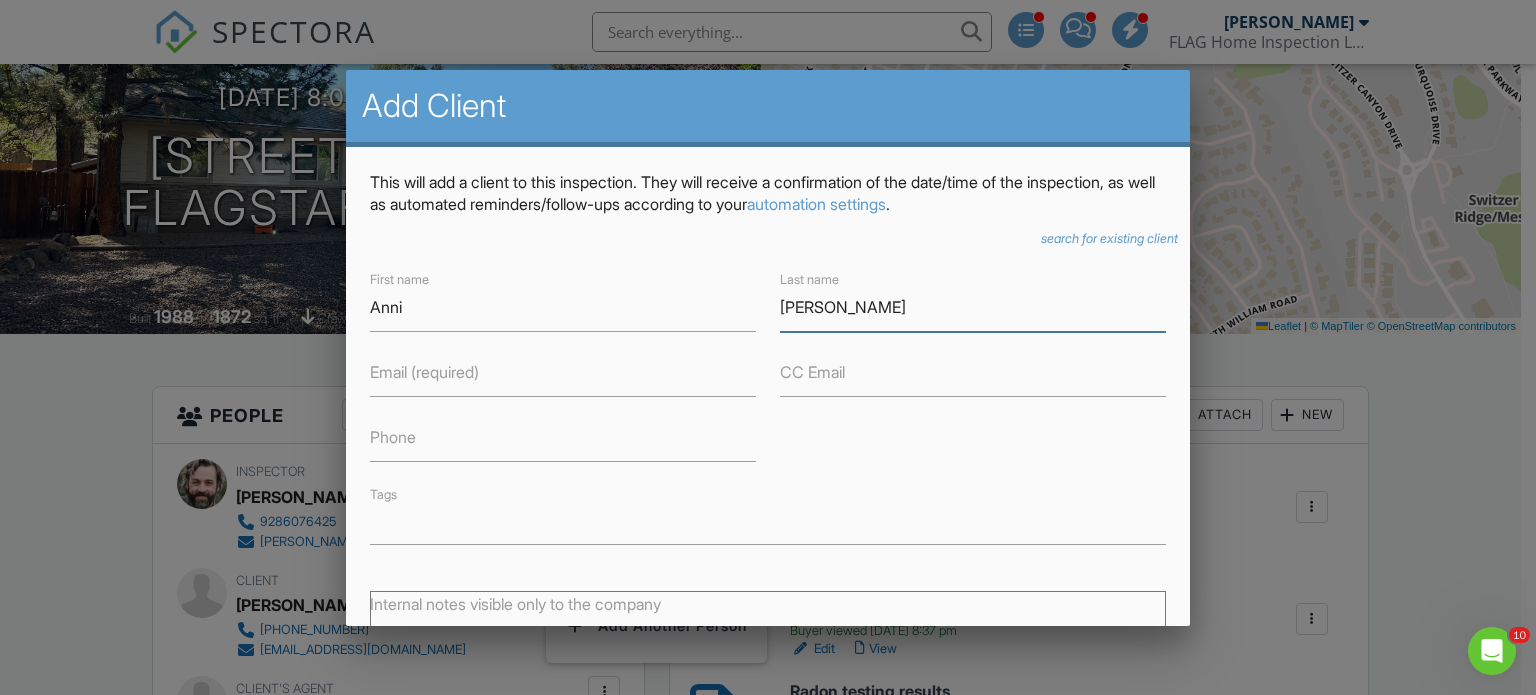type on "[PERSON_NAME]" 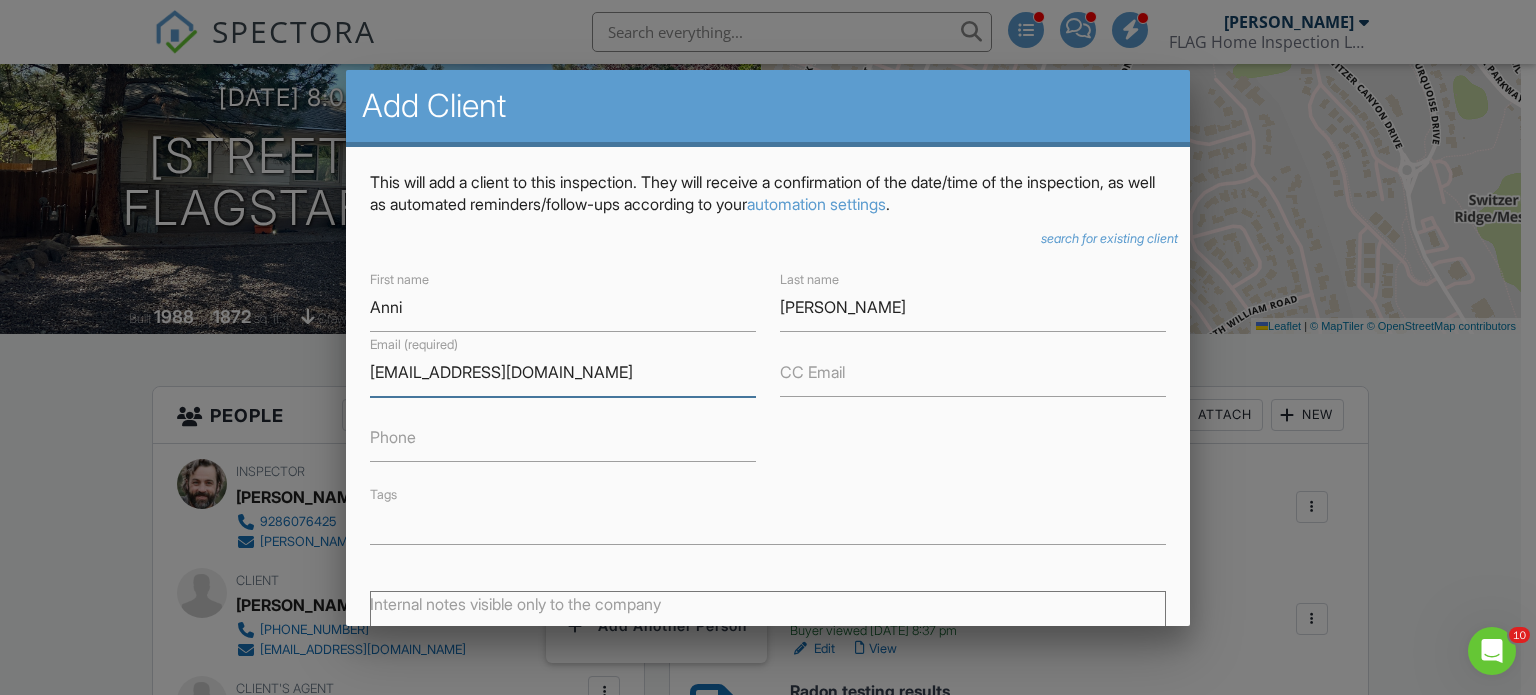 type on "[EMAIL_ADDRESS][DOMAIN_NAME]" 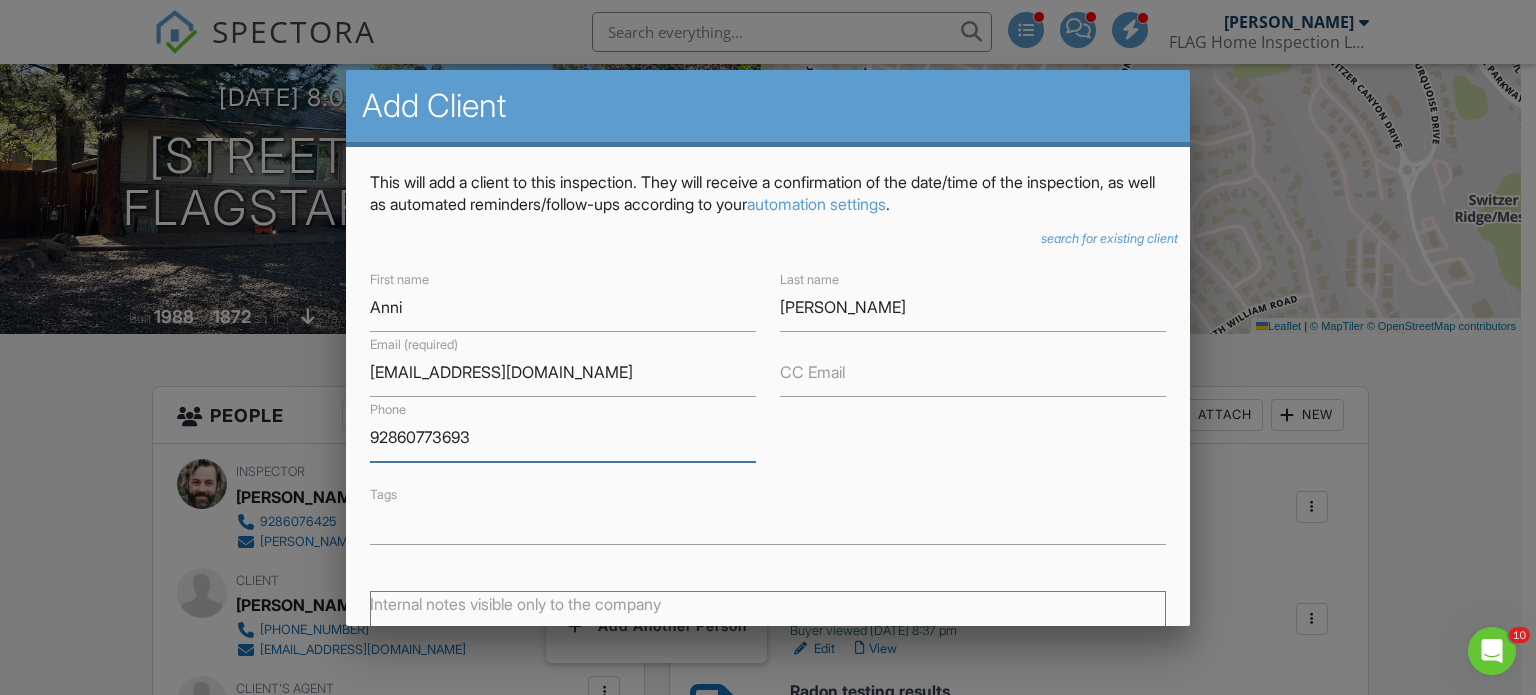 click on "92860773693" at bounding box center [563, 437] 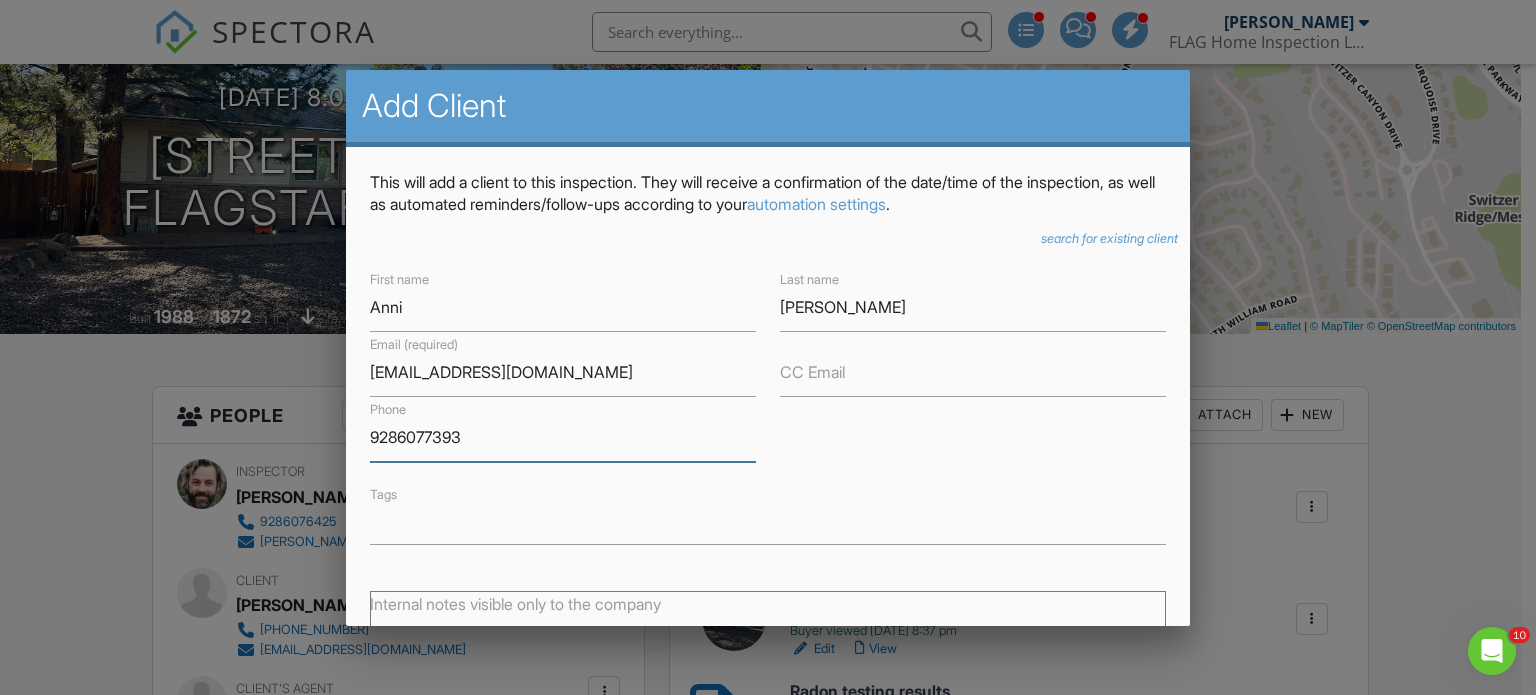 type on "9286077393" 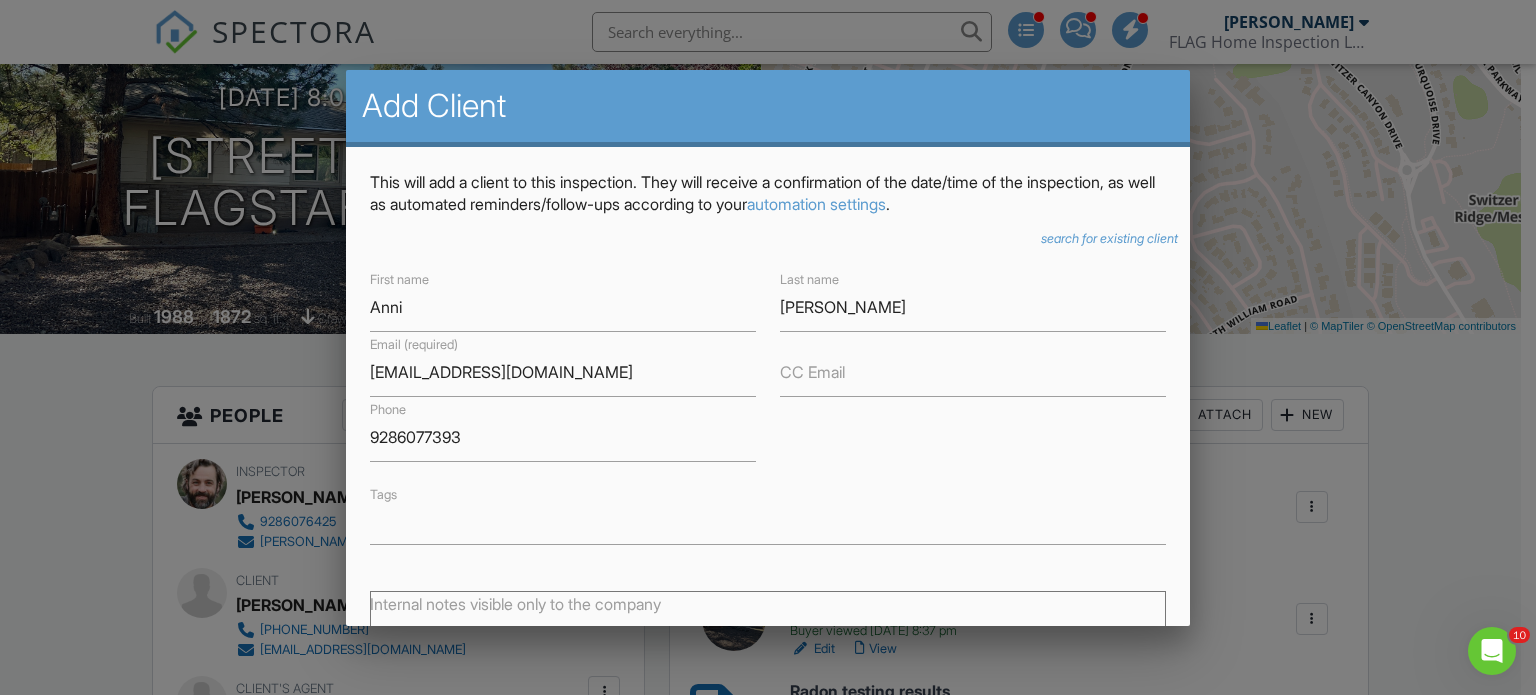 click on "Tags" at bounding box center [768, 513] 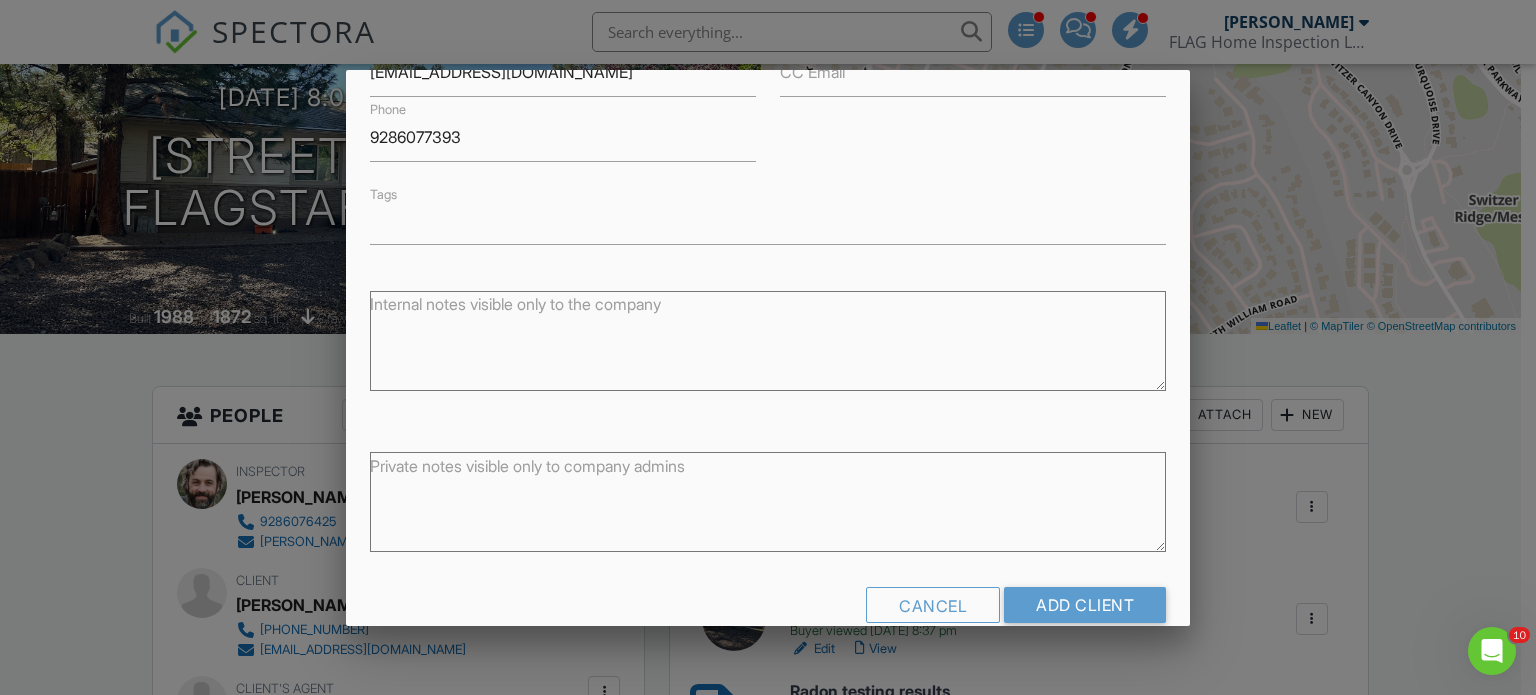 scroll, scrollTop: 336, scrollLeft: 0, axis: vertical 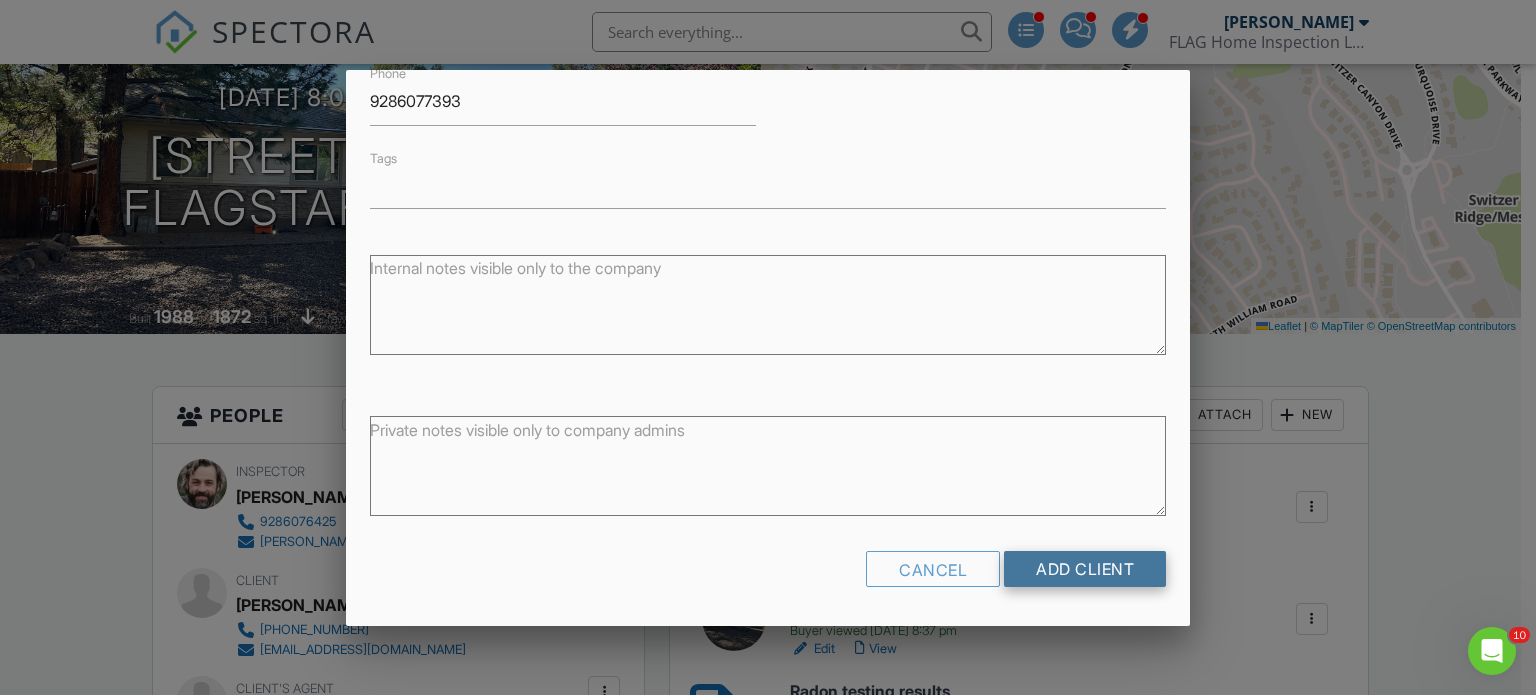 click on "Add Client" at bounding box center [1085, 569] 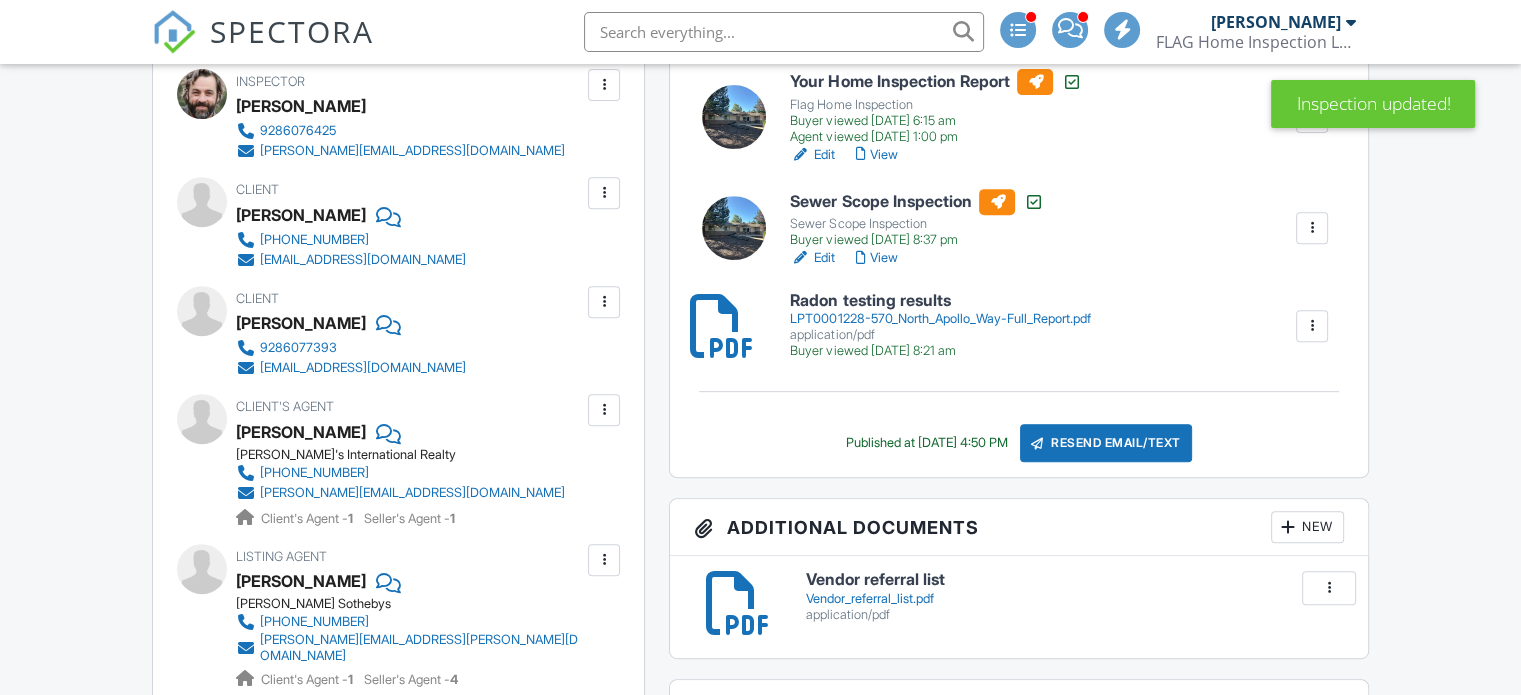 scroll, scrollTop: 500, scrollLeft: 0, axis: vertical 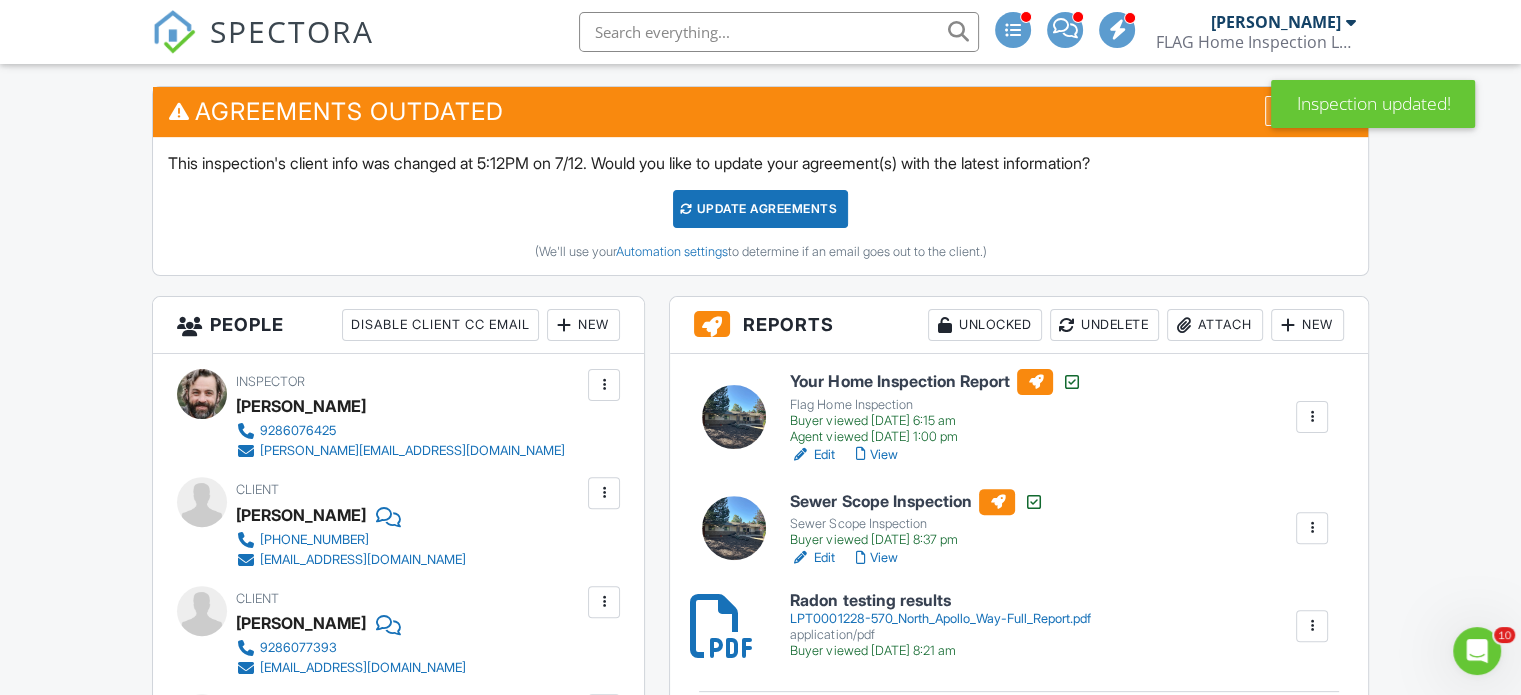 click on "Dismiss" at bounding box center (1307, 111) 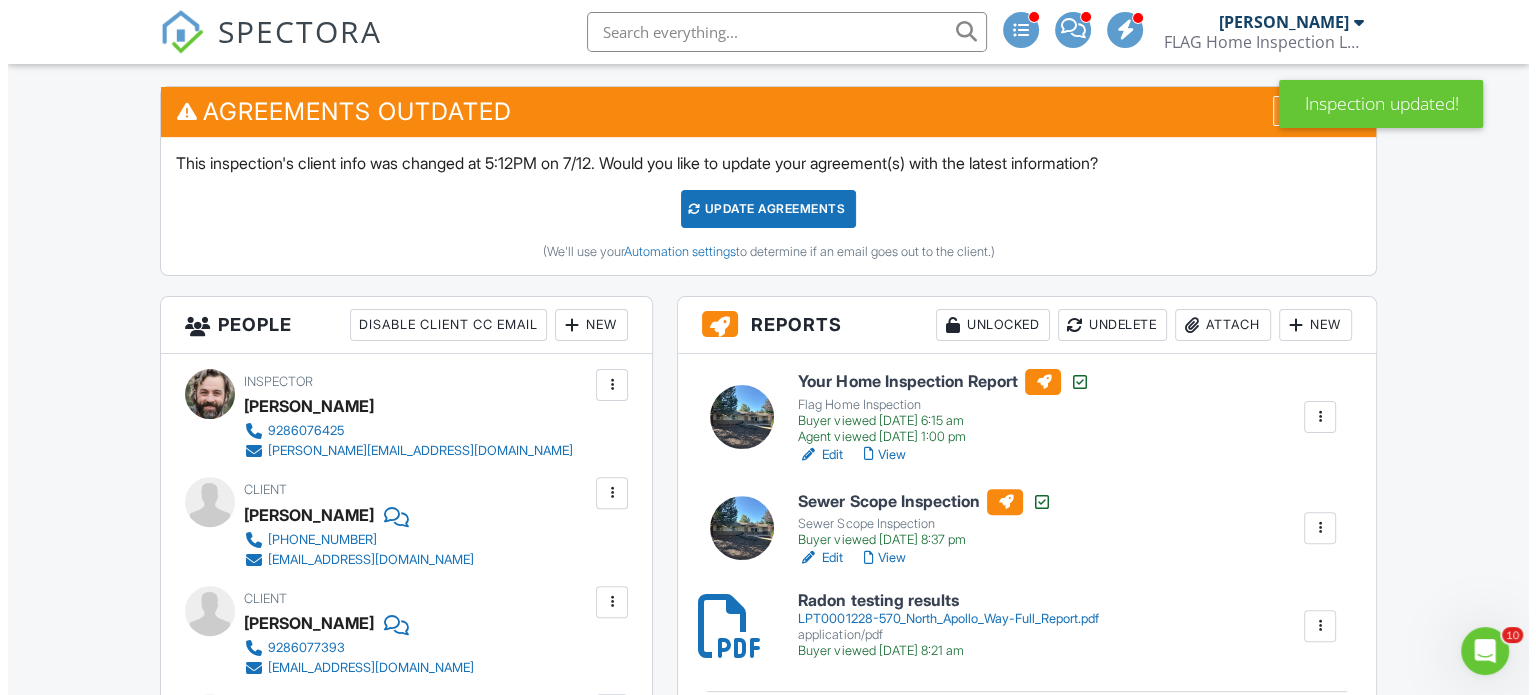 scroll, scrollTop: 0, scrollLeft: 0, axis: both 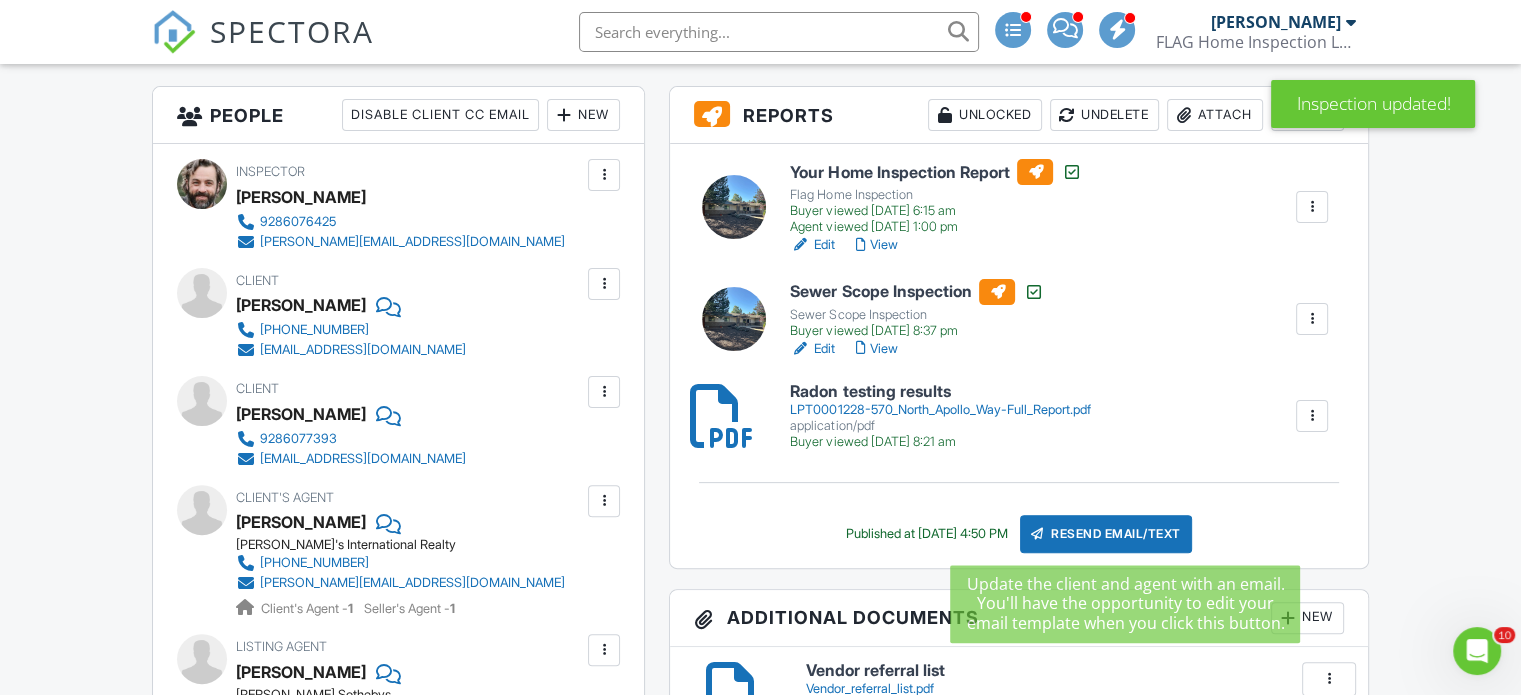 click on "Resend Email/Text" at bounding box center (1106, 534) 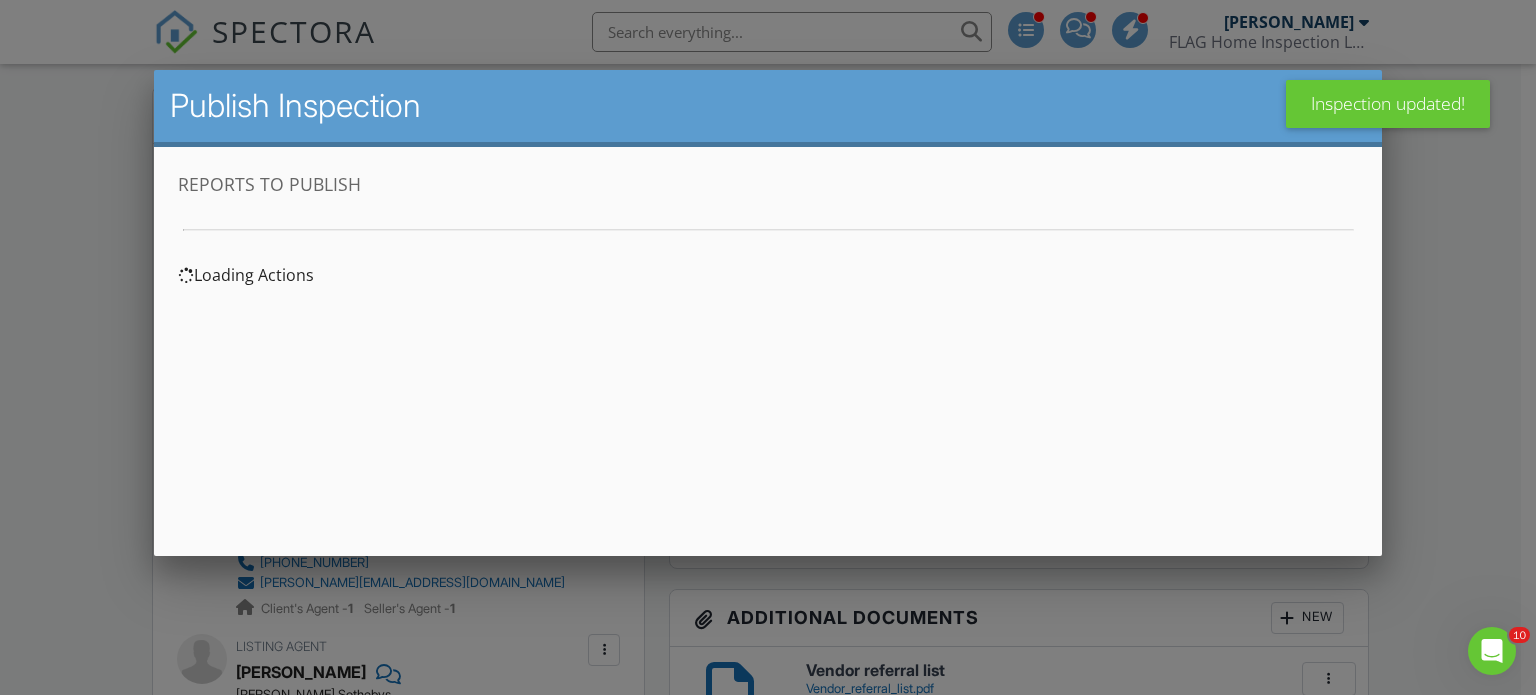 scroll, scrollTop: 0, scrollLeft: 0, axis: both 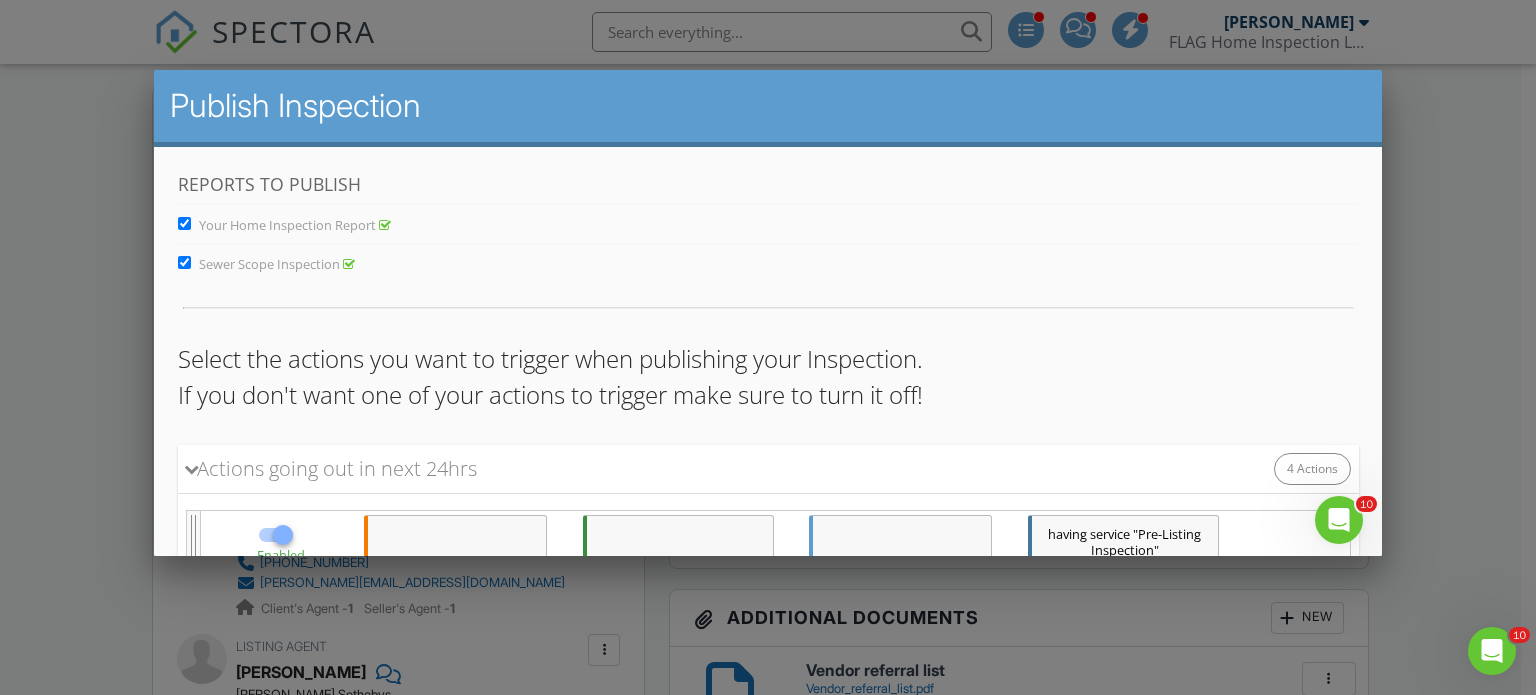 click at bounding box center [768, 334] 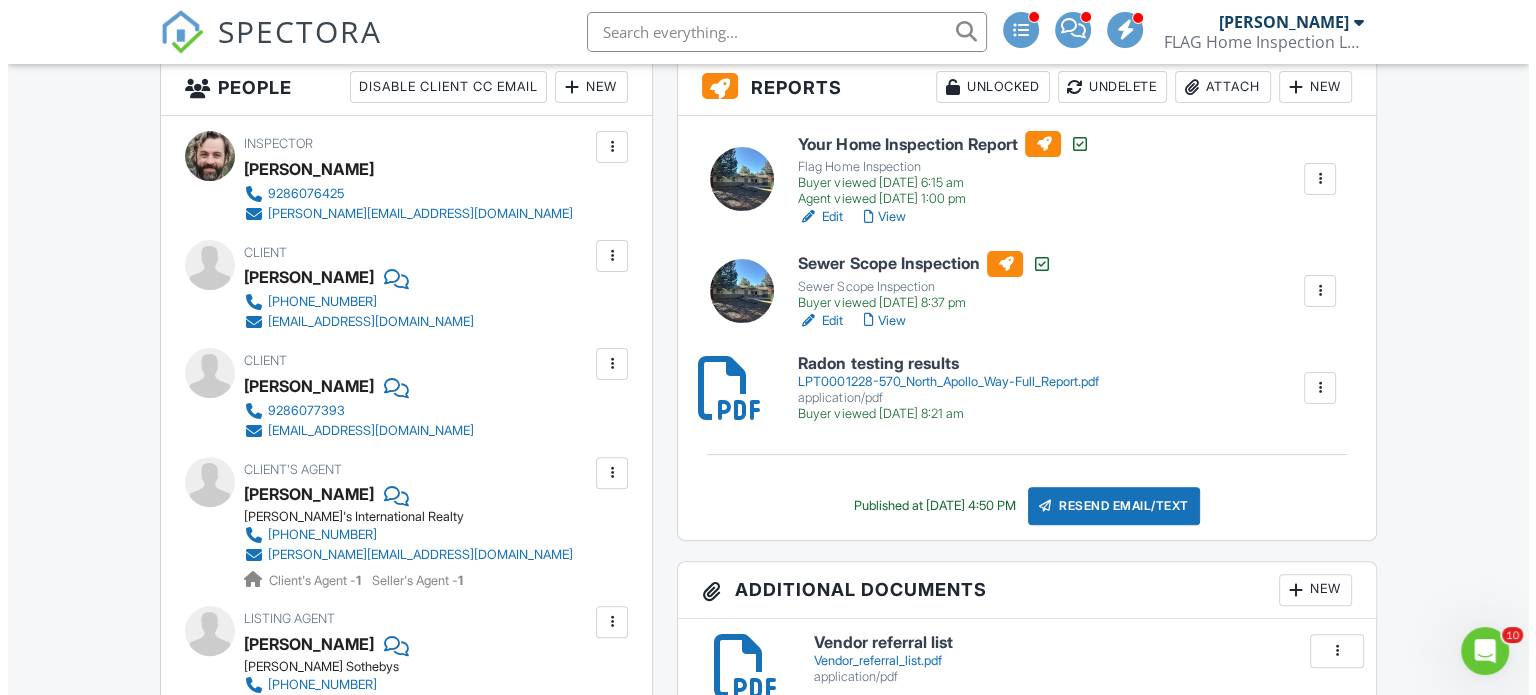 scroll, scrollTop: 442, scrollLeft: 0, axis: vertical 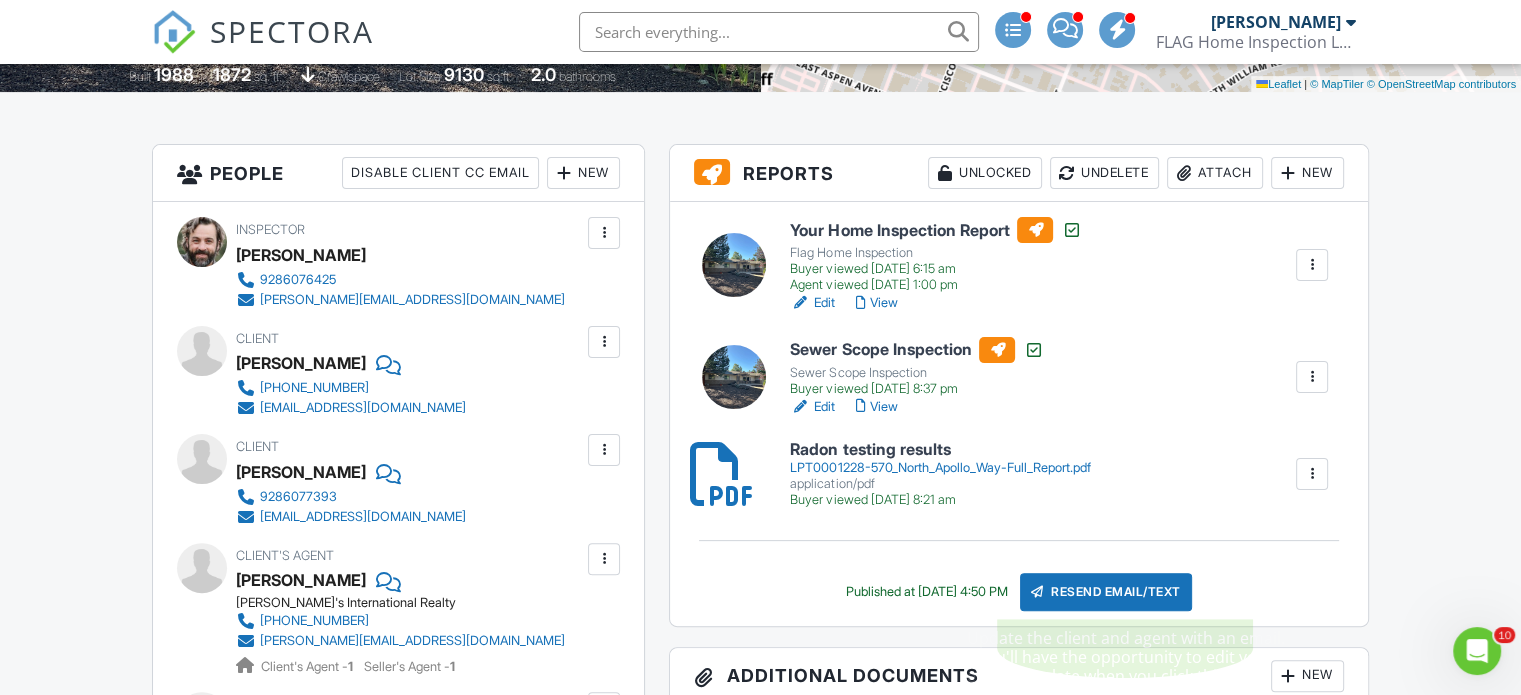 click on "Resend Email/Text" at bounding box center (1106, 592) 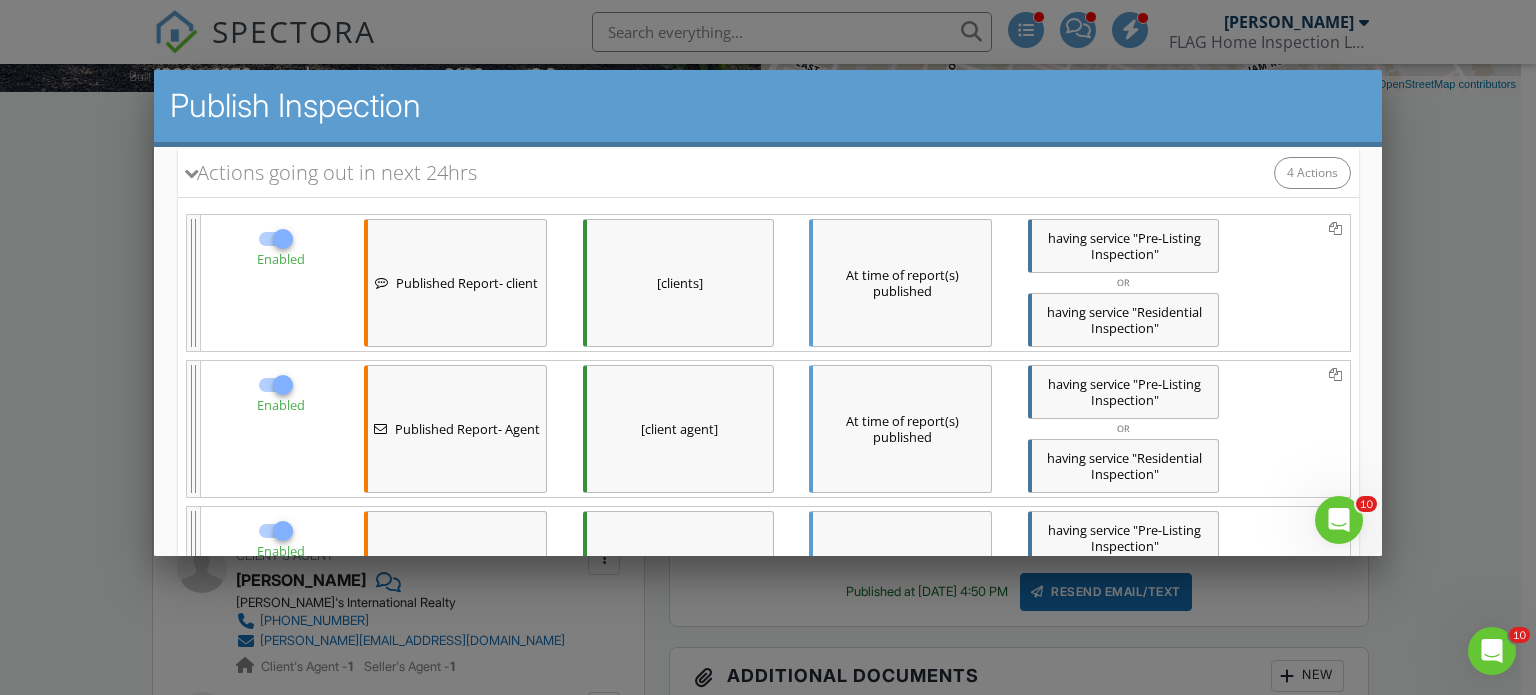 scroll, scrollTop: 300, scrollLeft: 0, axis: vertical 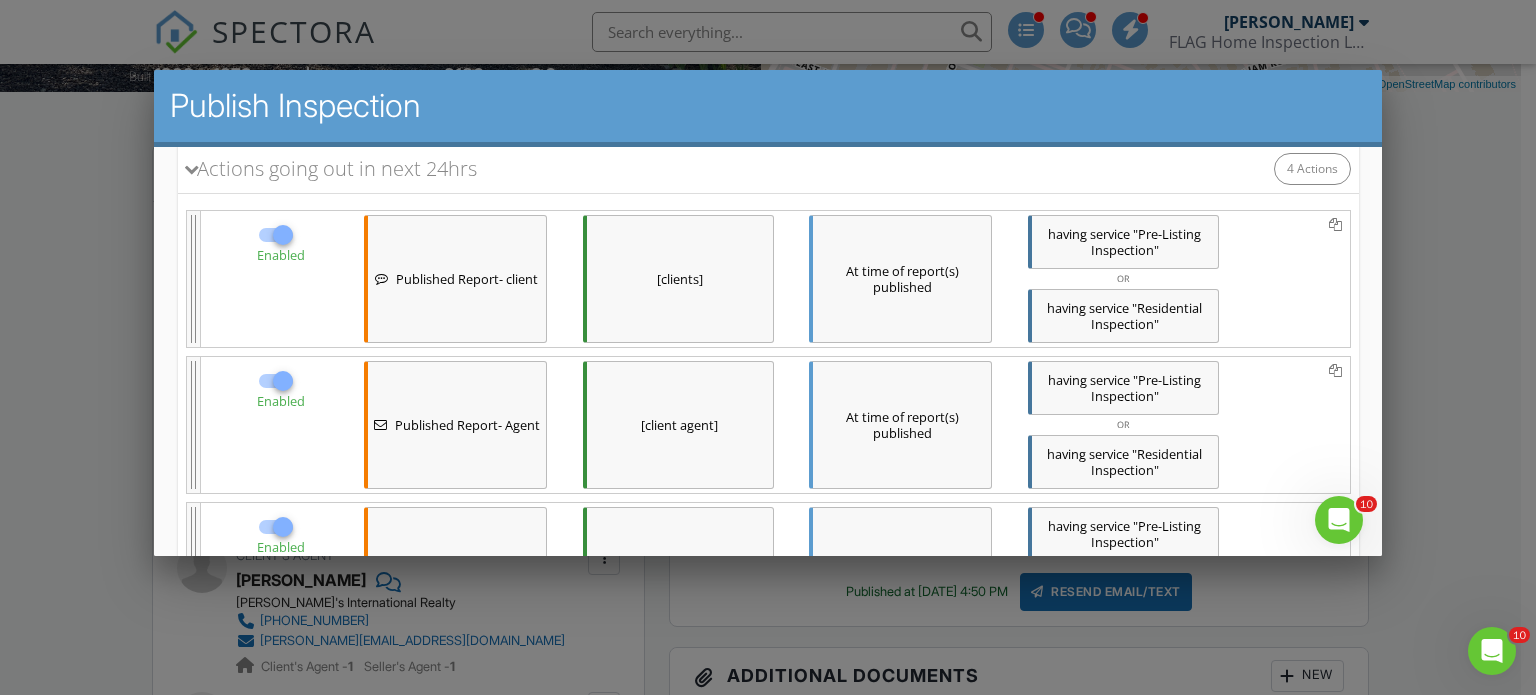 click at bounding box center [282, 380] 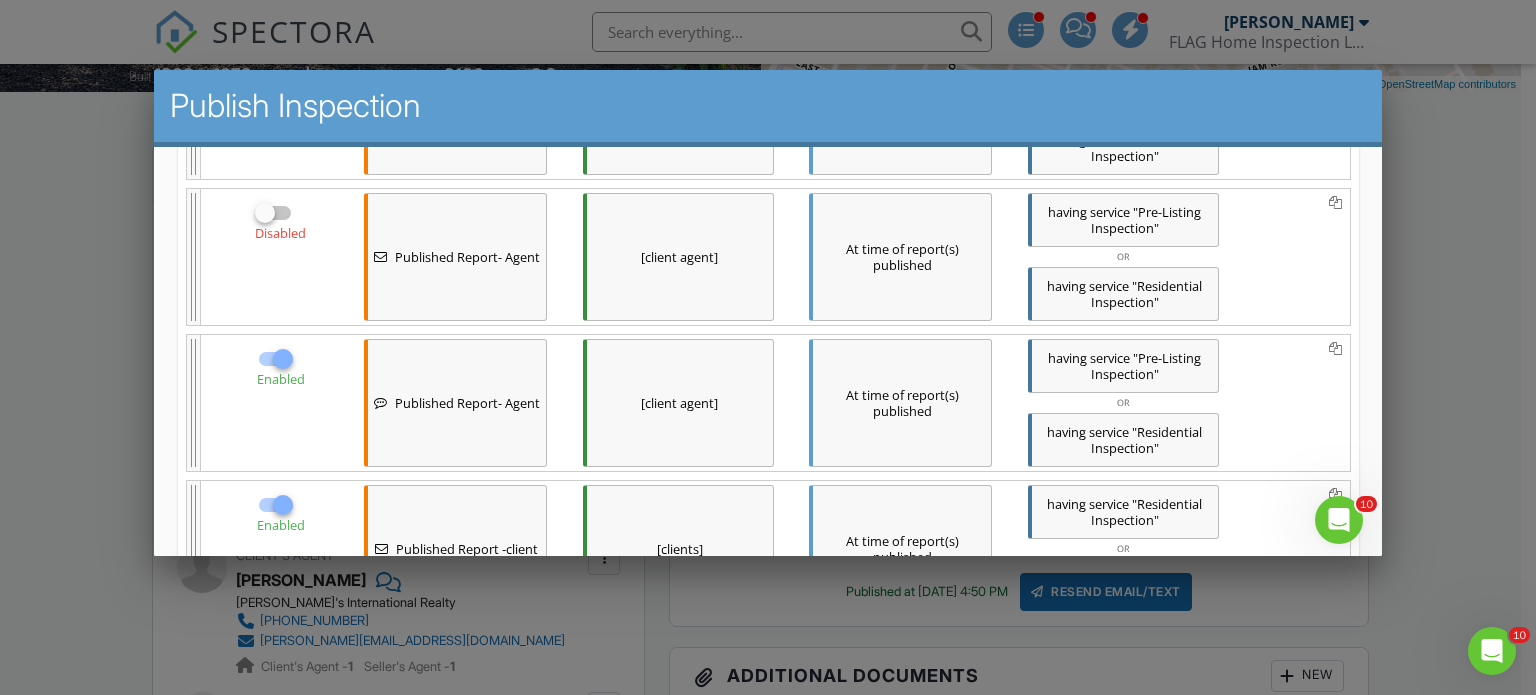 scroll, scrollTop: 500, scrollLeft: 0, axis: vertical 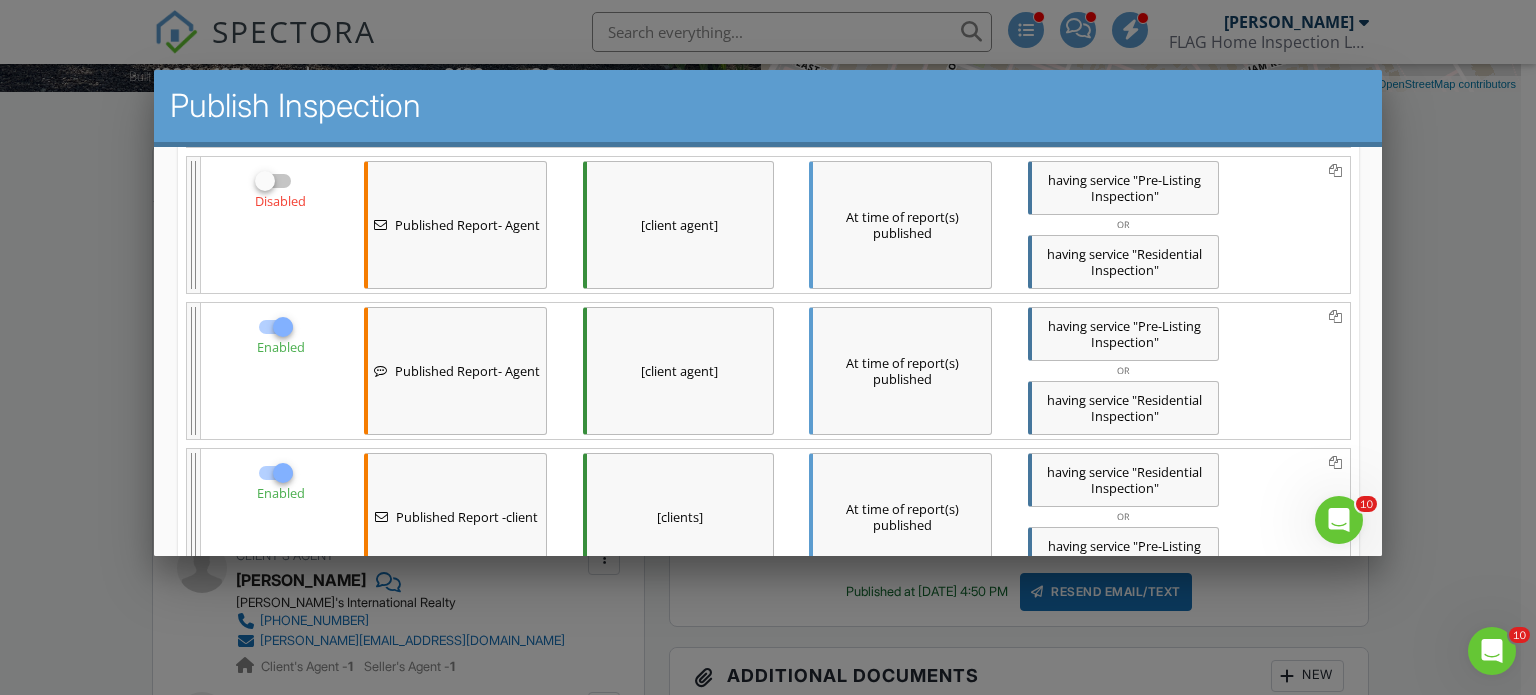 click at bounding box center (282, 326) 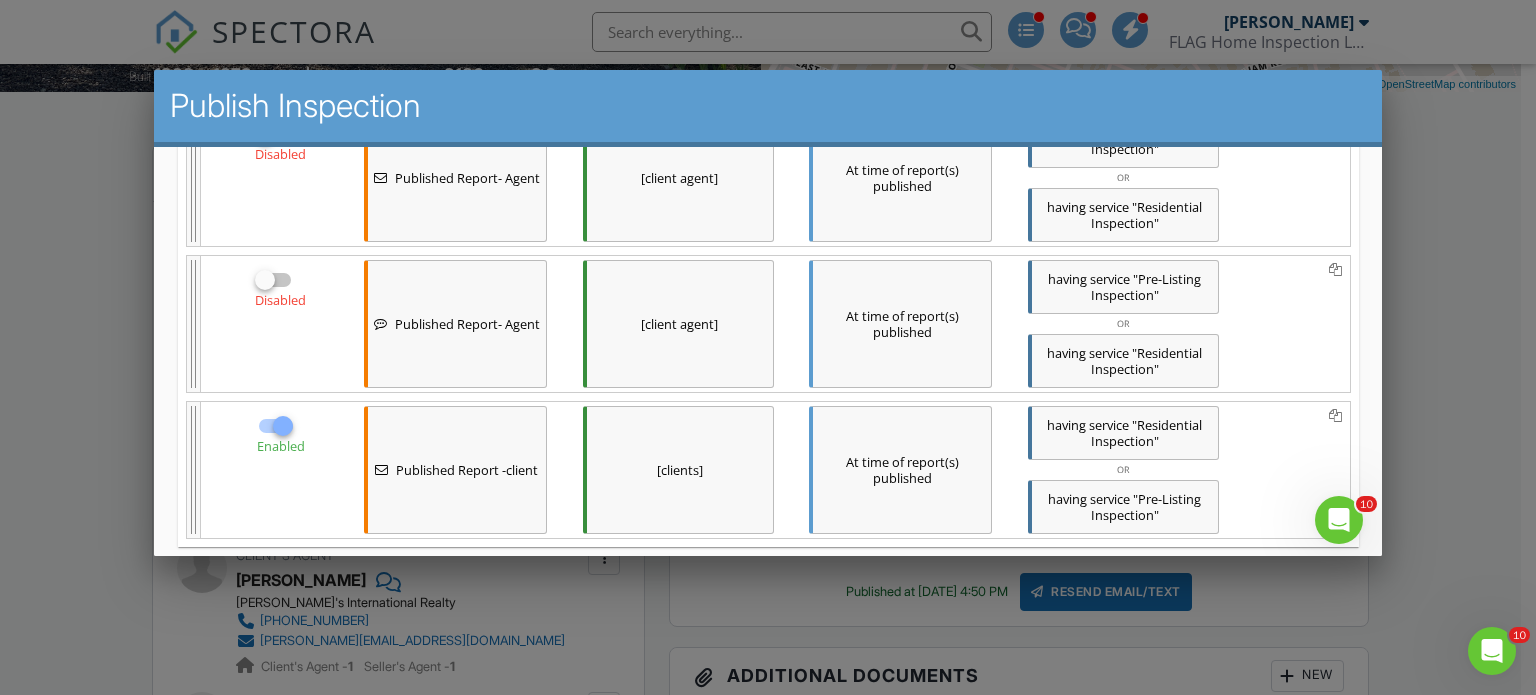 scroll, scrollTop: 649, scrollLeft: 0, axis: vertical 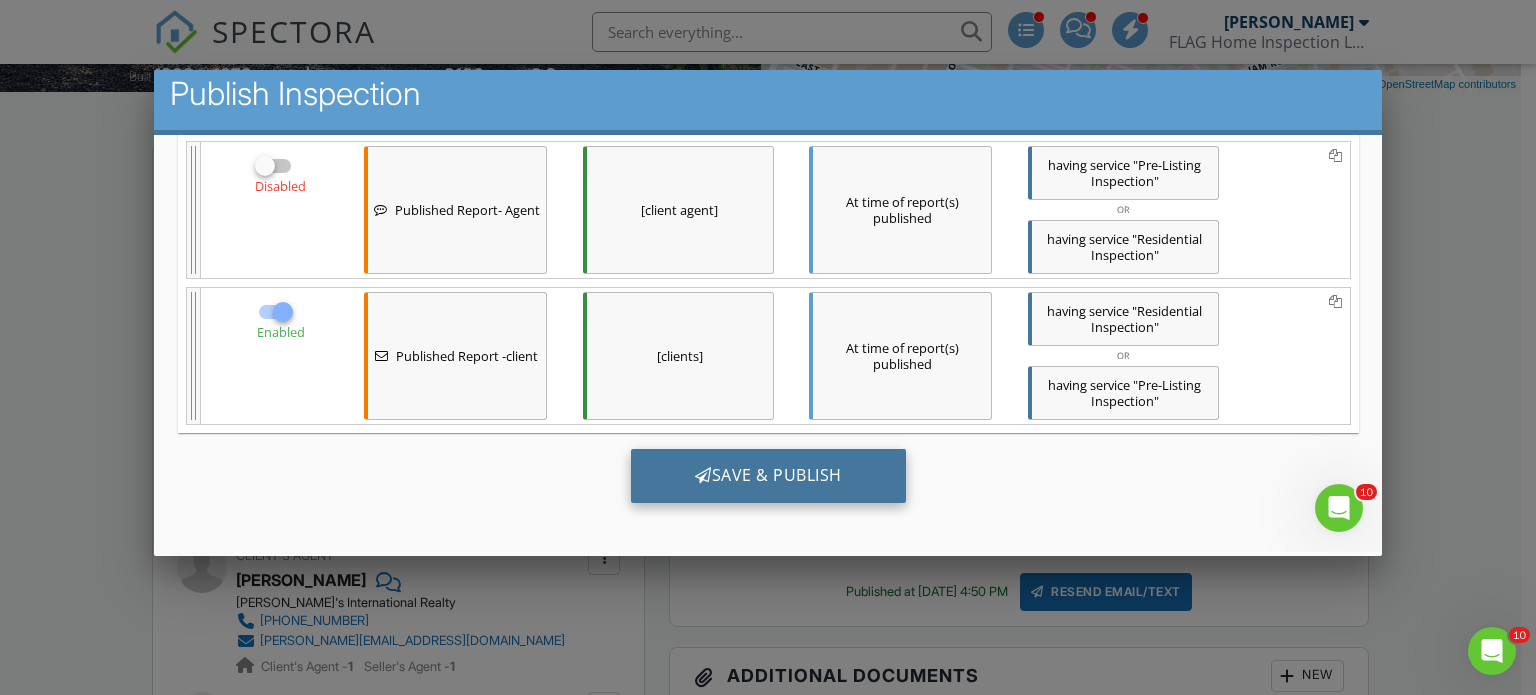 click on "Save & Publish" at bounding box center (767, 475) 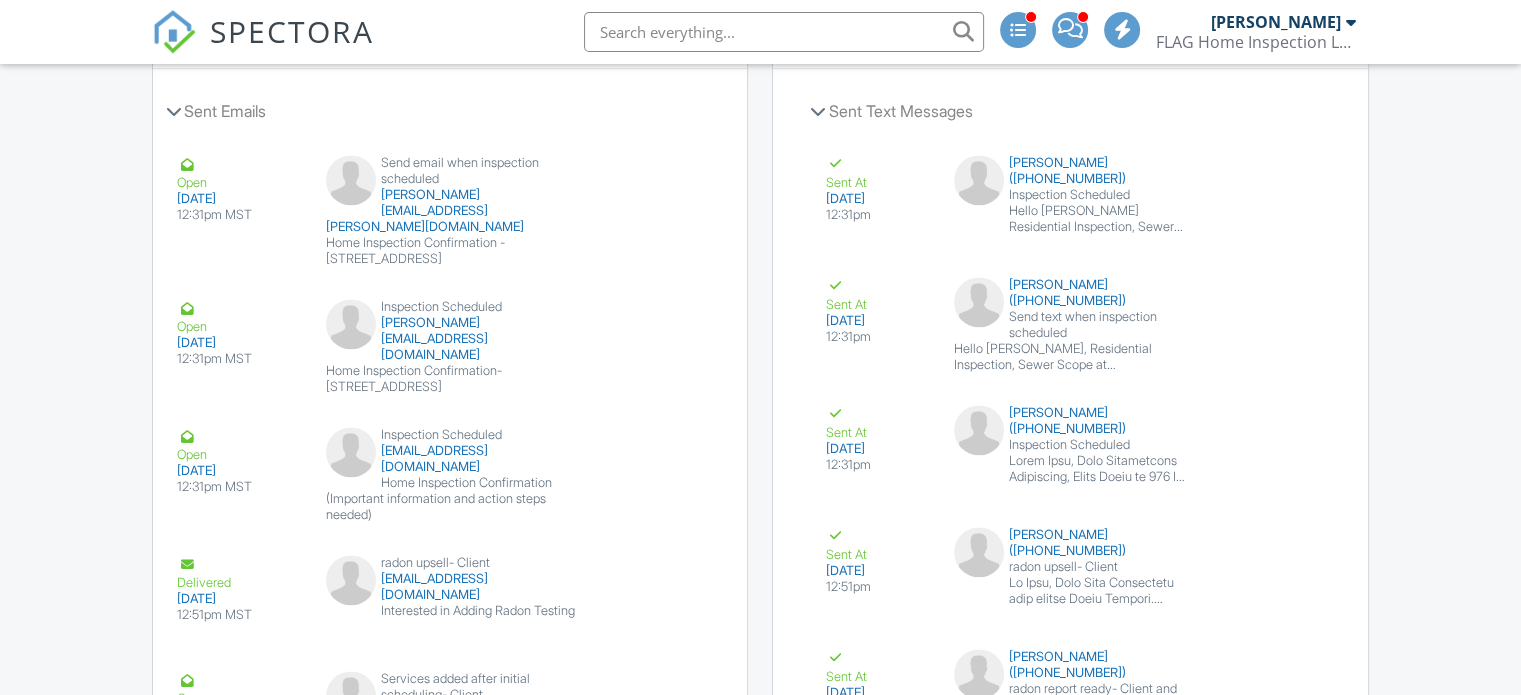 scroll, scrollTop: 2300, scrollLeft: 0, axis: vertical 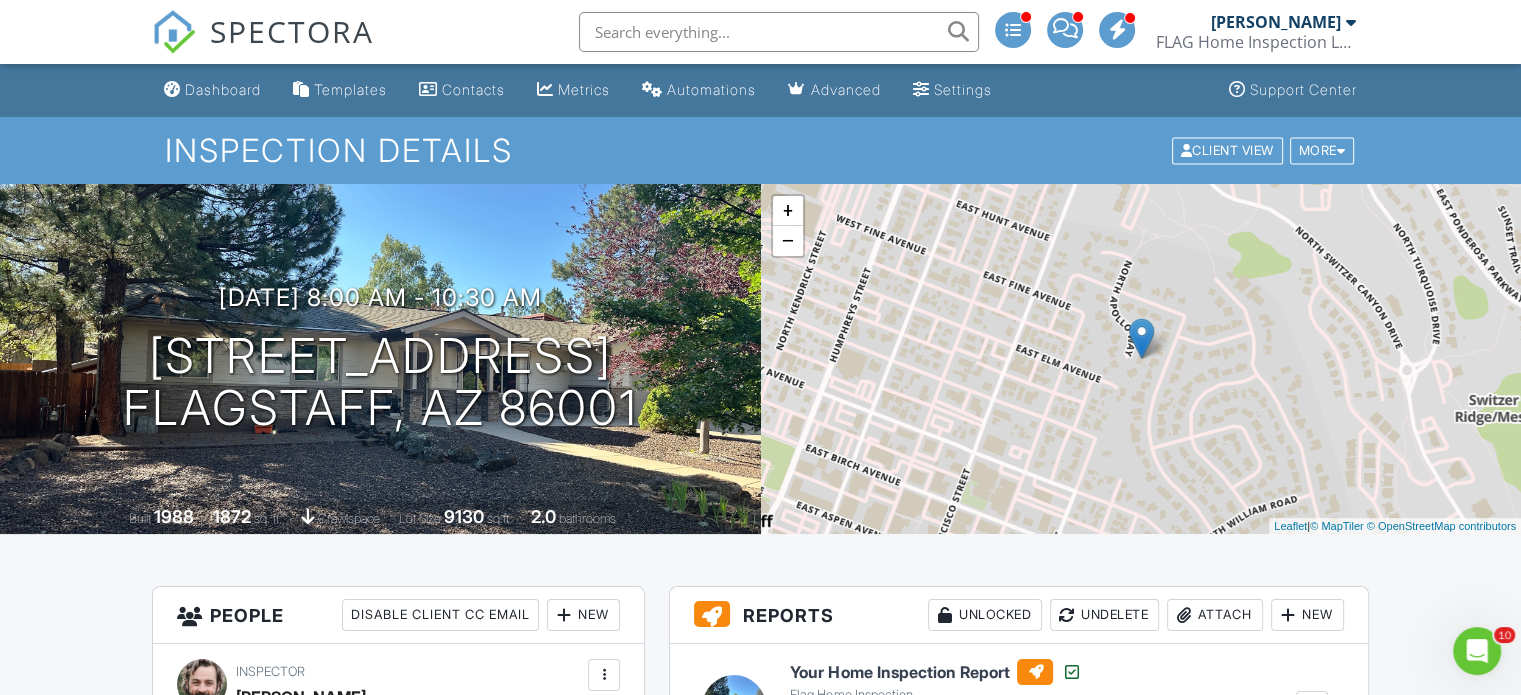 click on "Dashboard" at bounding box center [223, 89] 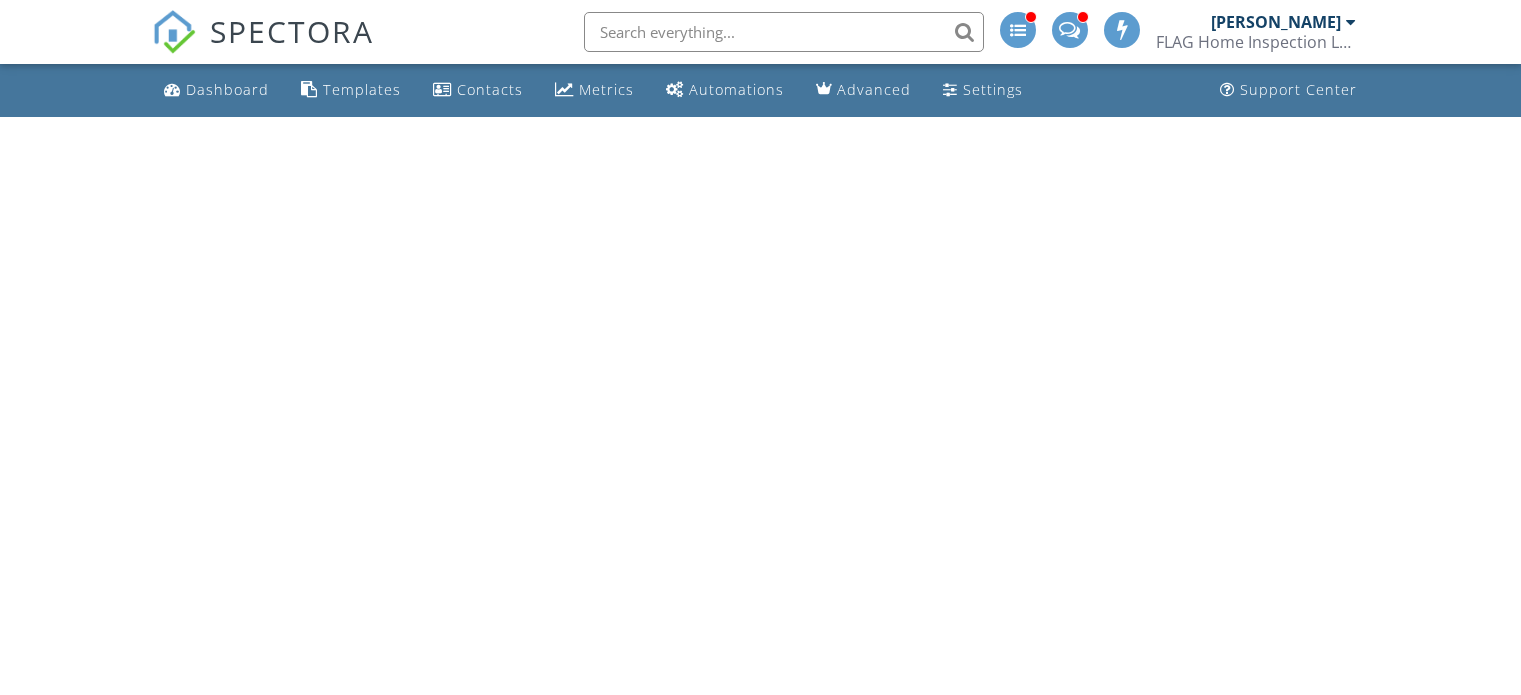 scroll, scrollTop: 0, scrollLeft: 0, axis: both 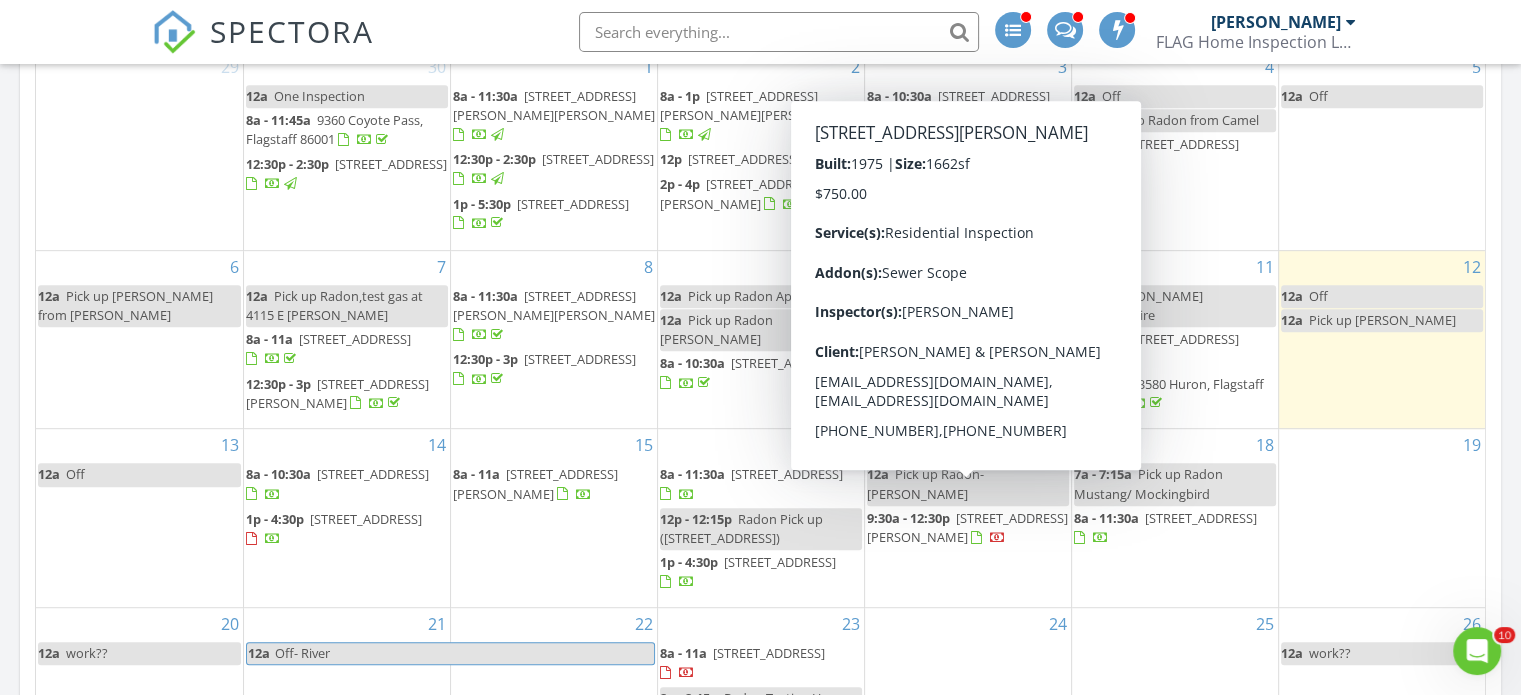 click on "25" at bounding box center (1175, 686) 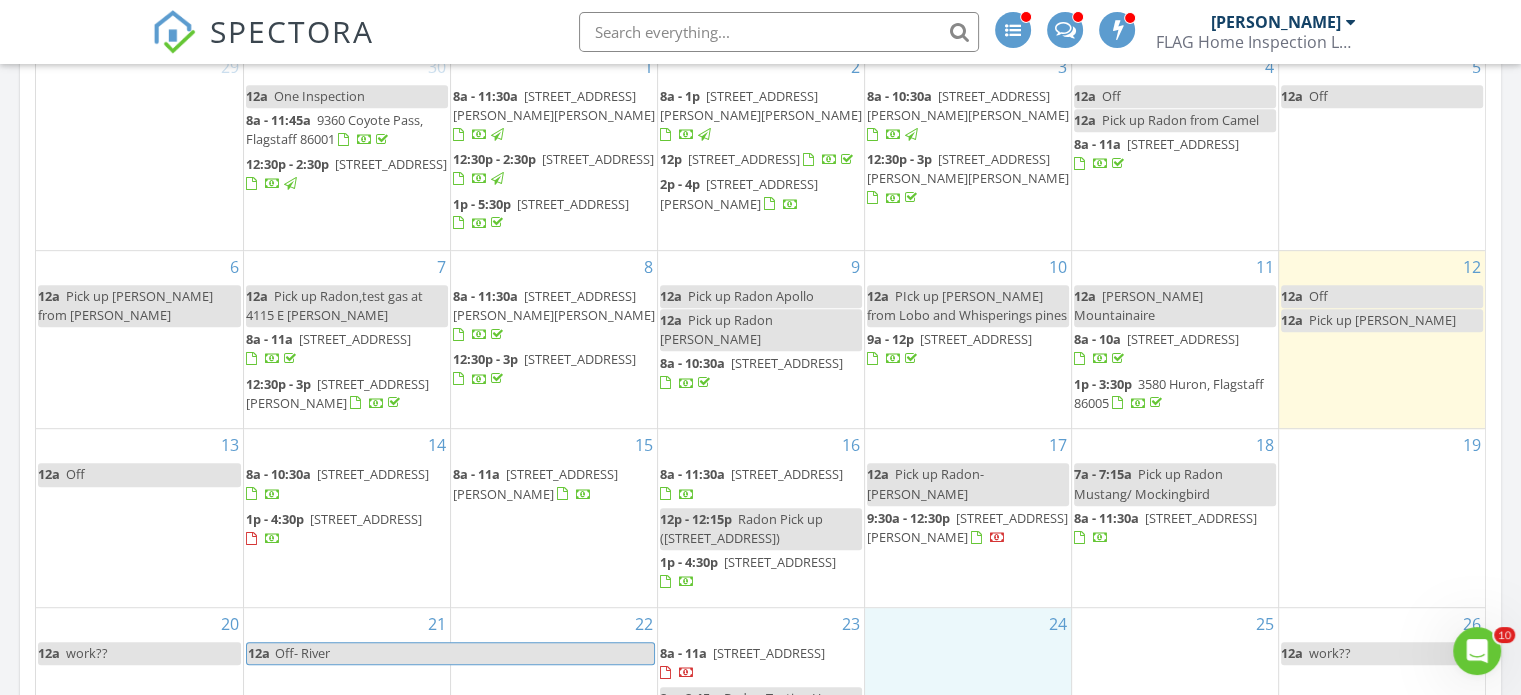 click on "24" at bounding box center (968, 686) 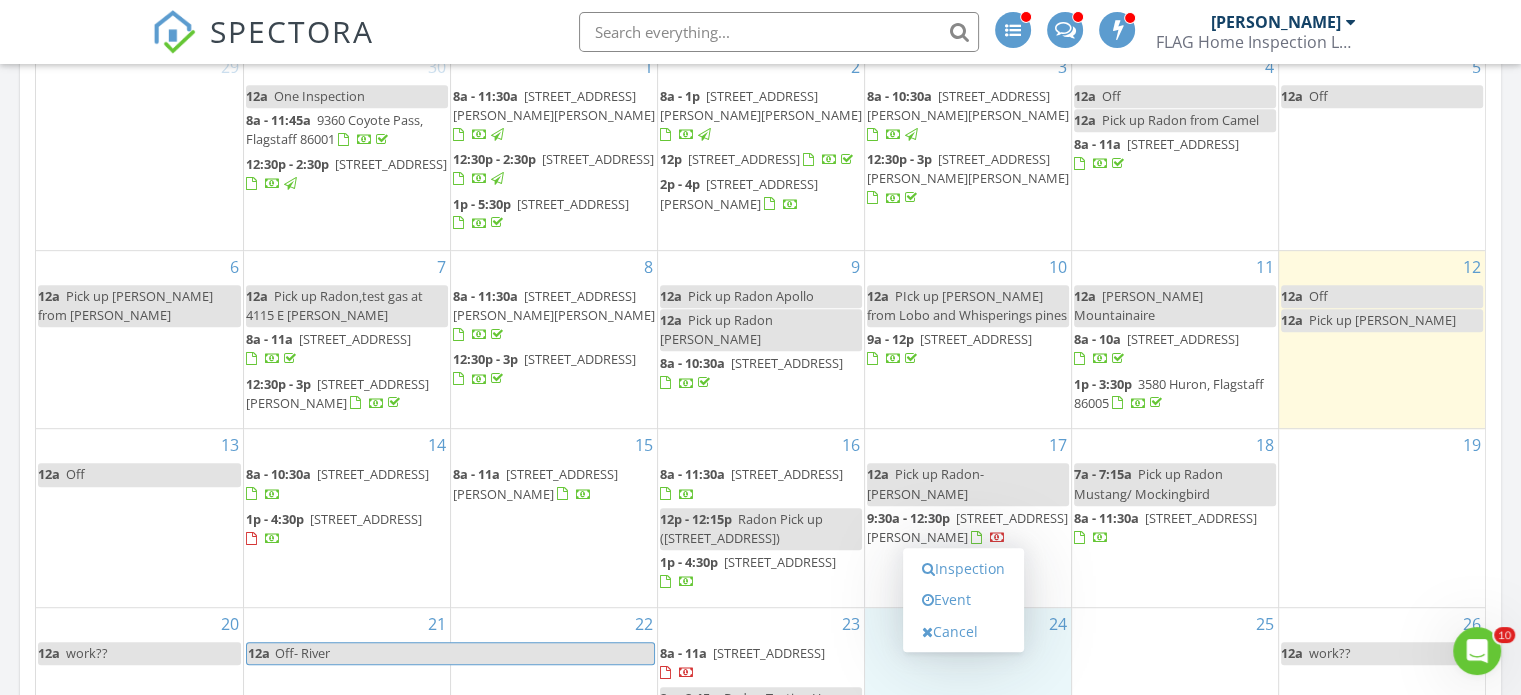 click on "25" at bounding box center [1175, 686] 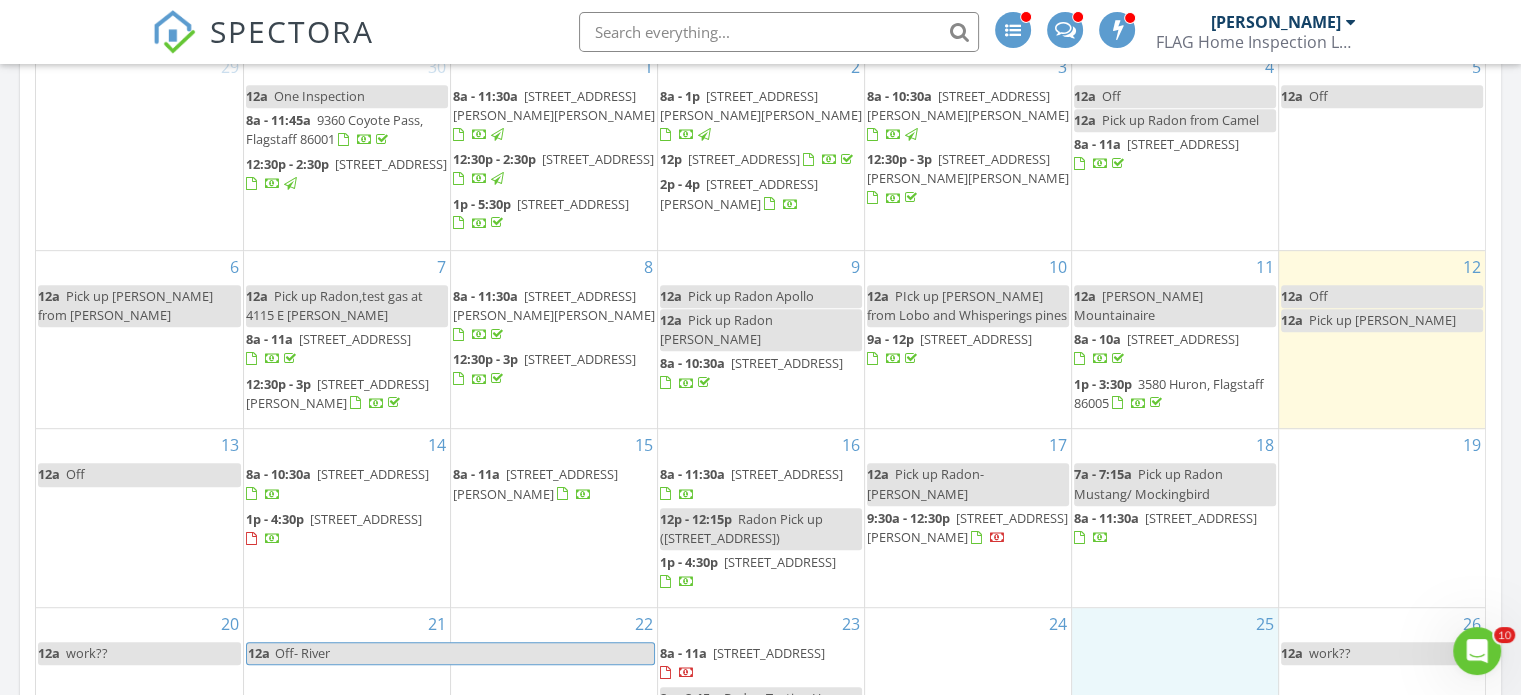 click on "17
12a
Pick up Radon- Hulet
9:30a - 12:30p
8870 N Roundtree Rd, Flagstaff 86001" at bounding box center [968, 518] 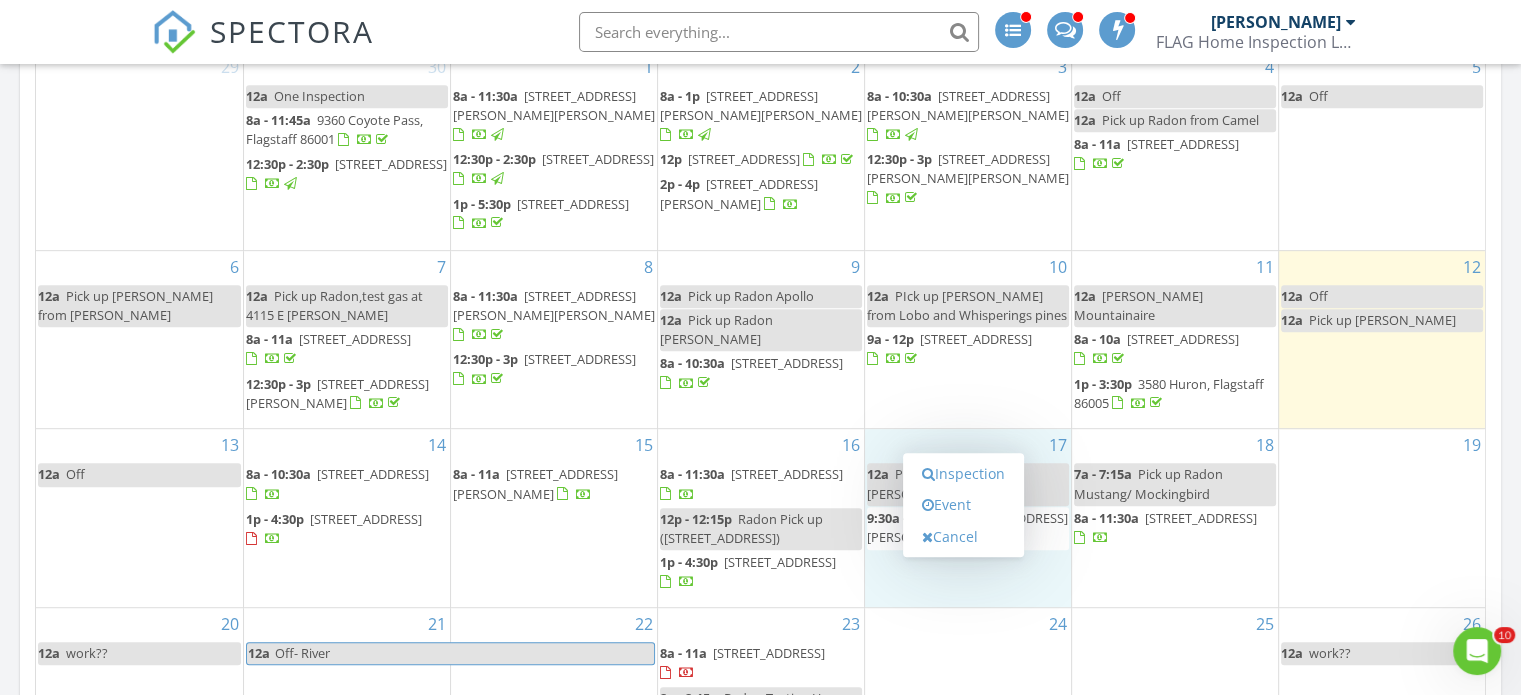 click on "18
7a - 7:15a
Pick up Radon Mustang/ Mockingbird
8a - 11:30a
4533 E Flintwood Ln, Flagstaff 86004" at bounding box center (1175, 518) 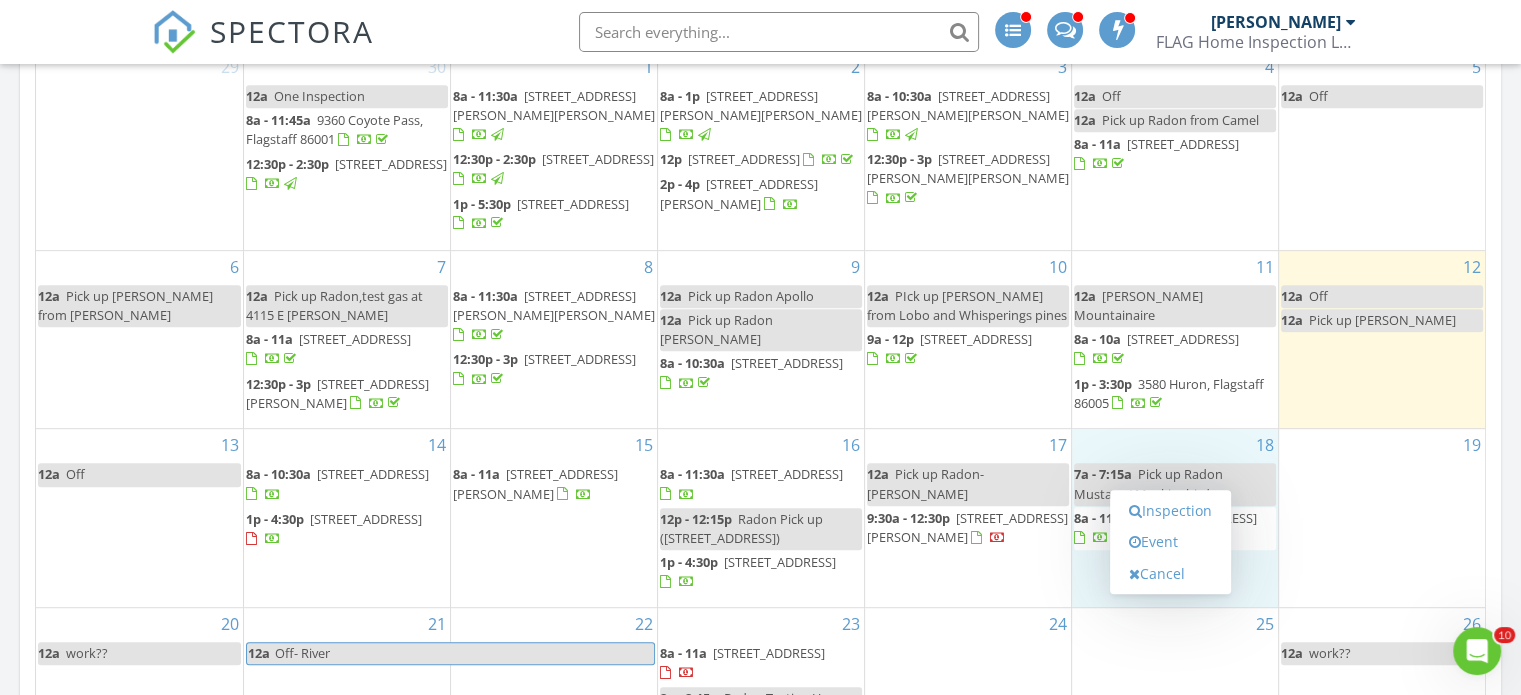 click on "24" at bounding box center (968, 686) 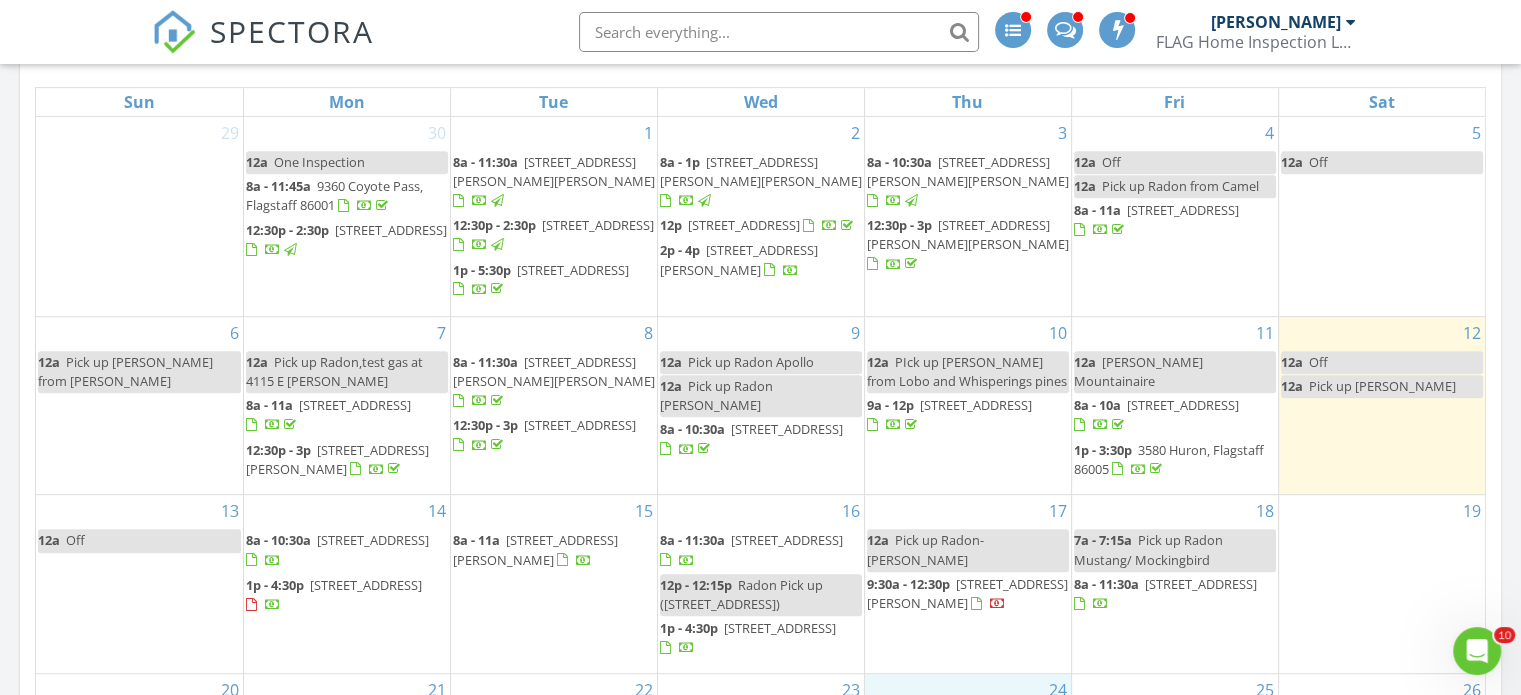 scroll, scrollTop: 900, scrollLeft: 0, axis: vertical 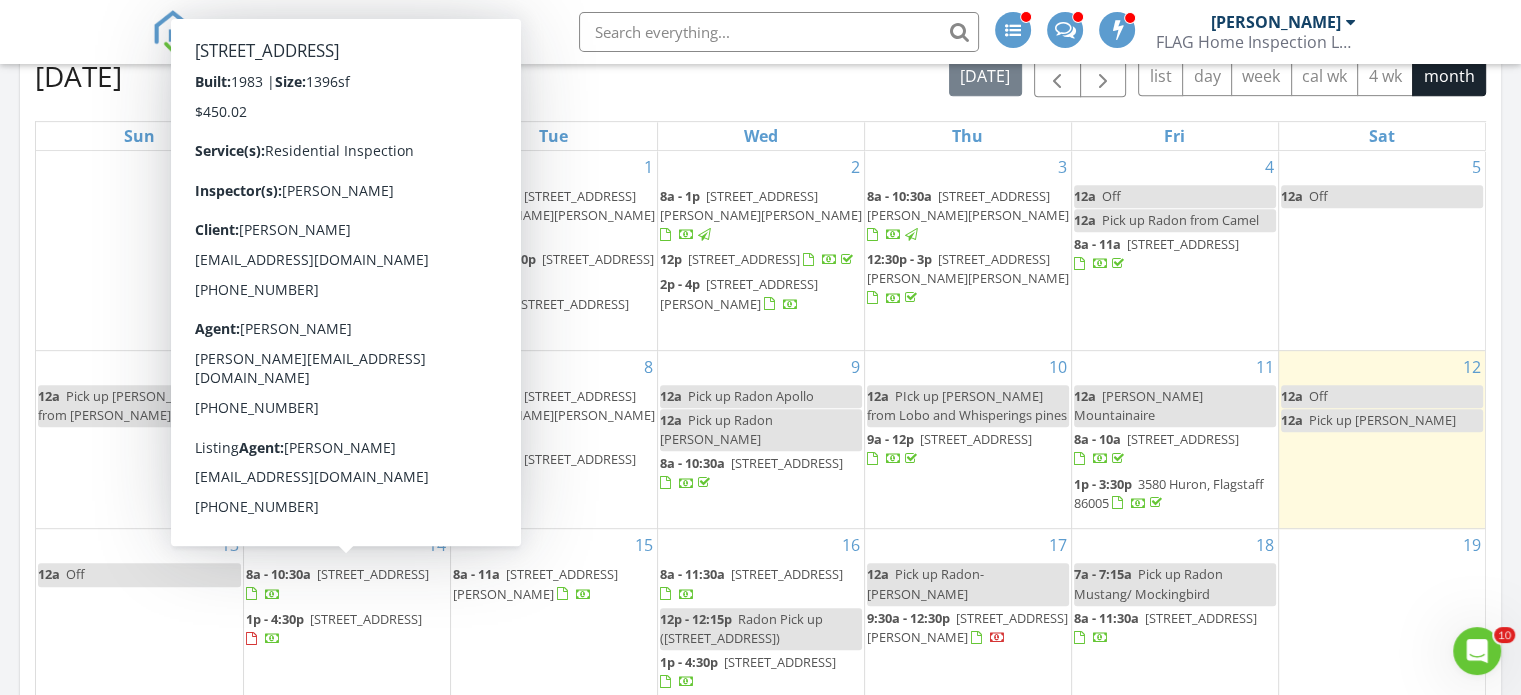 click on "[STREET_ADDRESS]" at bounding box center (373, 574) 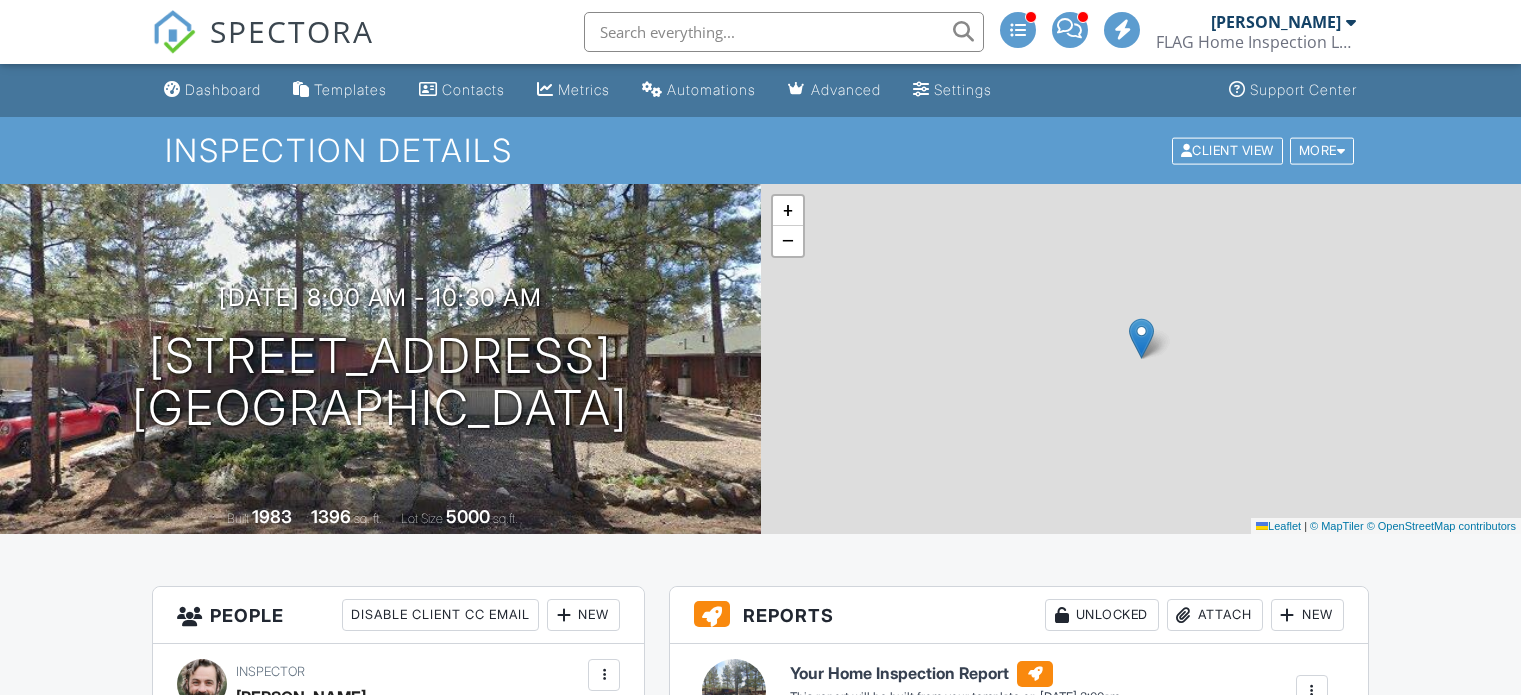 scroll, scrollTop: 700, scrollLeft: 0, axis: vertical 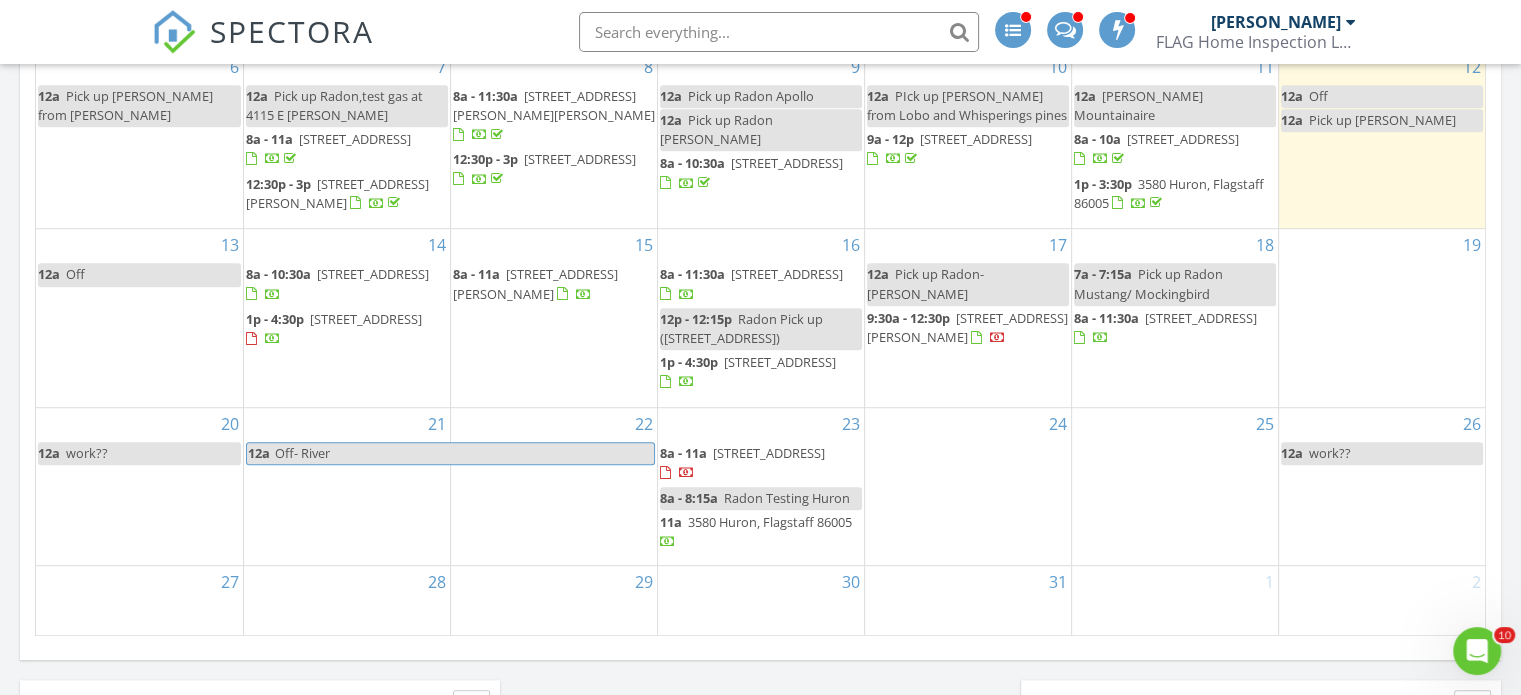 click on "[STREET_ADDRESS][PERSON_NAME]" at bounding box center (535, 283) 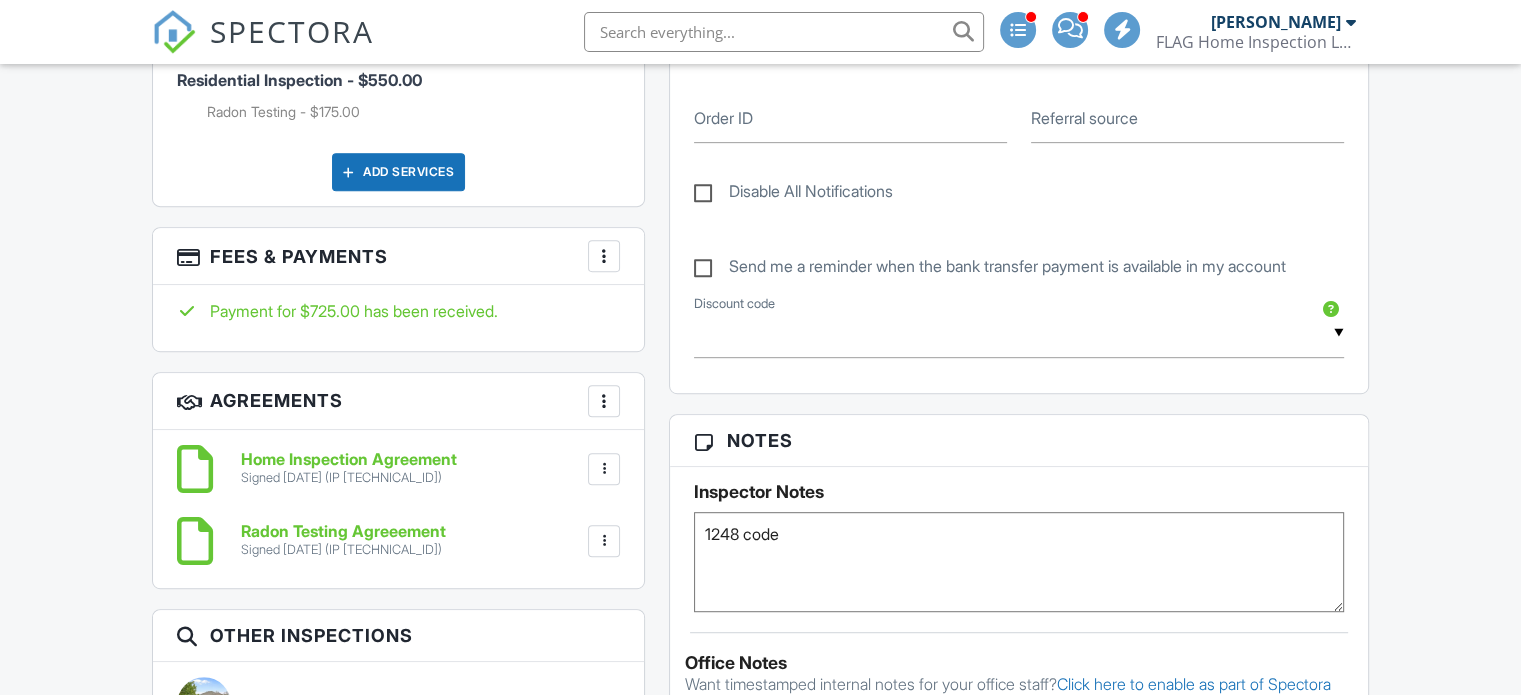 scroll, scrollTop: 1000, scrollLeft: 0, axis: vertical 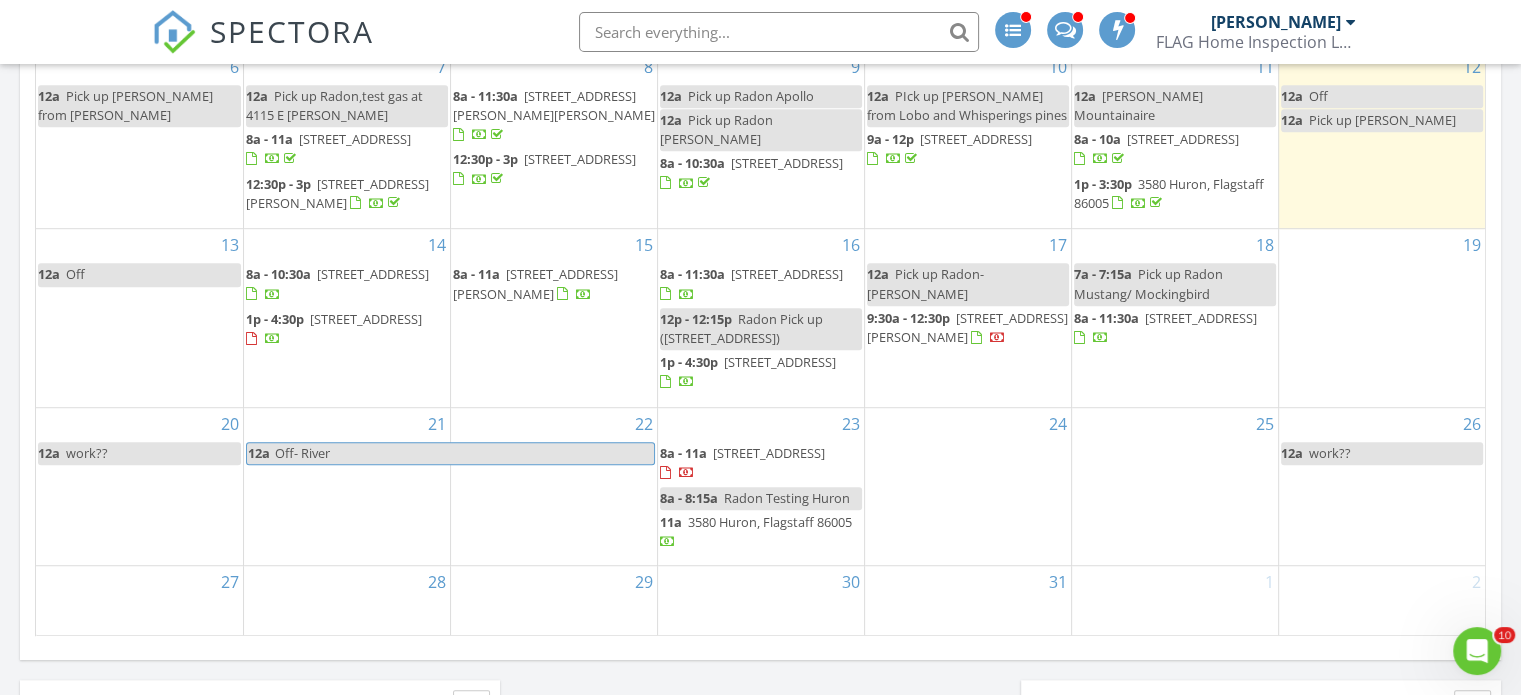 click on "[STREET_ADDRESS]" at bounding box center (787, 274) 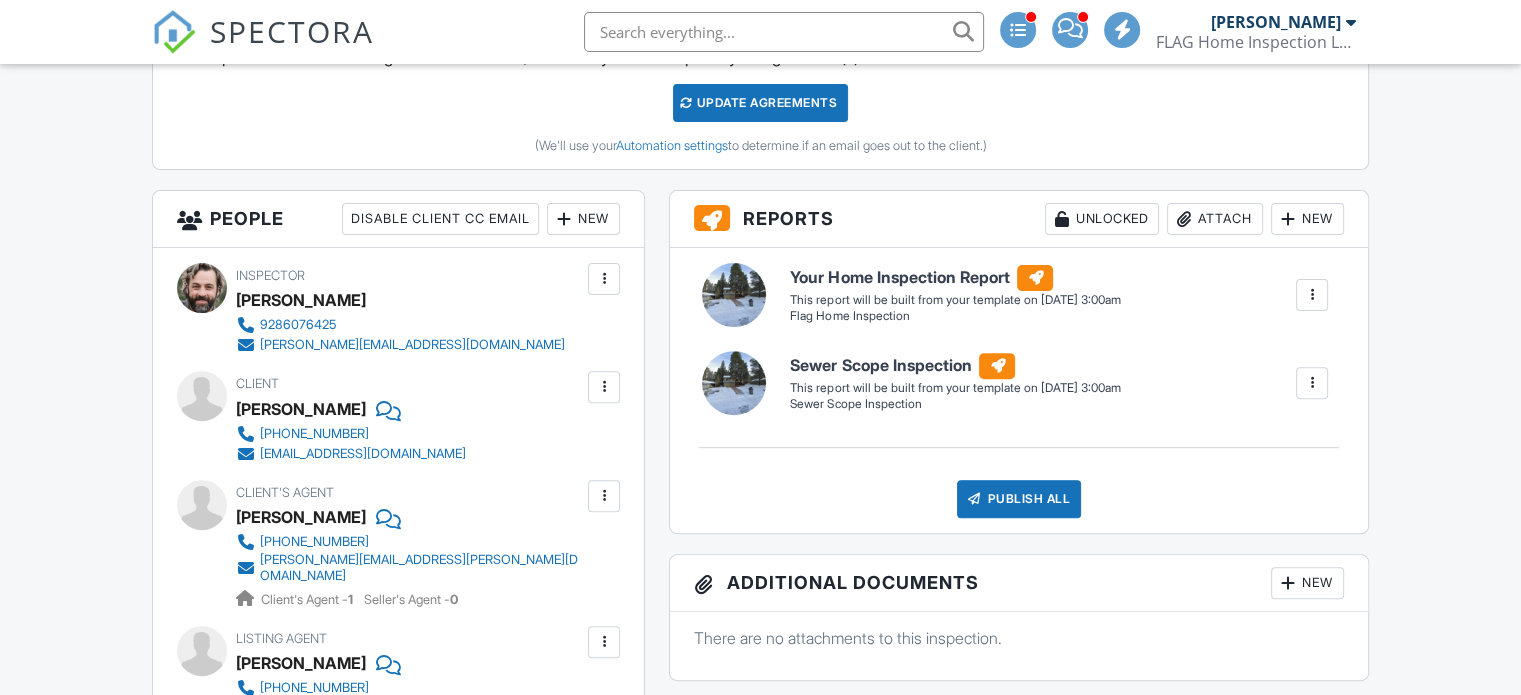 scroll, scrollTop: 0, scrollLeft: 0, axis: both 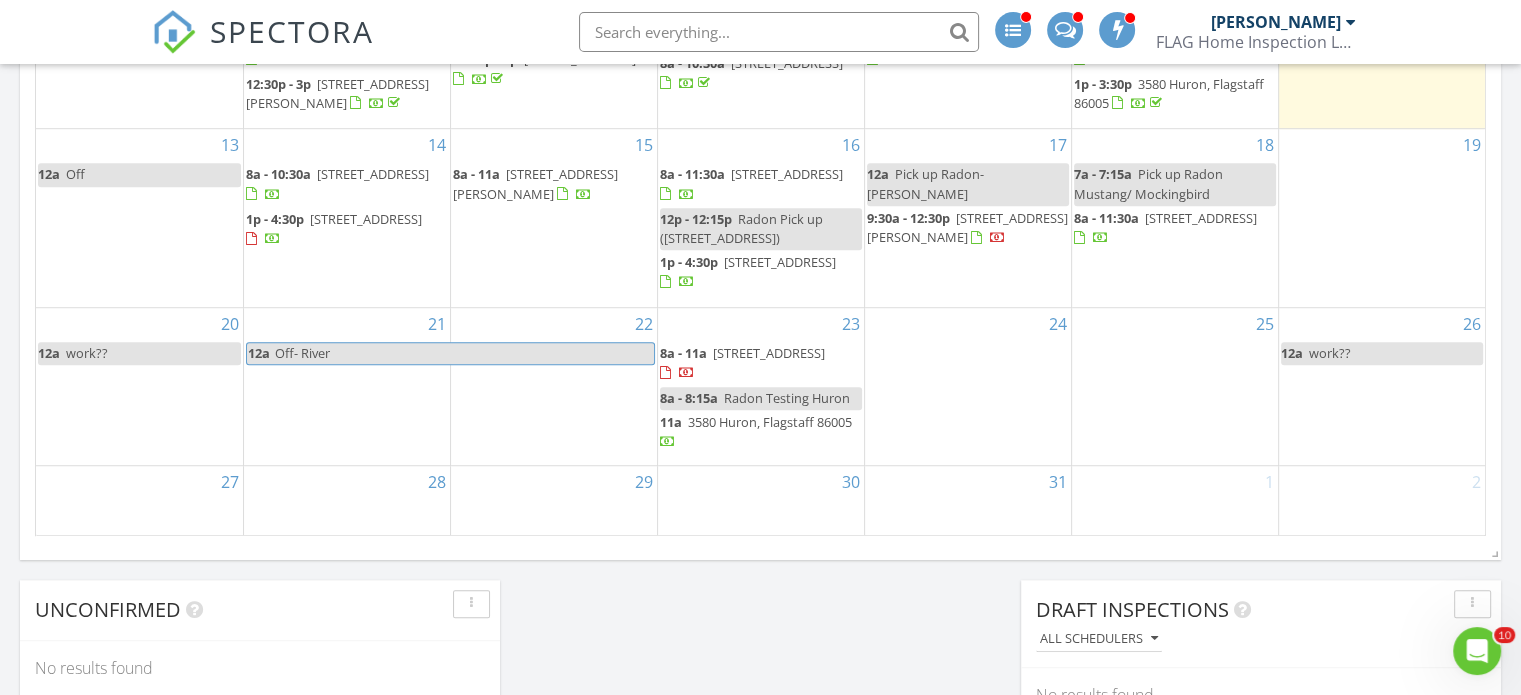 click on "[STREET_ADDRESS]" at bounding box center [780, 262] 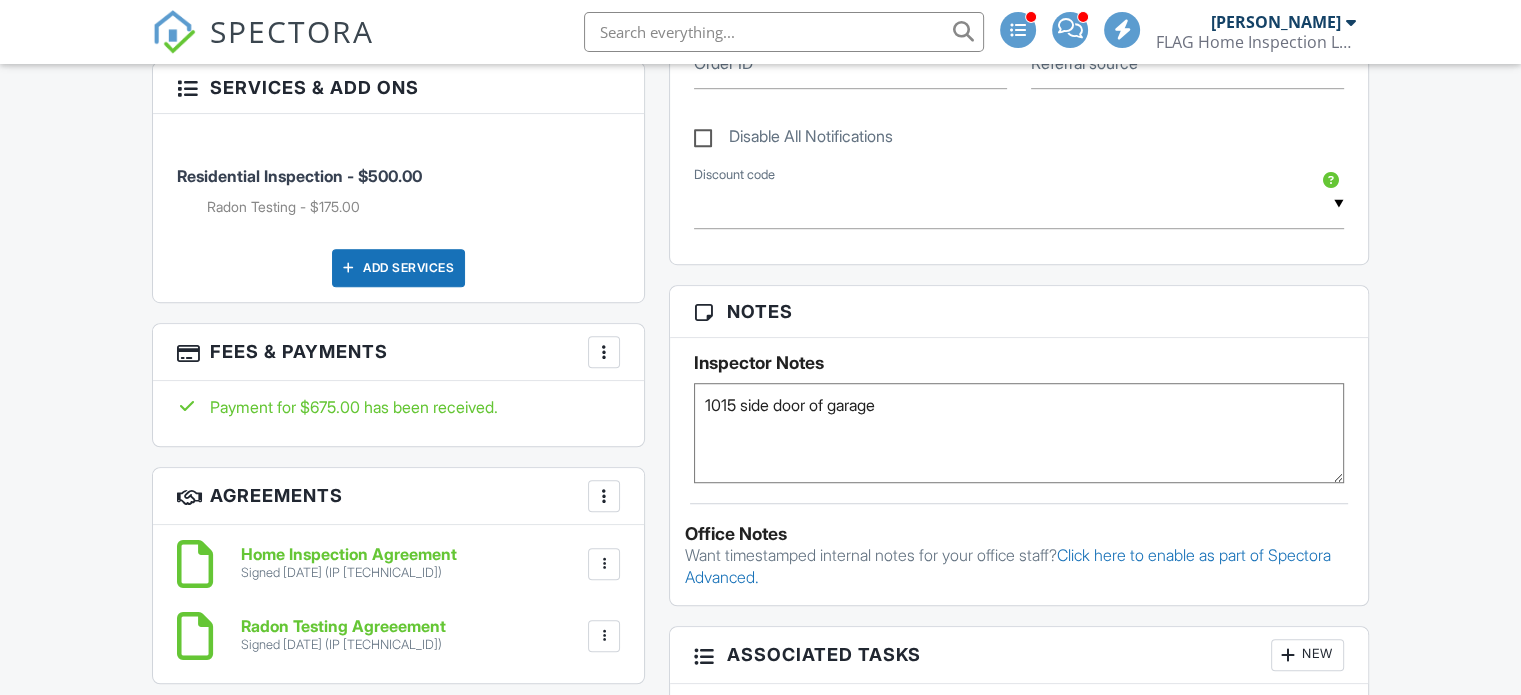 scroll, scrollTop: 900, scrollLeft: 0, axis: vertical 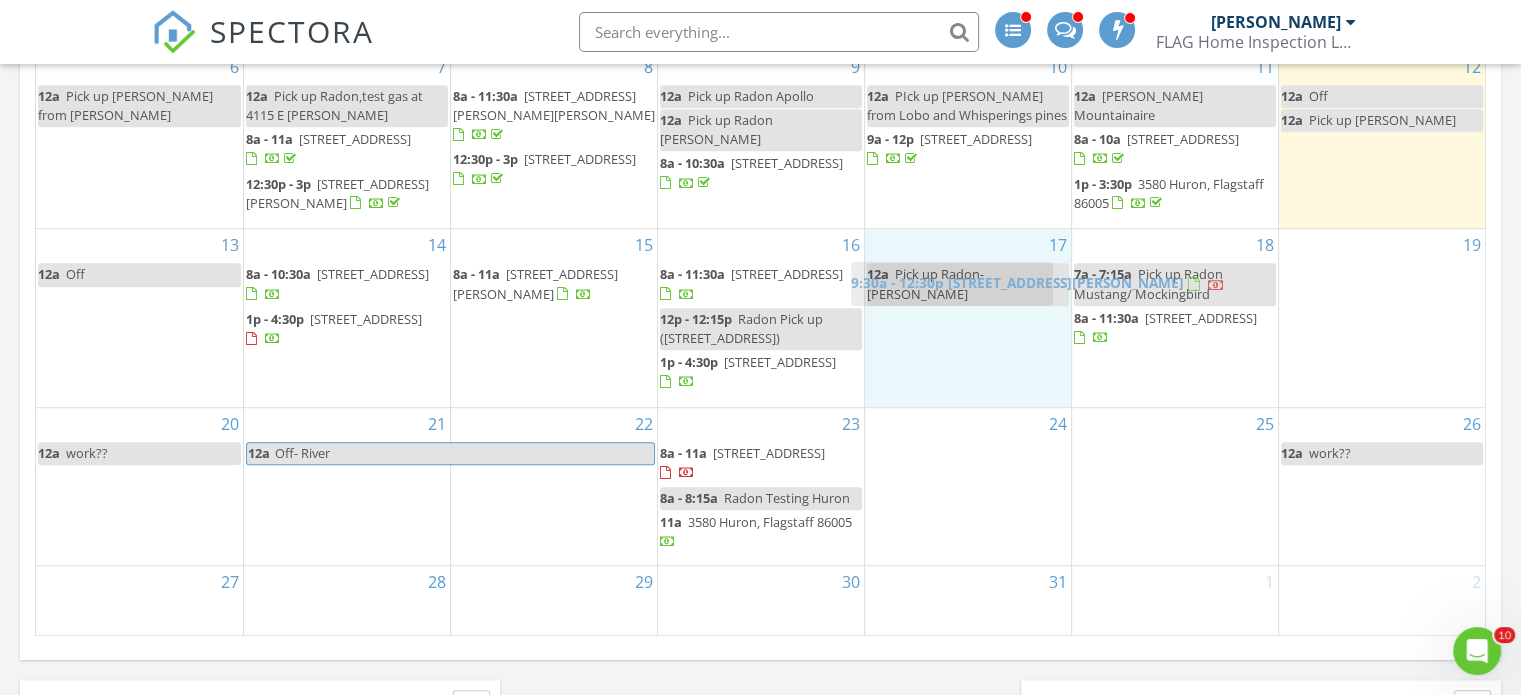 drag, startPoint x: 924, startPoint y: 300, endPoint x: 909, endPoint y: 286, distance: 20.518284 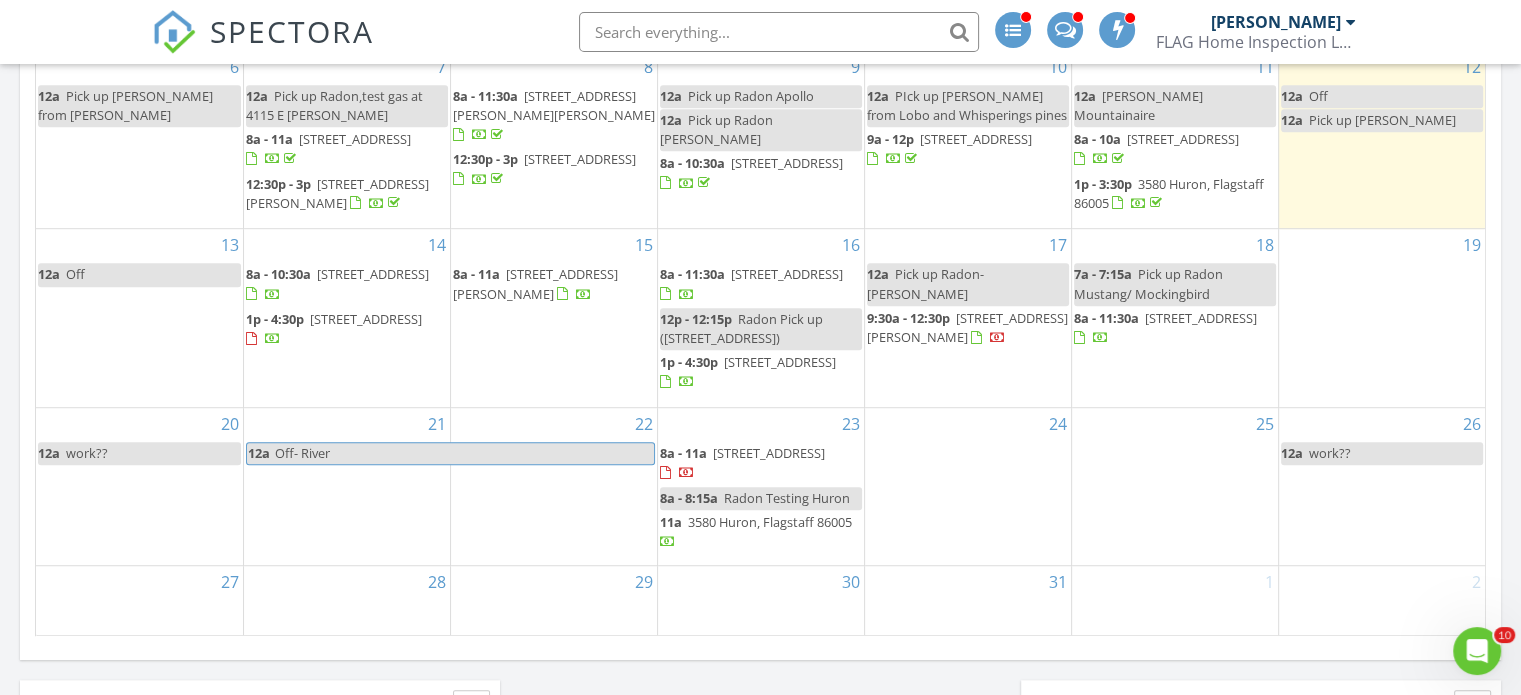 click on "[STREET_ADDRESS]" at bounding box center (1201, 318) 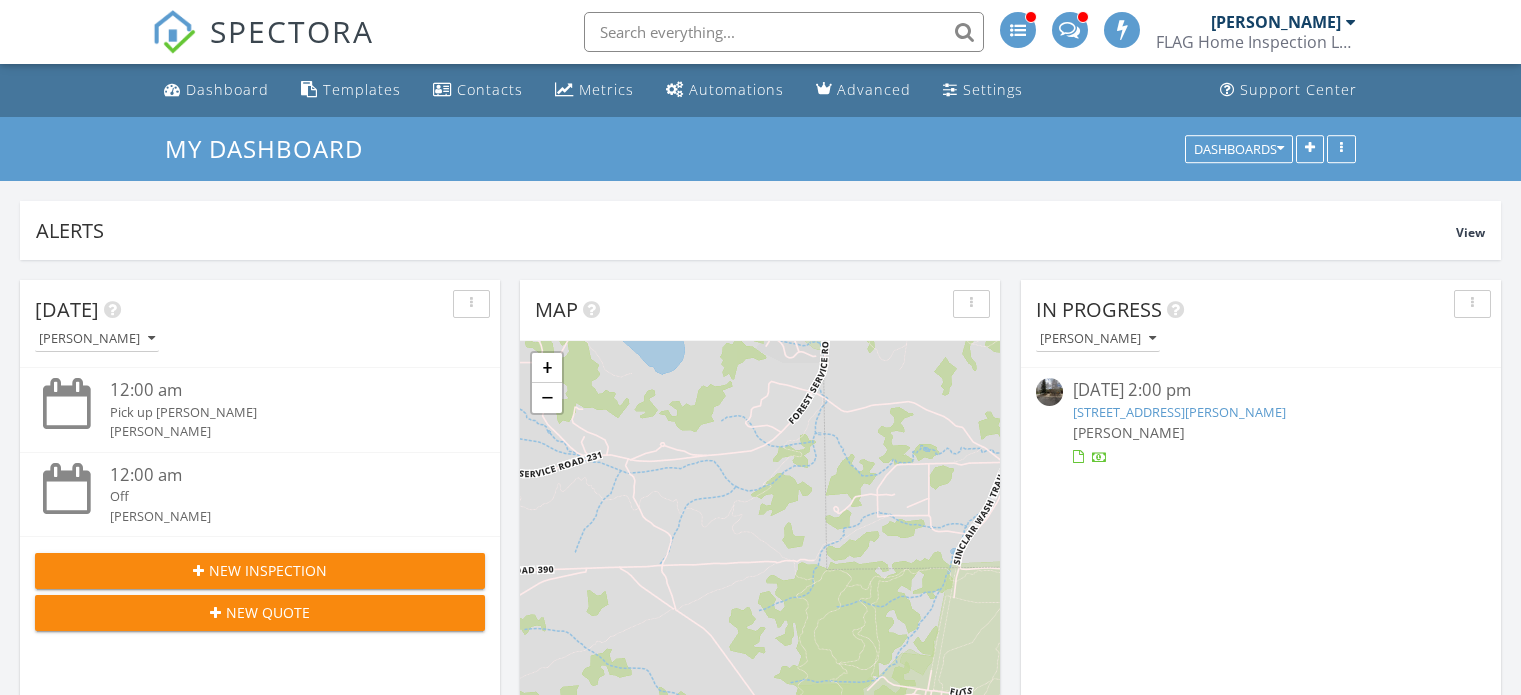 scroll, scrollTop: 1200, scrollLeft: 0, axis: vertical 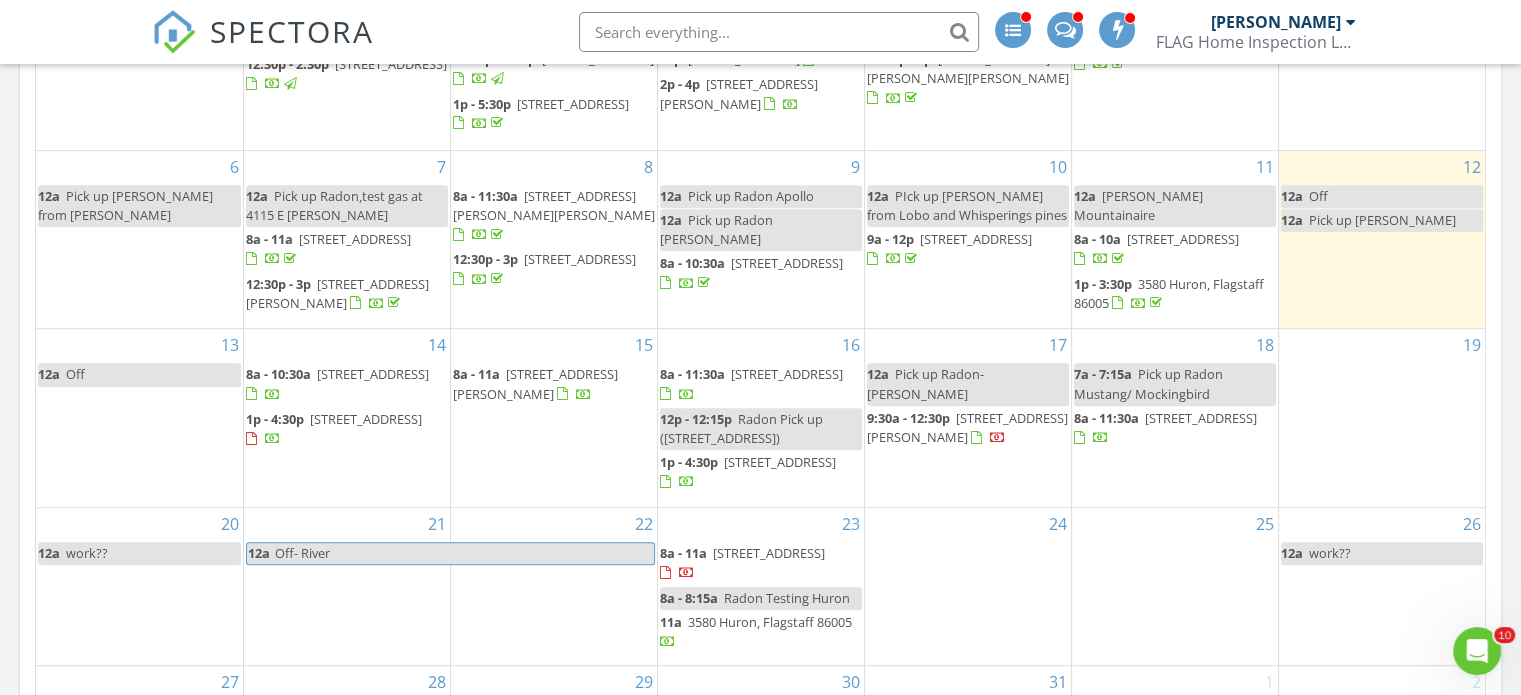 click on "19" at bounding box center [1382, 418] 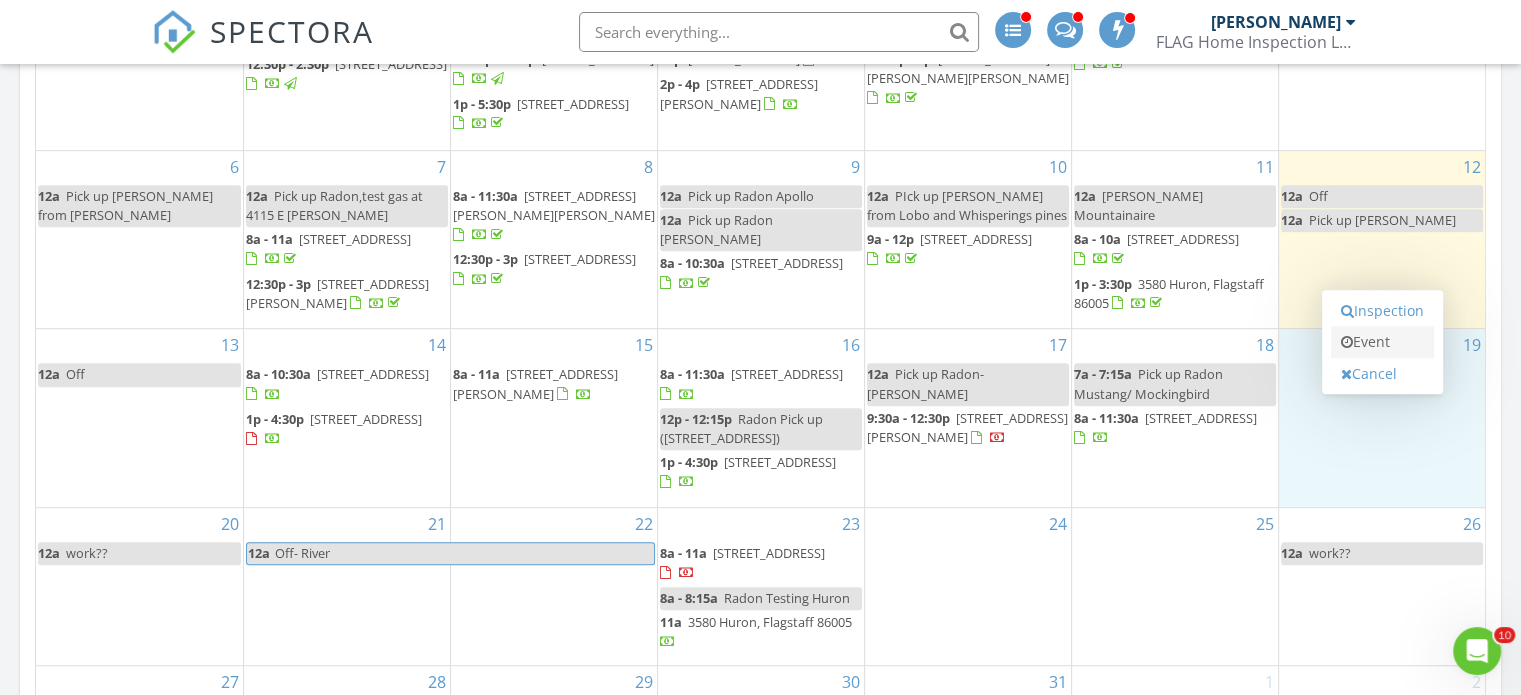 click on "Event" at bounding box center [1382, 342] 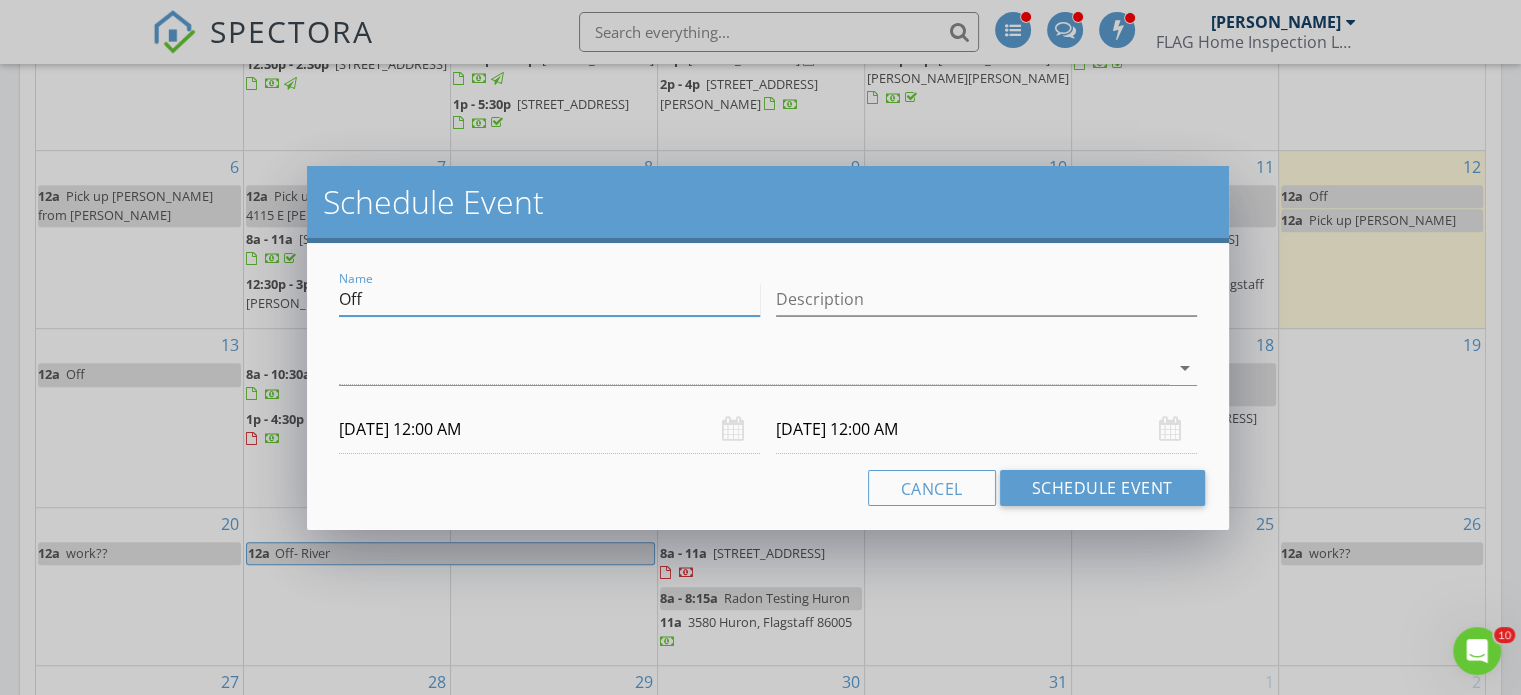 drag, startPoint x: 414, startPoint y: 294, endPoint x: 208, endPoint y: 267, distance: 207.76189 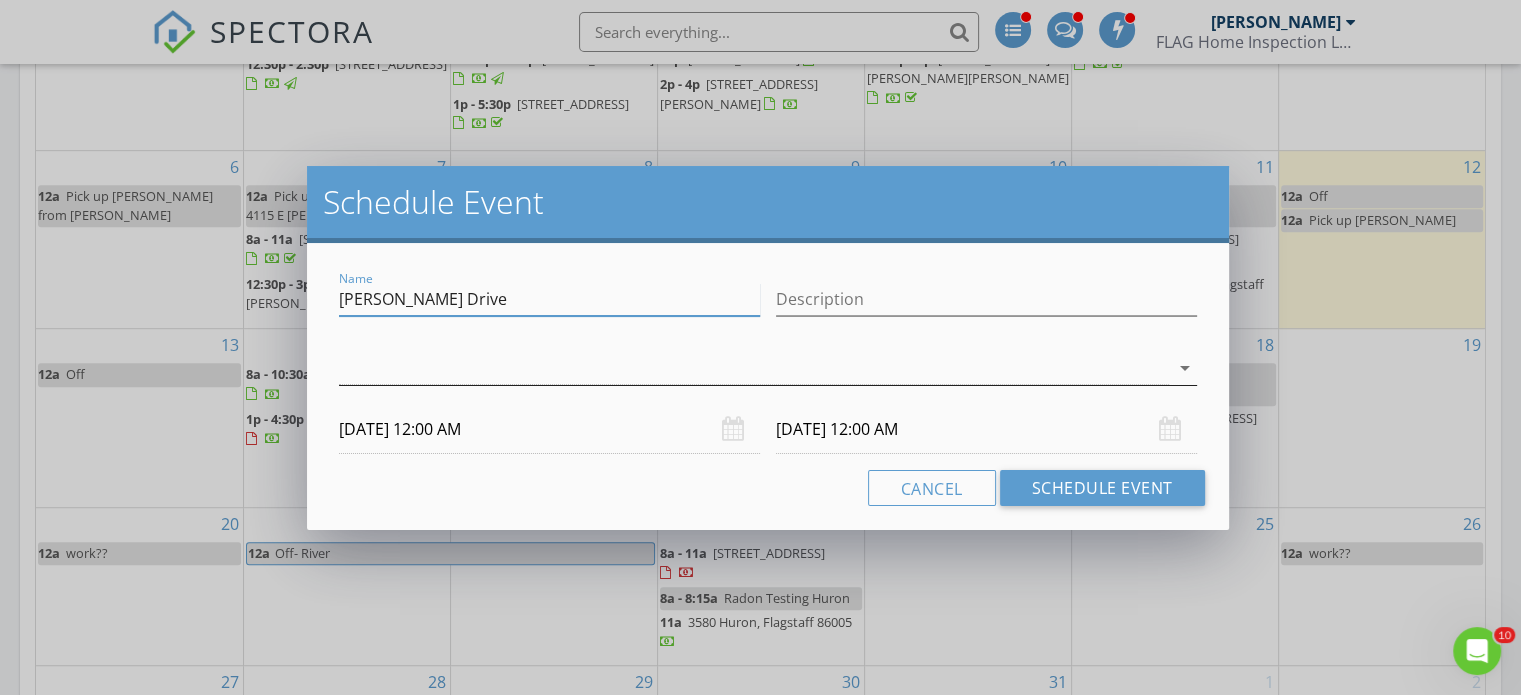 type on "[PERSON_NAME] Drive" 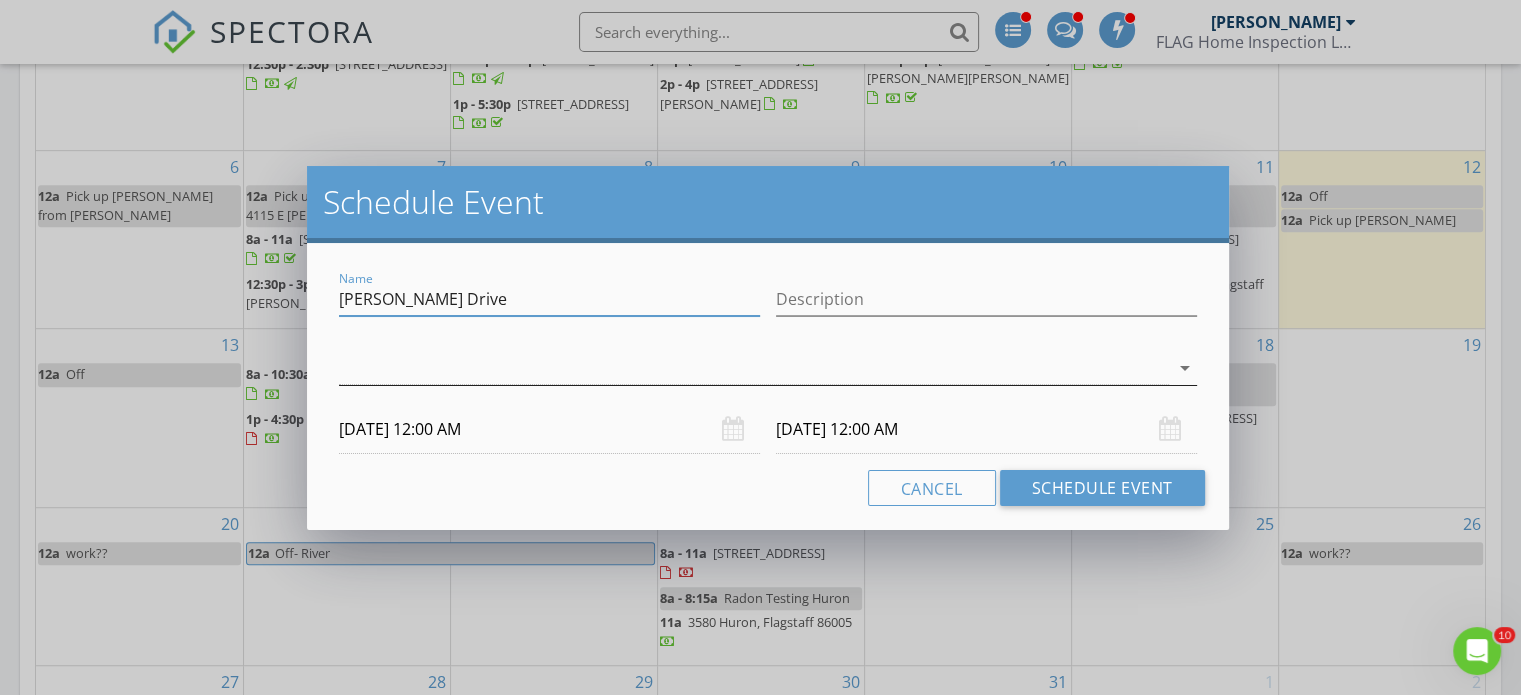 click at bounding box center [754, 368] 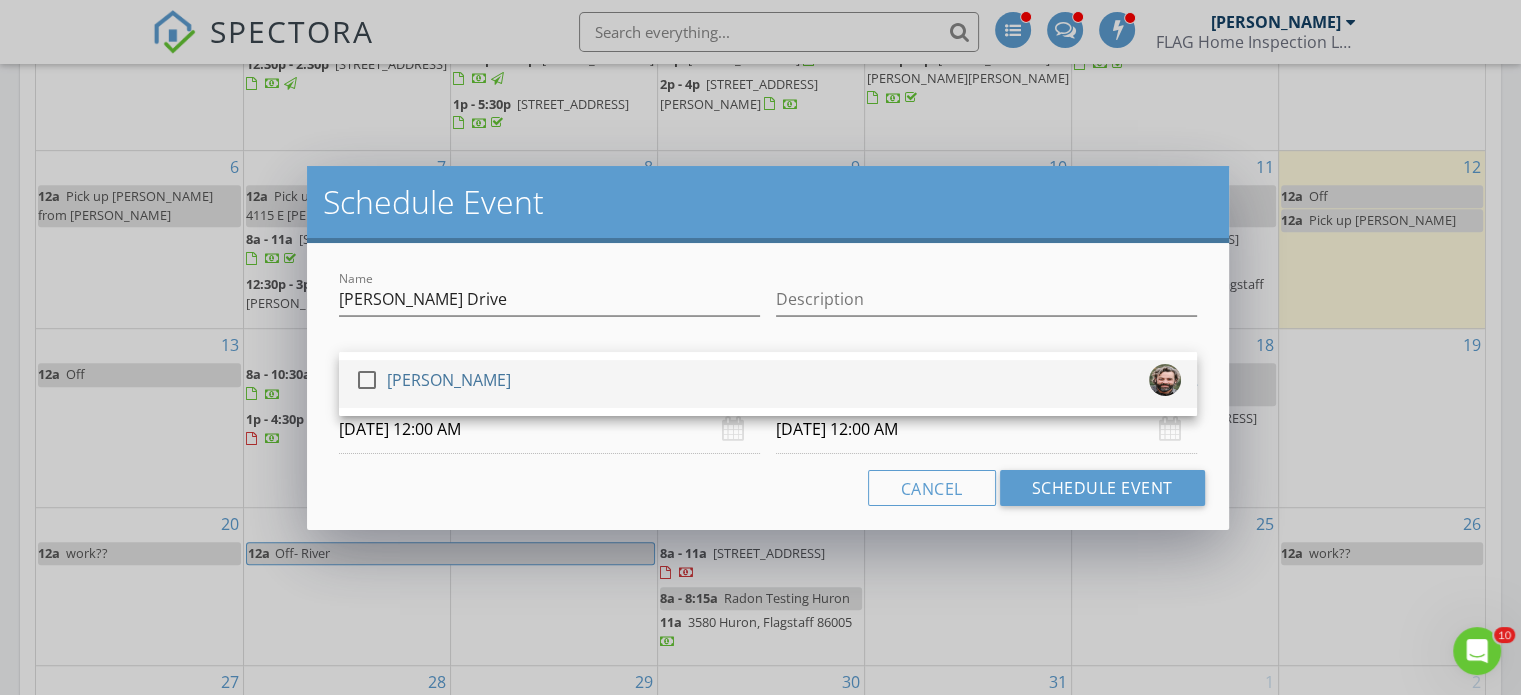 drag, startPoint x: 359, startPoint y: 364, endPoint x: 372, endPoint y: 363, distance: 13.038404 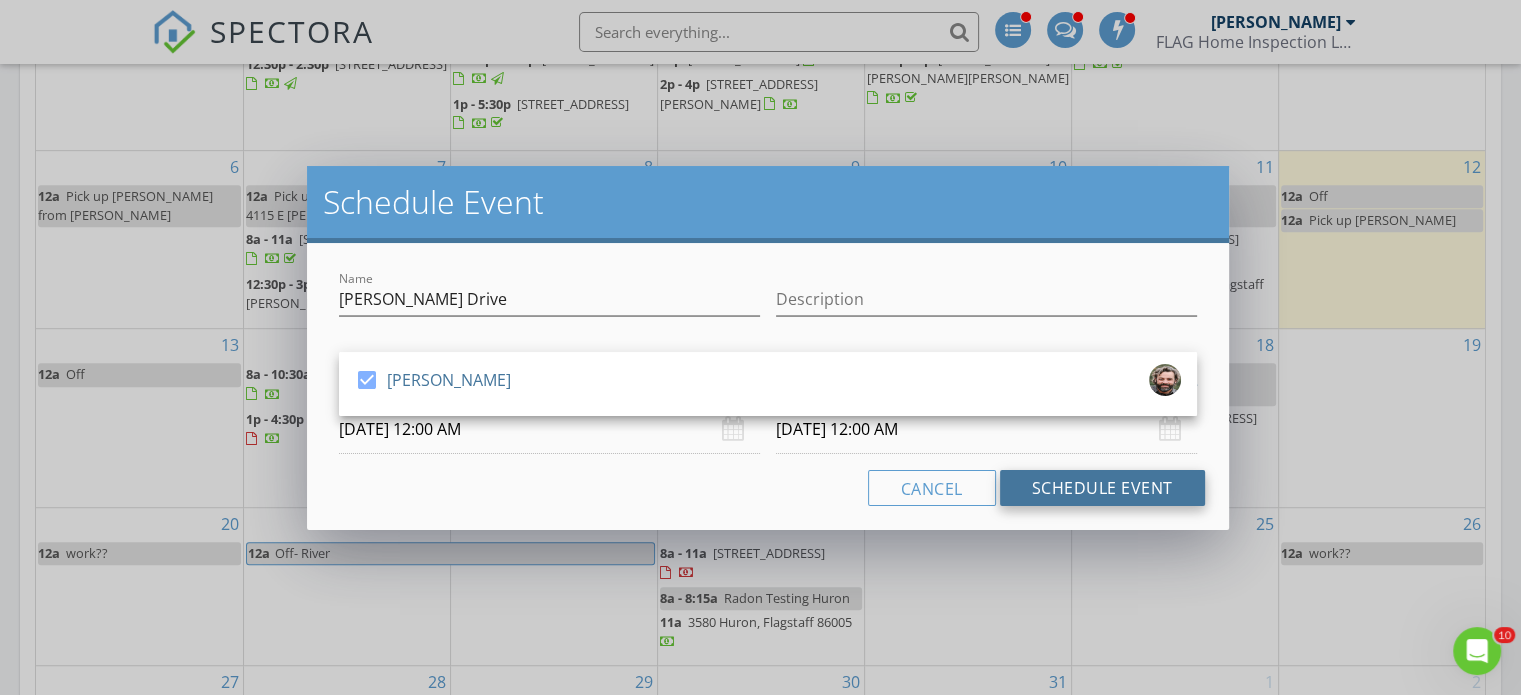 click on "Schedule Event" at bounding box center (1102, 488) 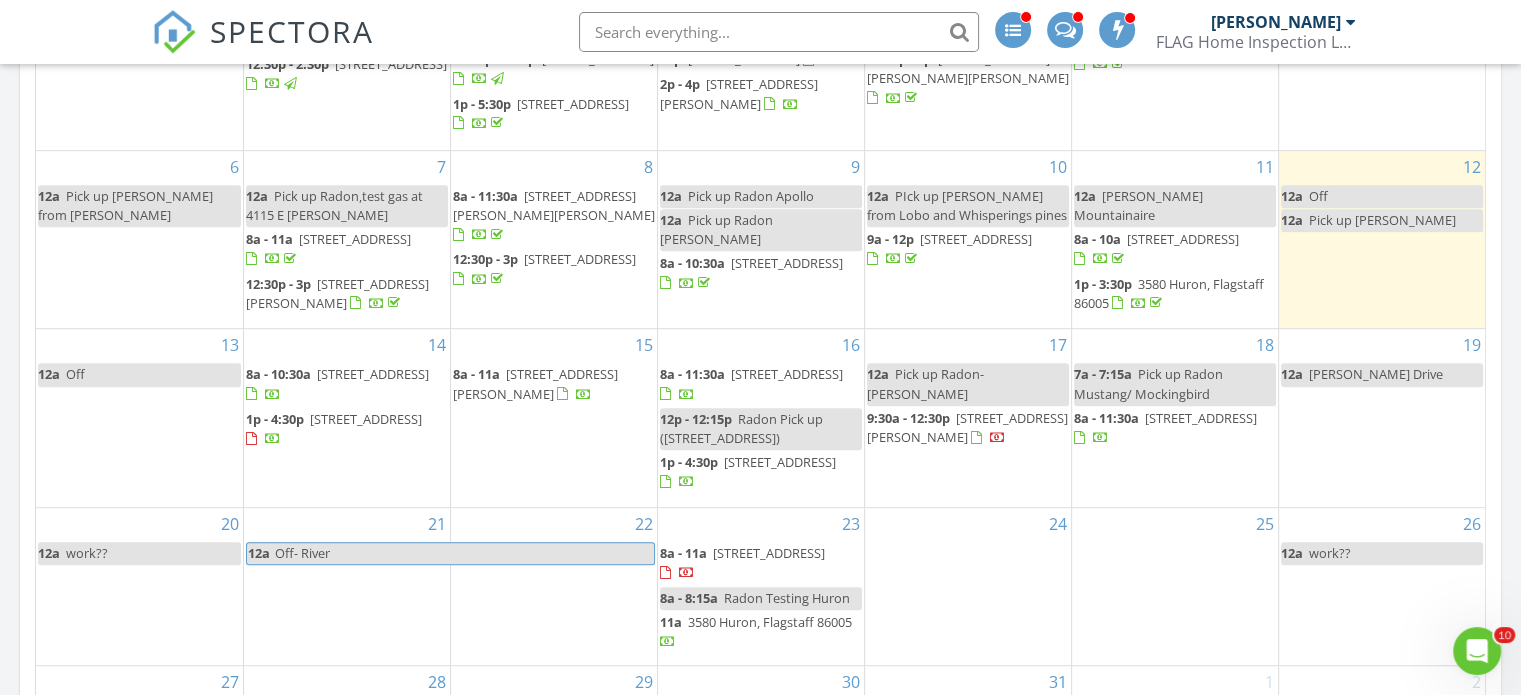 click on "work??" at bounding box center [87, 553] 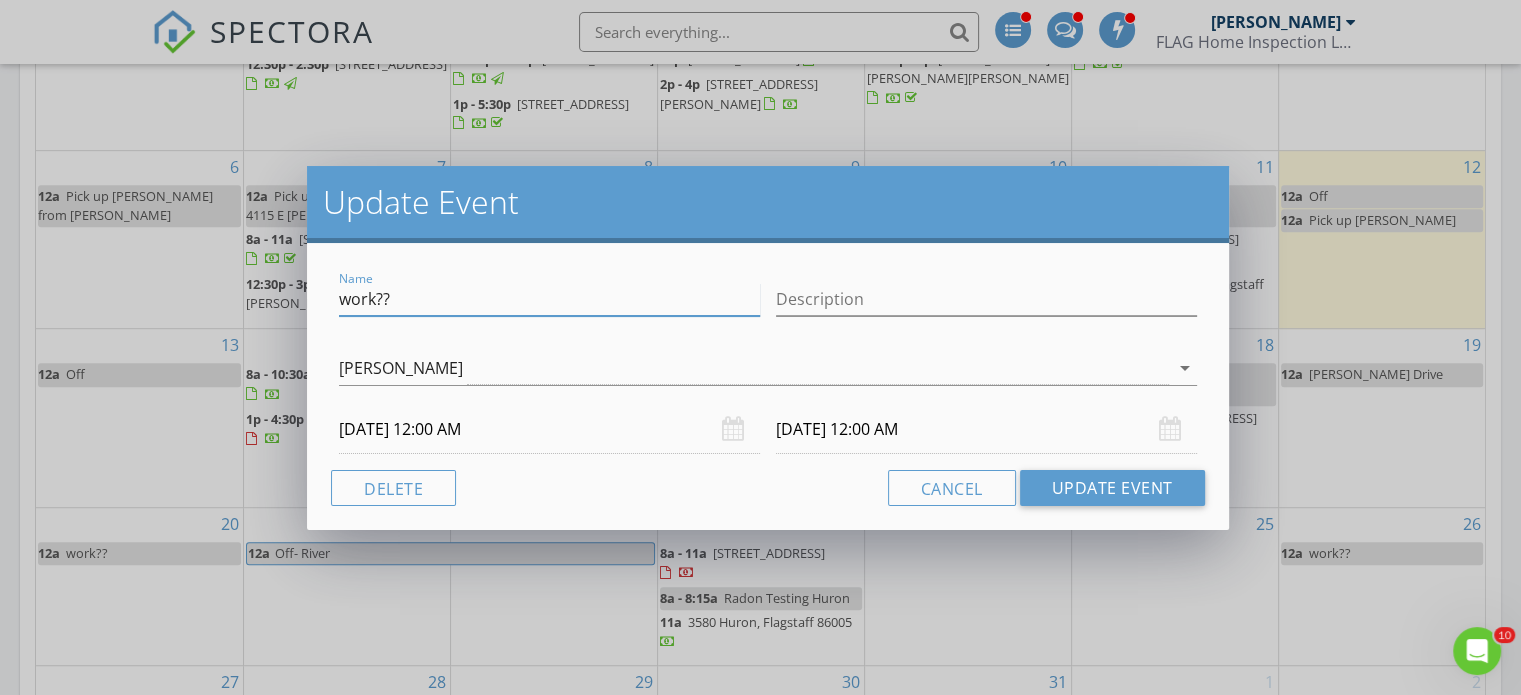 drag, startPoint x: 405, startPoint y: 307, endPoint x: 244, endPoint y: 280, distance: 163.24828 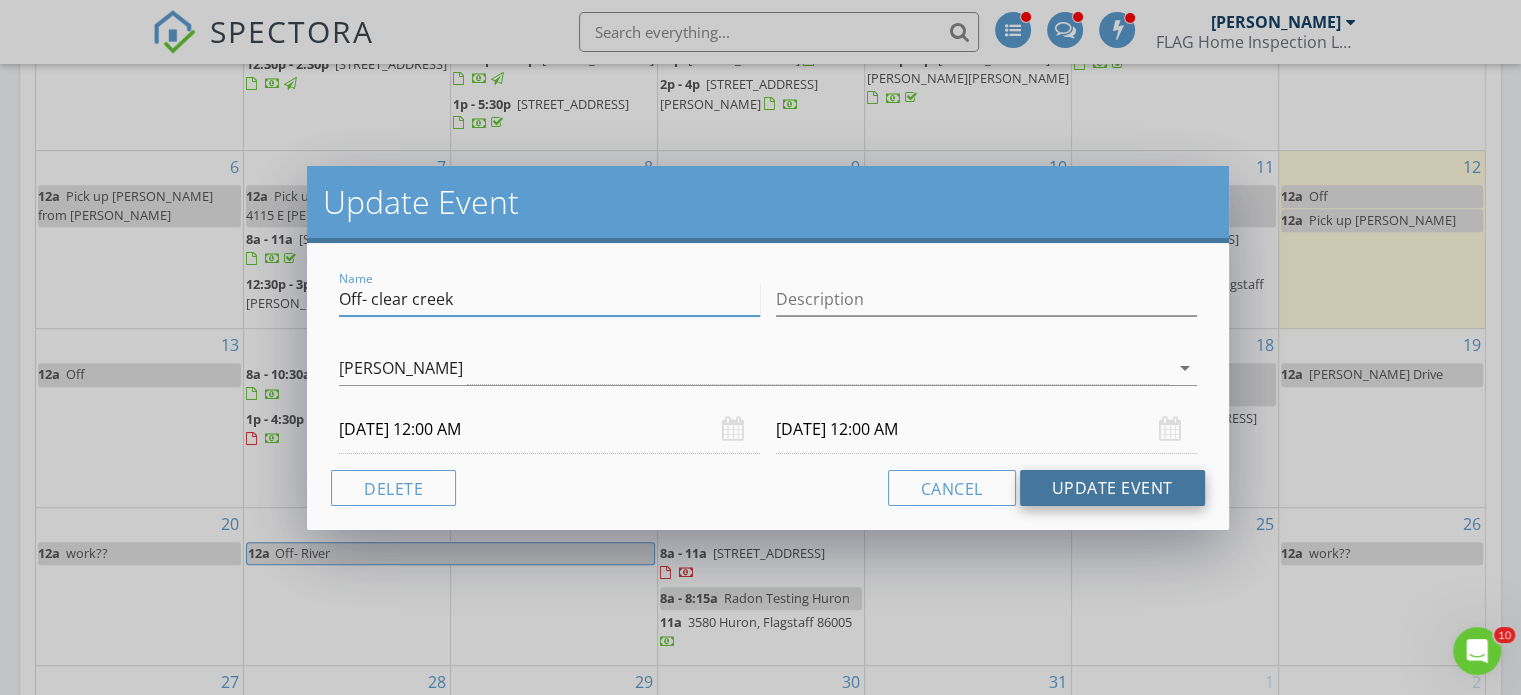 type on "Off- clear creek" 